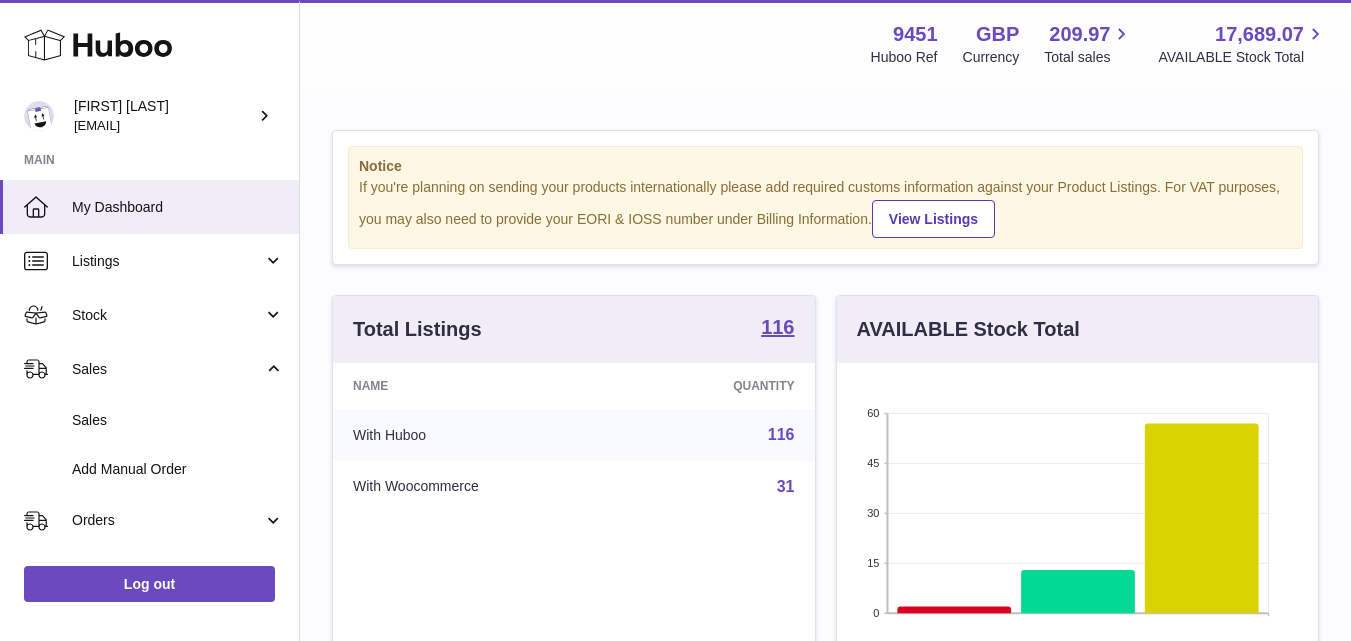 scroll, scrollTop: 0, scrollLeft: 0, axis: both 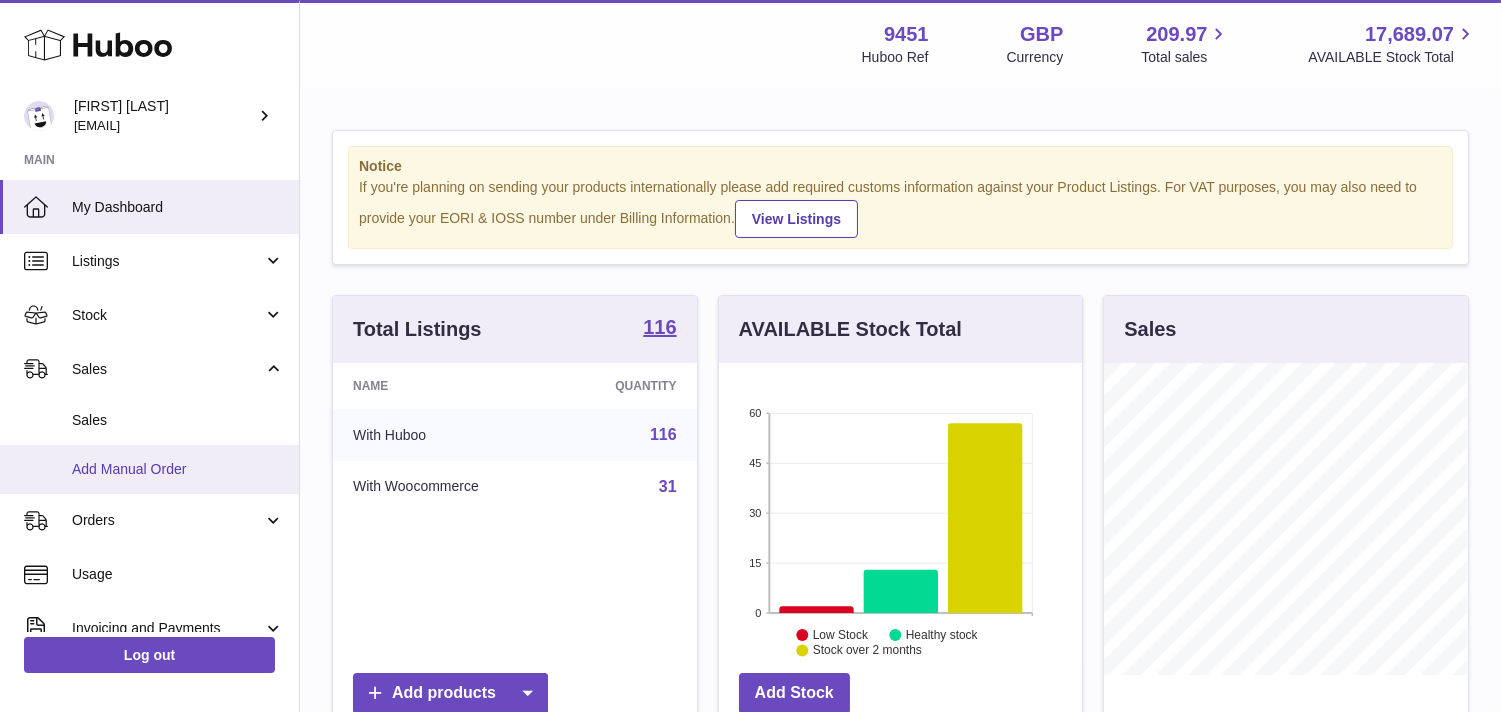 click on "Add Manual Order" at bounding box center [178, 469] 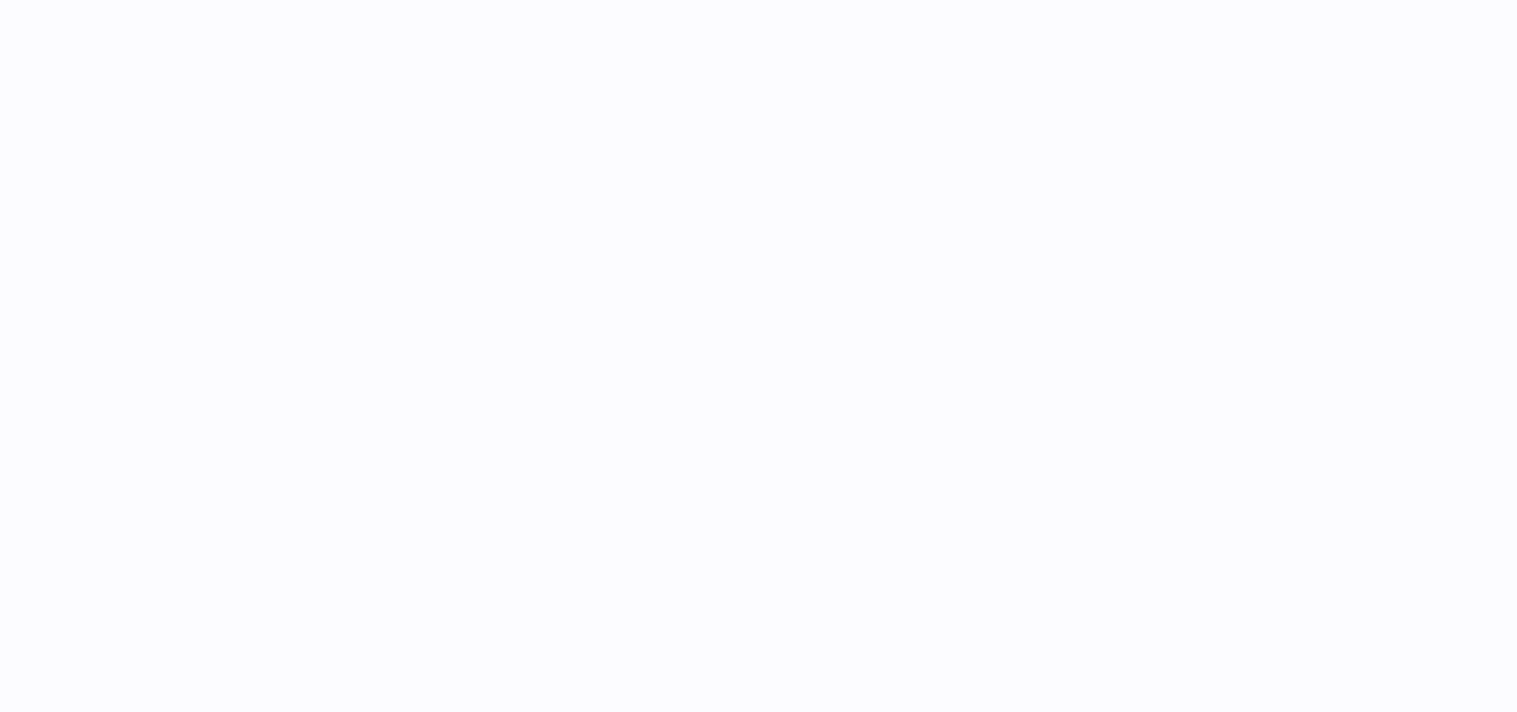scroll, scrollTop: 0, scrollLeft: 0, axis: both 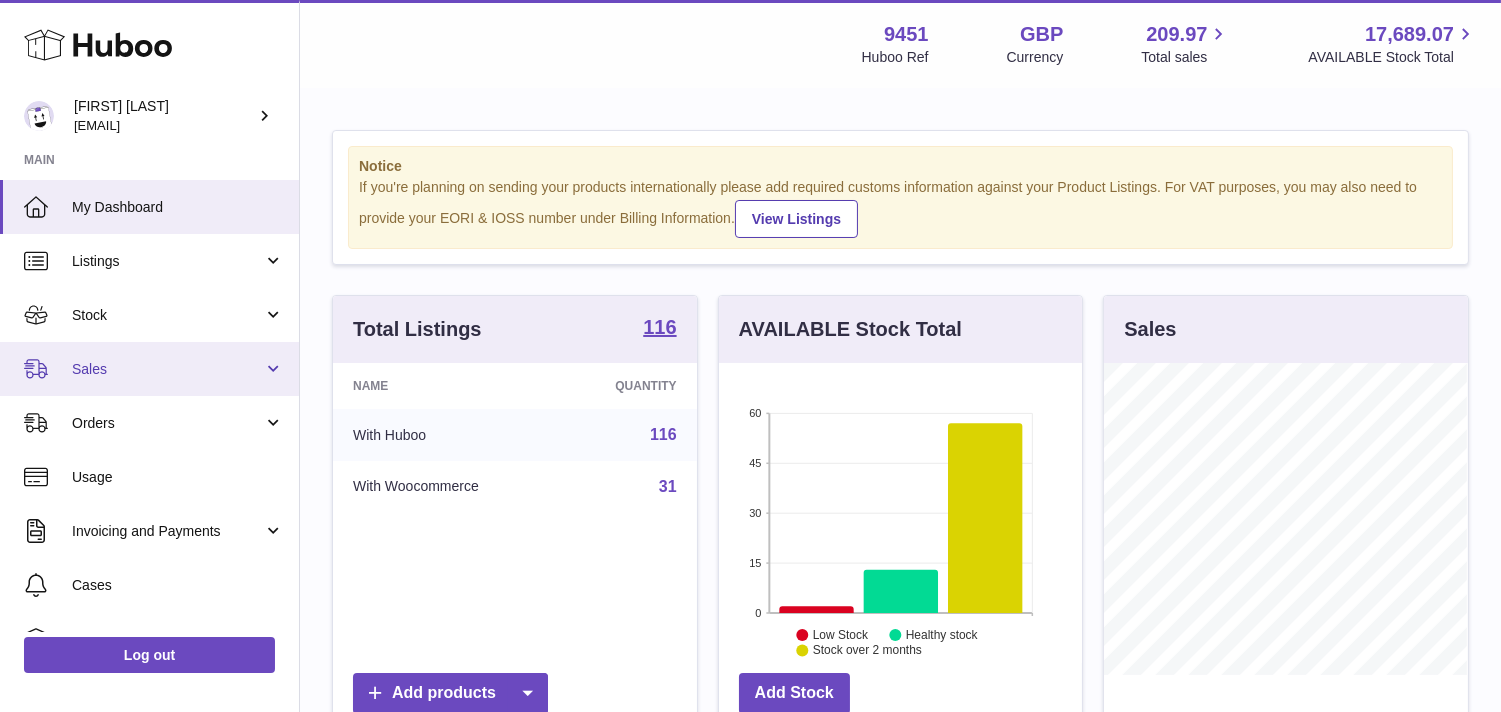 click on "Sales" at bounding box center [167, 369] 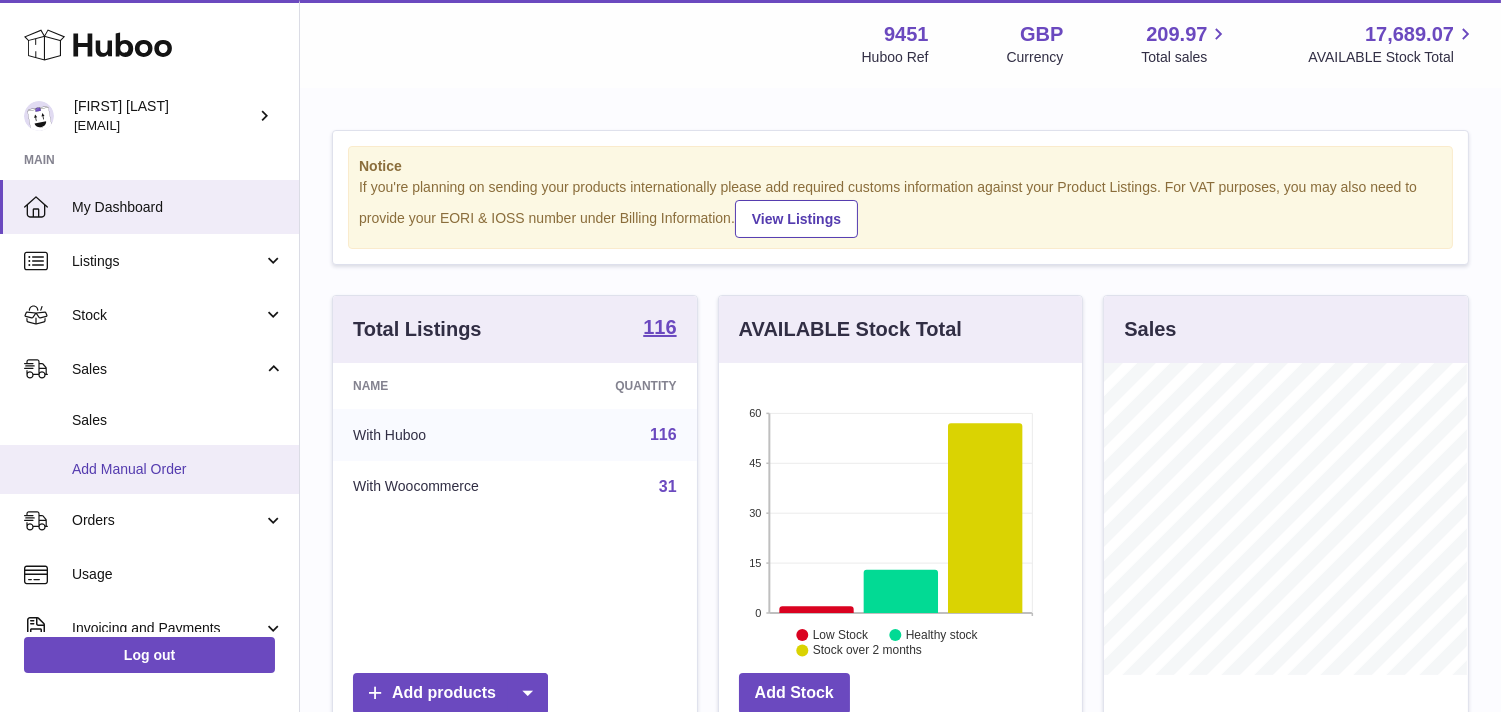 click on "Add Manual Order" at bounding box center [178, 469] 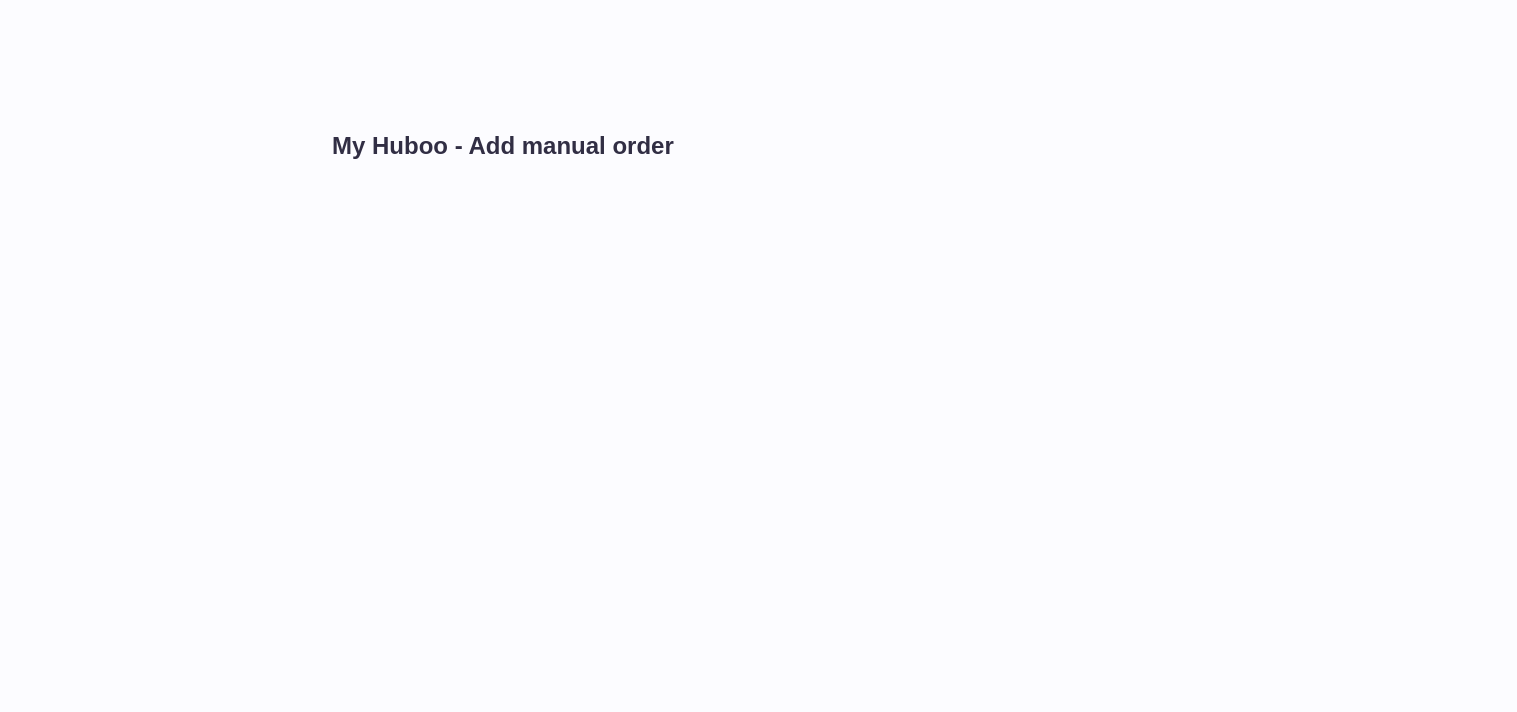 scroll, scrollTop: 0, scrollLeft: 0, axis: both 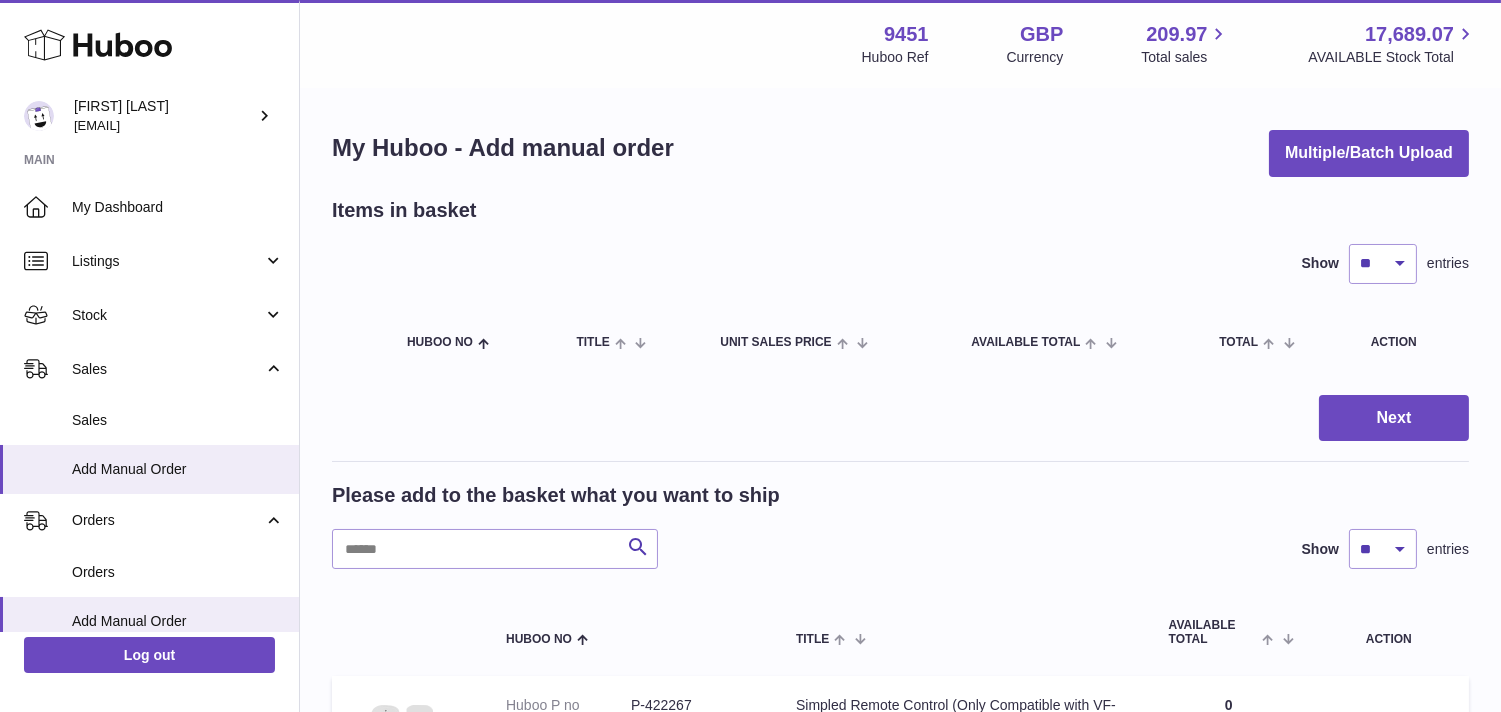 click on "My Huboo - Add manual order
Multiple/Batch Upload
Items in basket
Show
** ** ** ***
entries
Huboo no       Title       Unit Sales Price       AVAILABLE Total       Total
Action
Next
Please add to the basket what you want to ship       Search
Show
** ** ** ***
entries
Huboo no       Title
AVAILABLE Total
Action
Huboo P no   P-422267   Current identifier   VA-SP     Client SKU   VA-SP
Simpled Remote Control (Only Compatible with VF-SP Smart Cylinders)
Quantity 0
Add to Basket
Huboo P no   P-422268   Current identifier   UF-SP     Client SKU   UF-SP
UF-SP Smart Lock
Quantity 0
Add to Basket
Huboo P no   P-422269   Current identifier" at bounding box center [900, 1220] 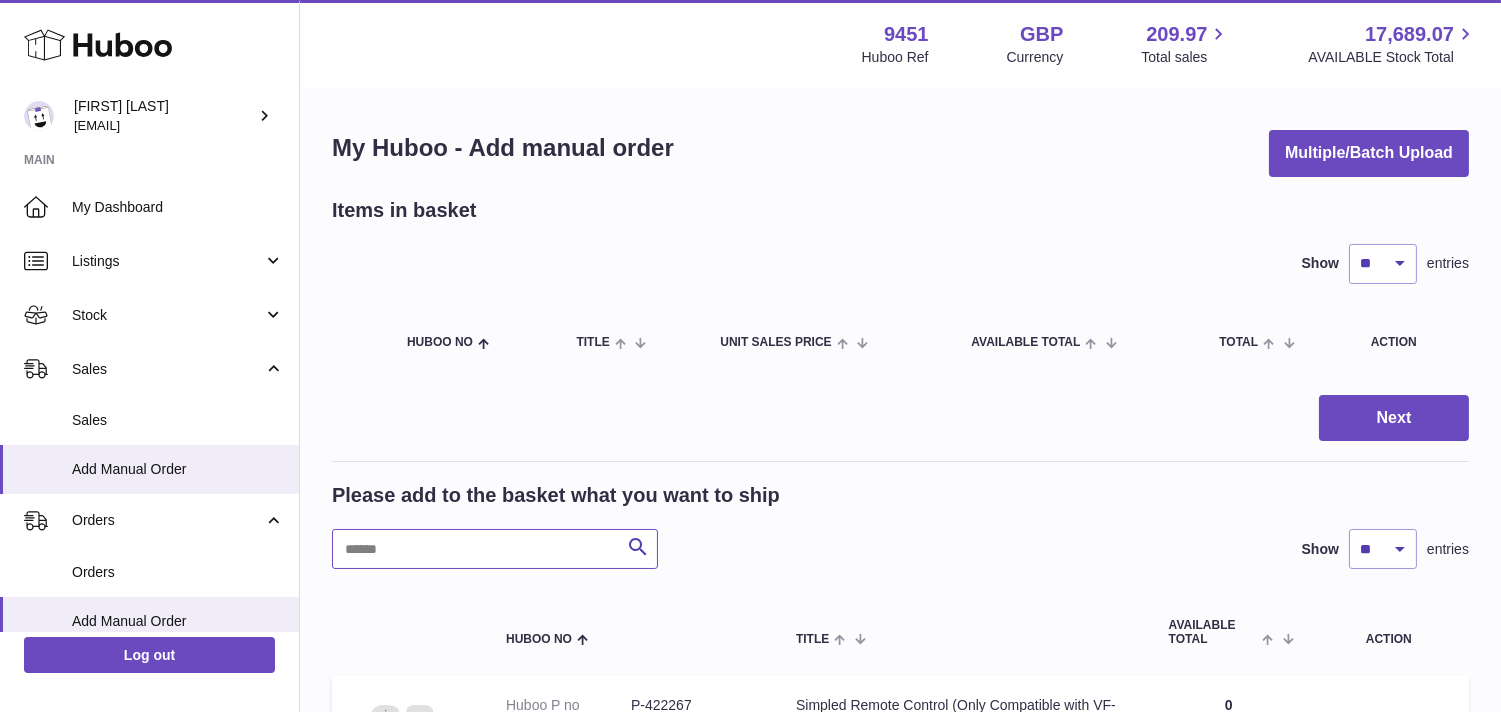 click at bounding box center [495, 549] 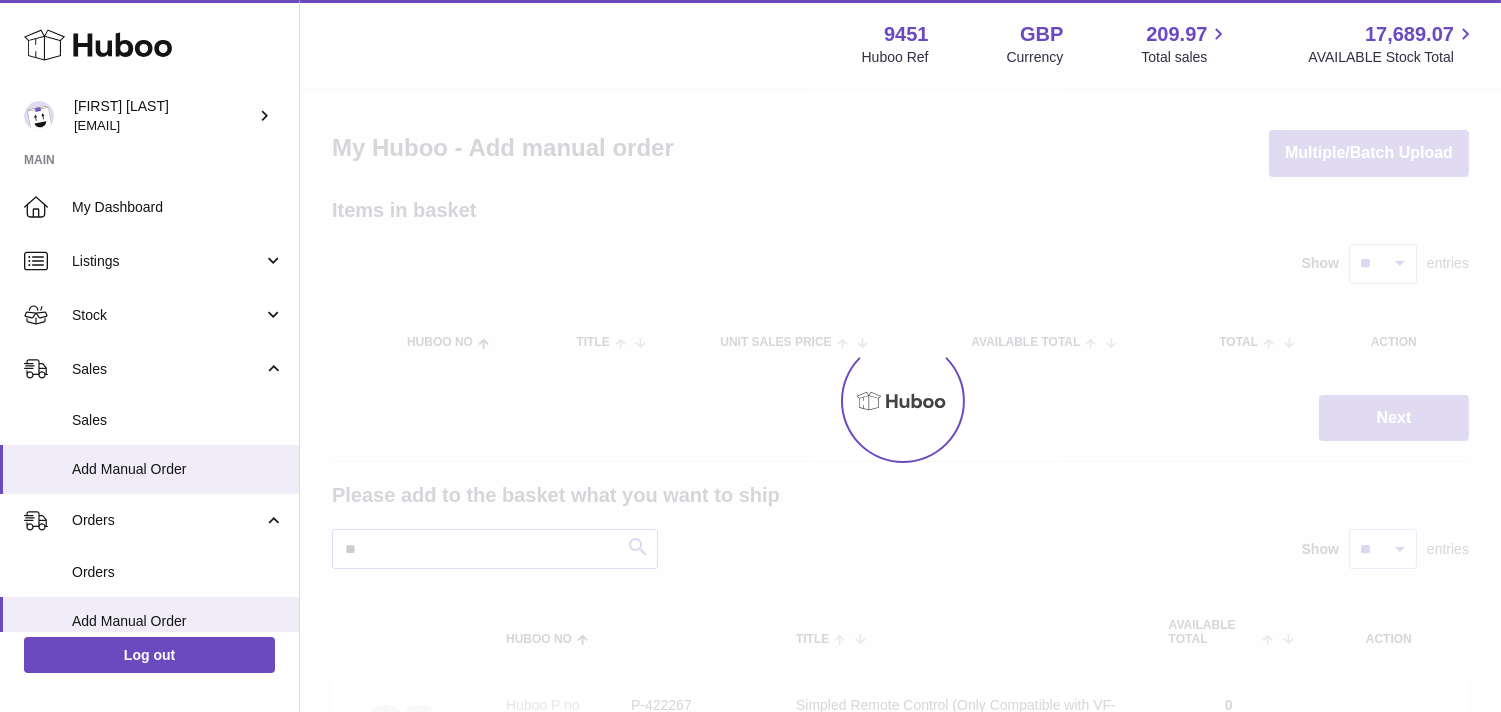 type on "*" 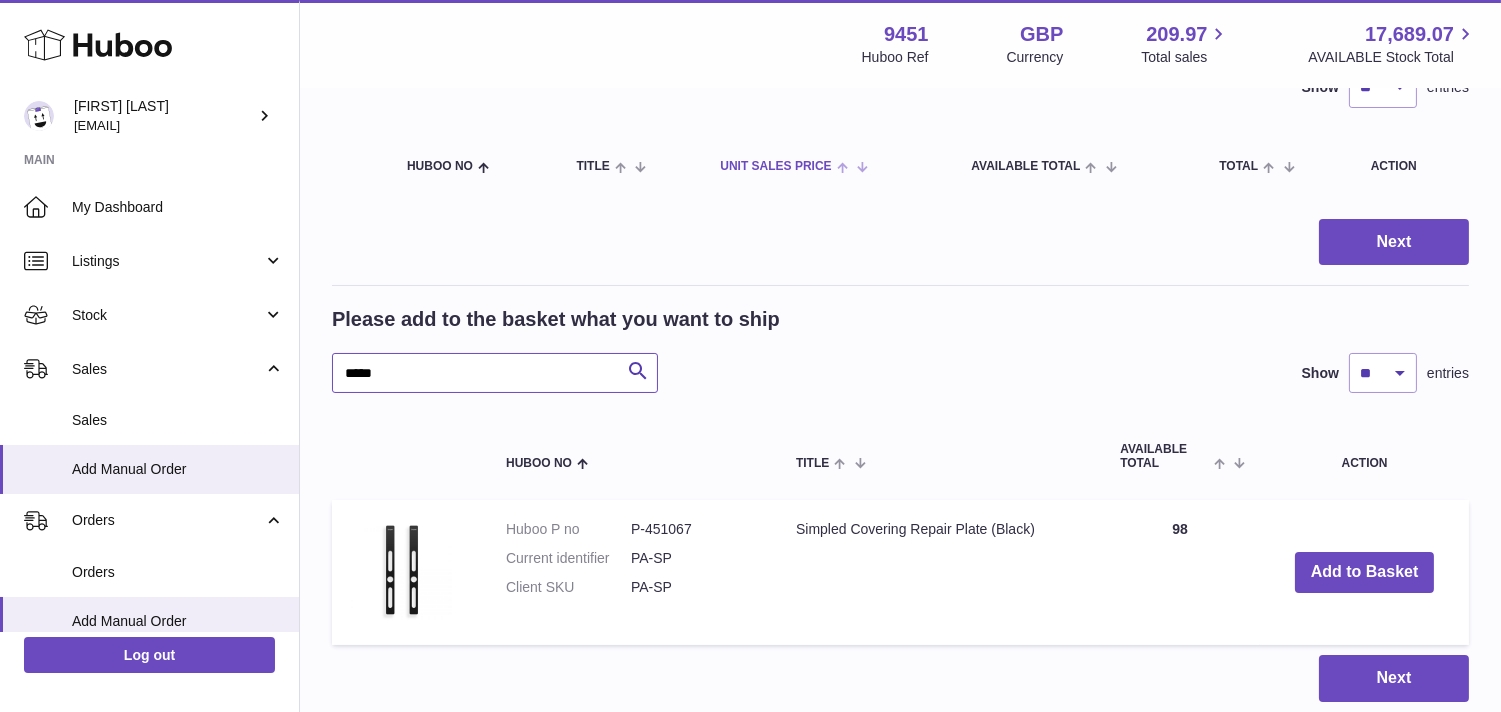 scroll, scrollTop: 322, scrollLeft: 0, axis: vertical 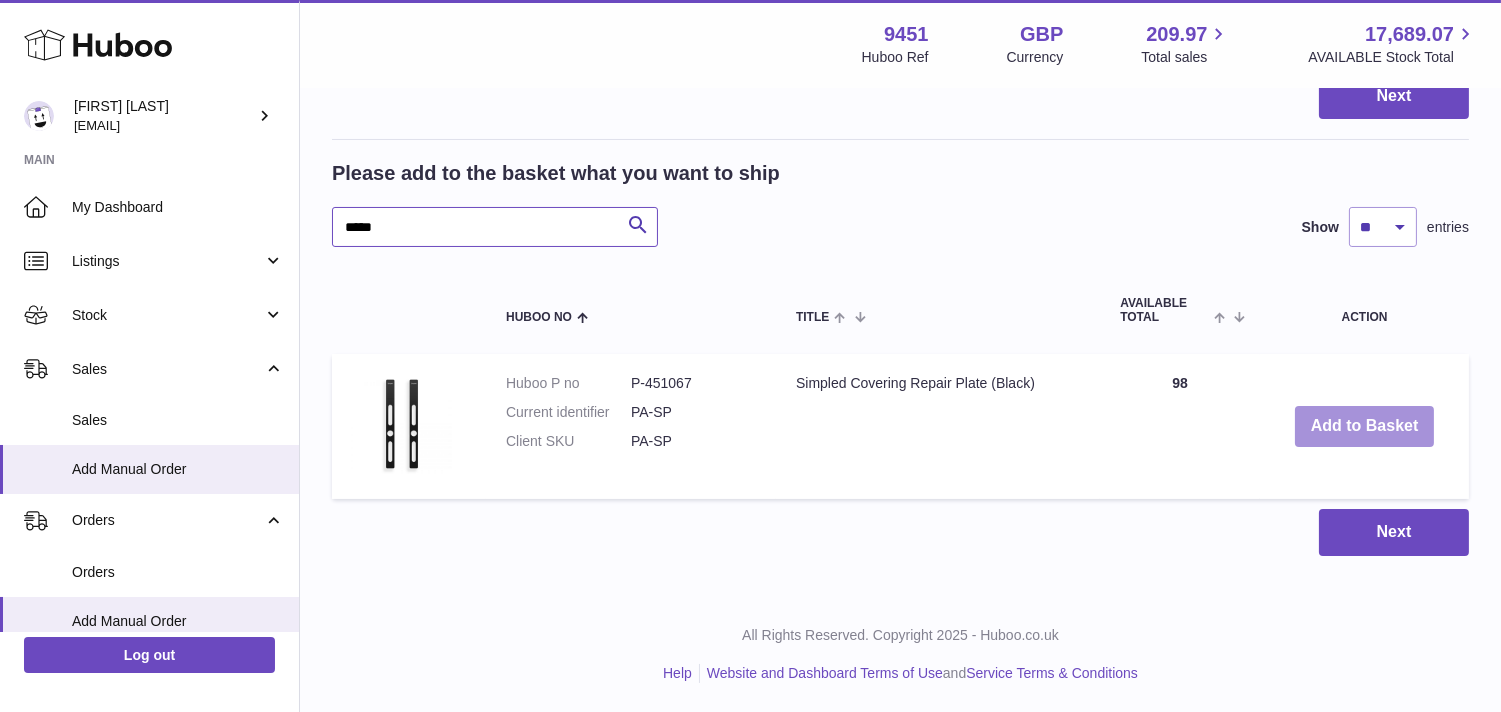 type on "*****" 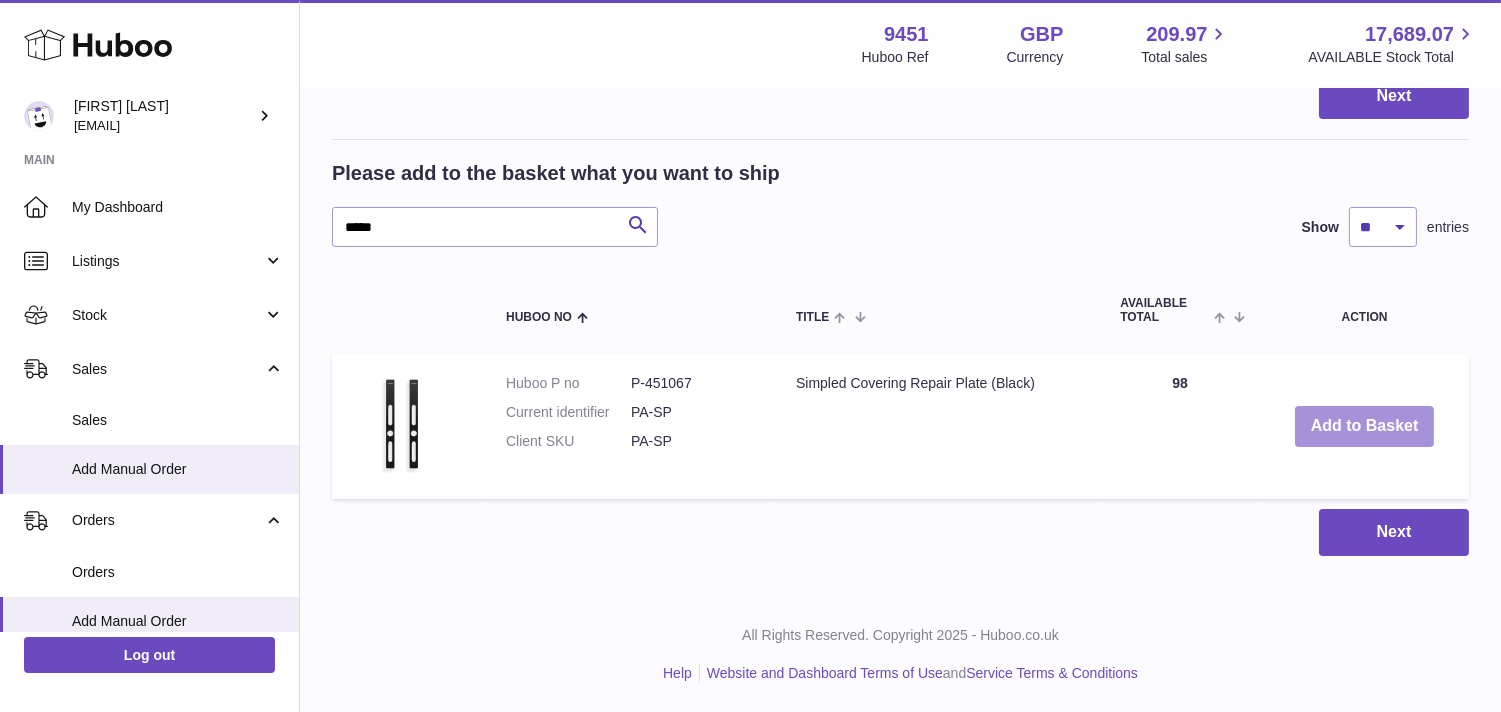 click on "Add to Basket" at bounding box center (1365, 426) 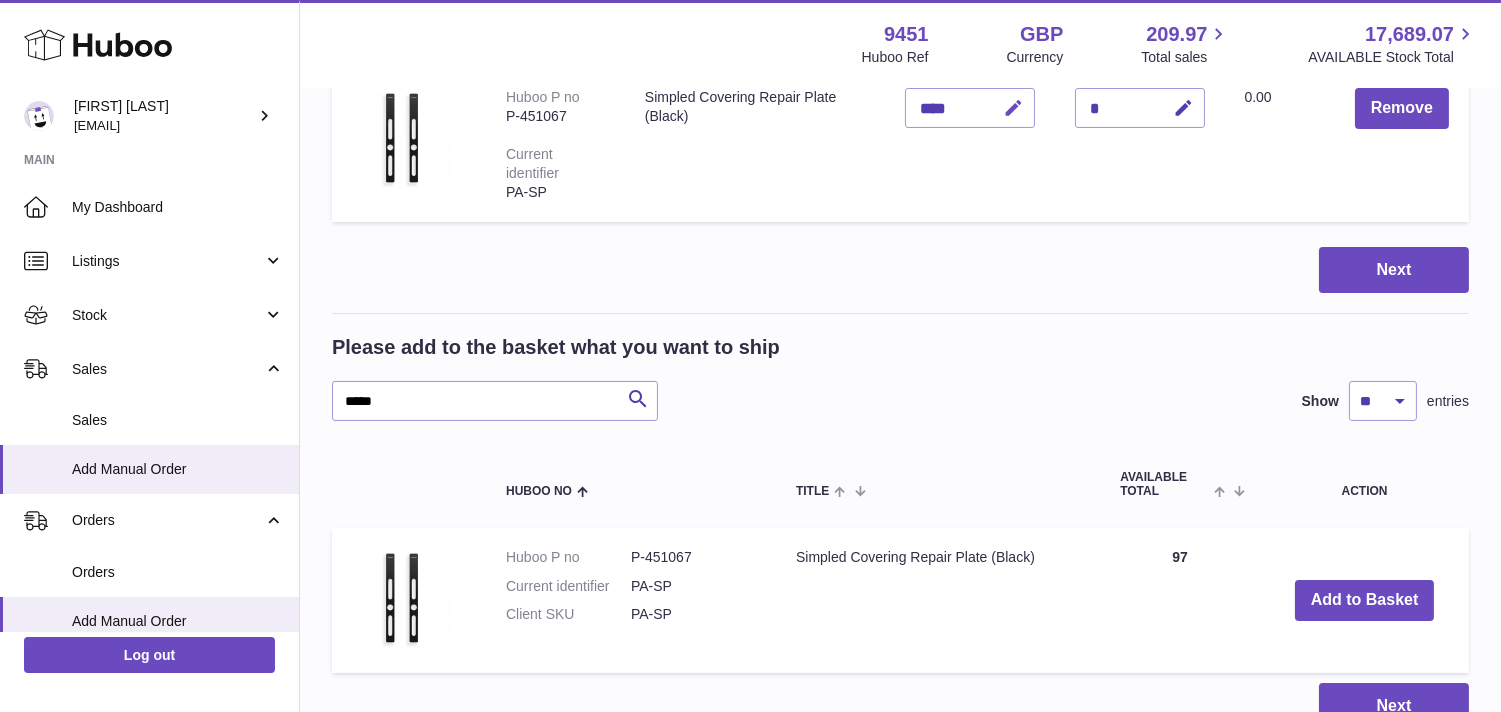 click at bounding box center (1014, 108) 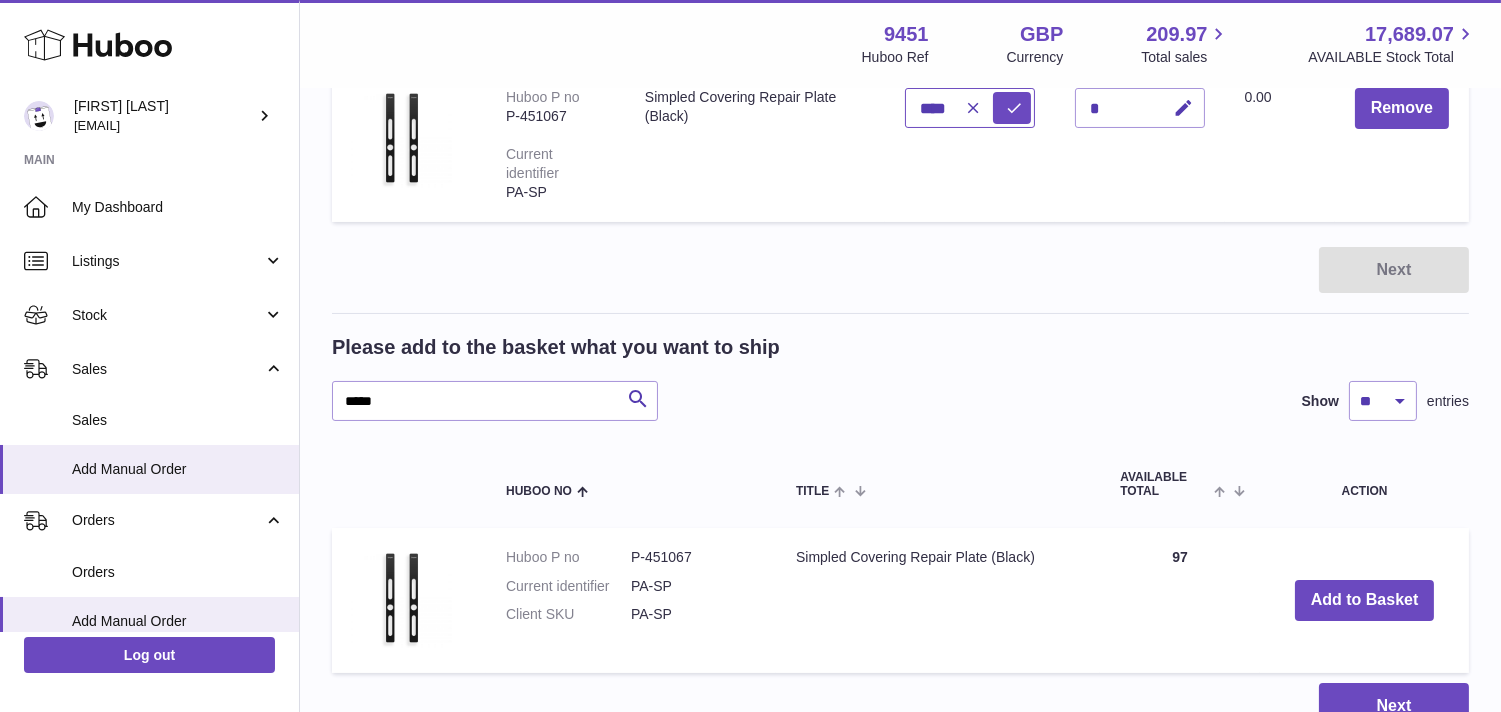 click on "****" at bounding box center [970, 108] 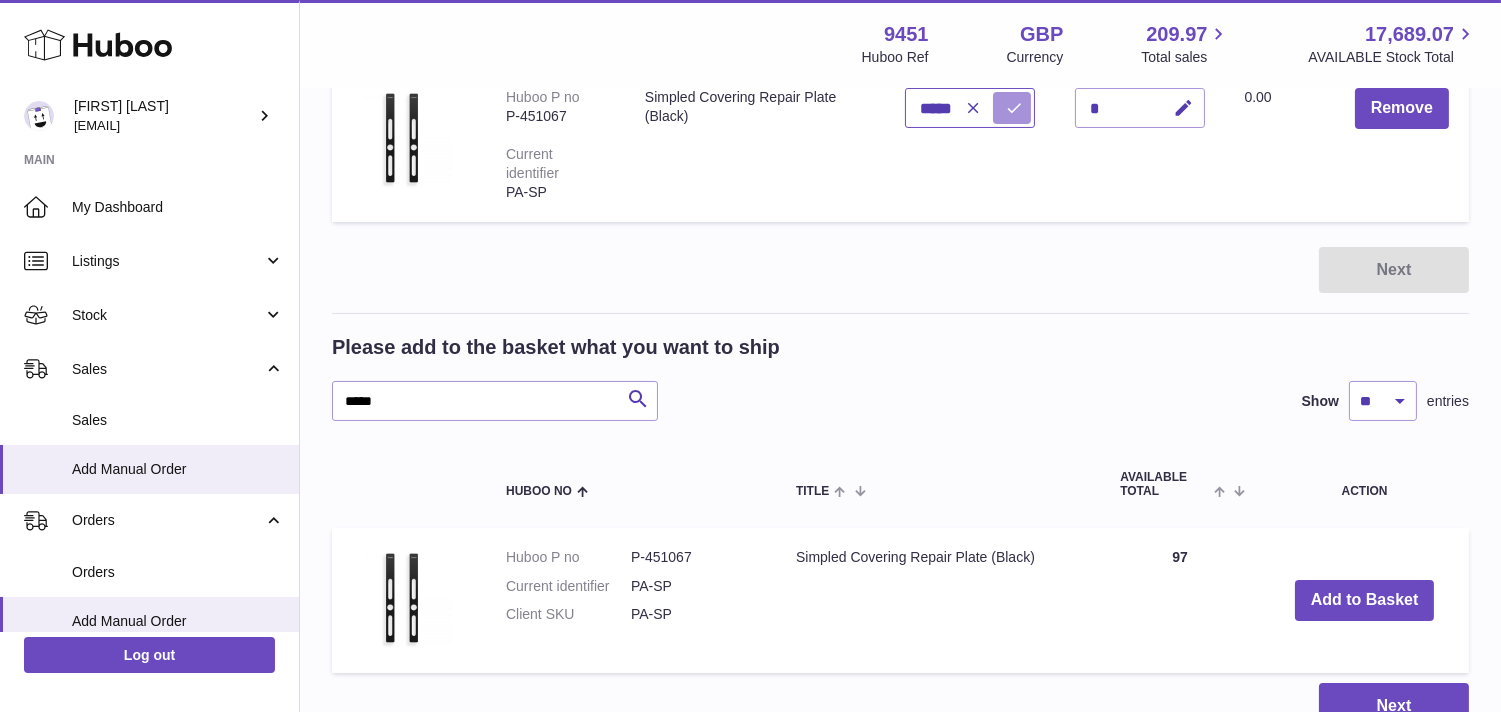 type on "*****" 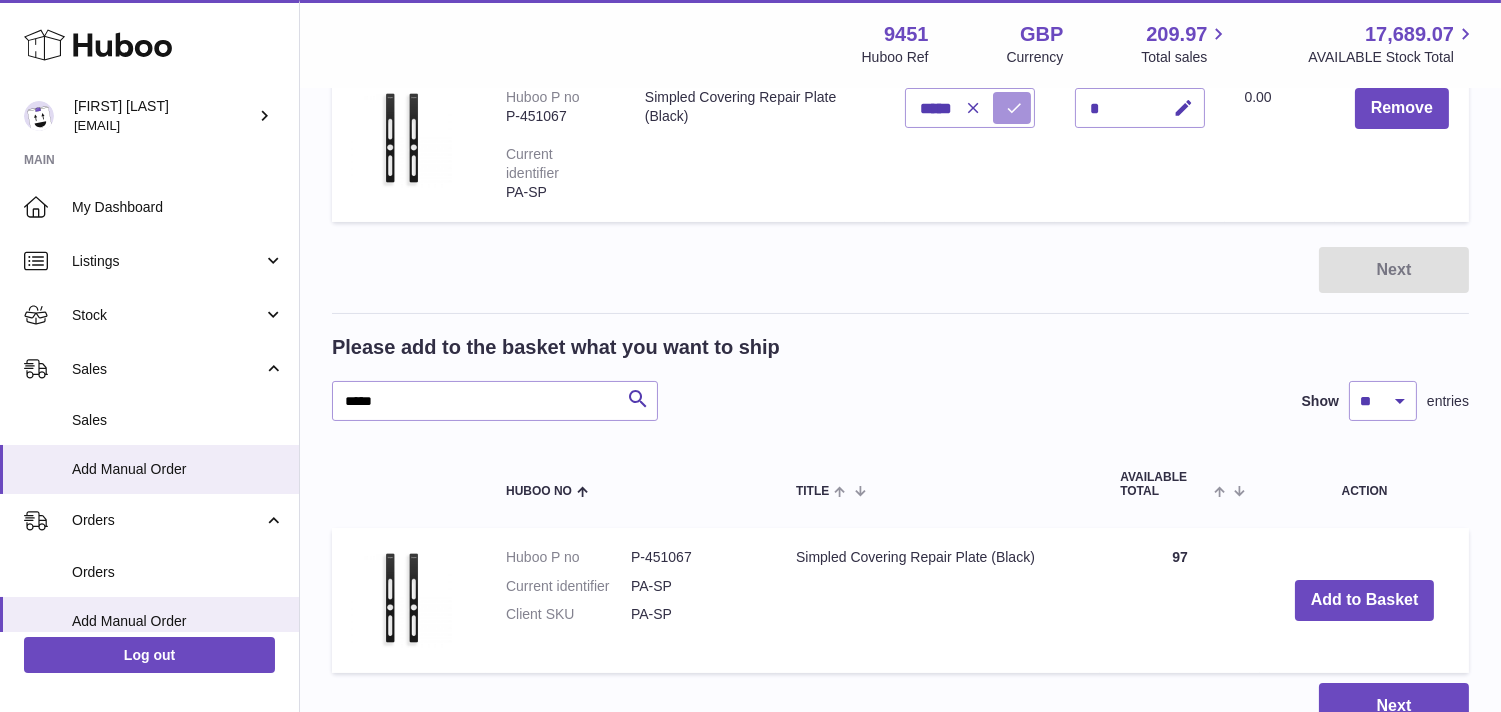 click at bounding box center [1015, 108] 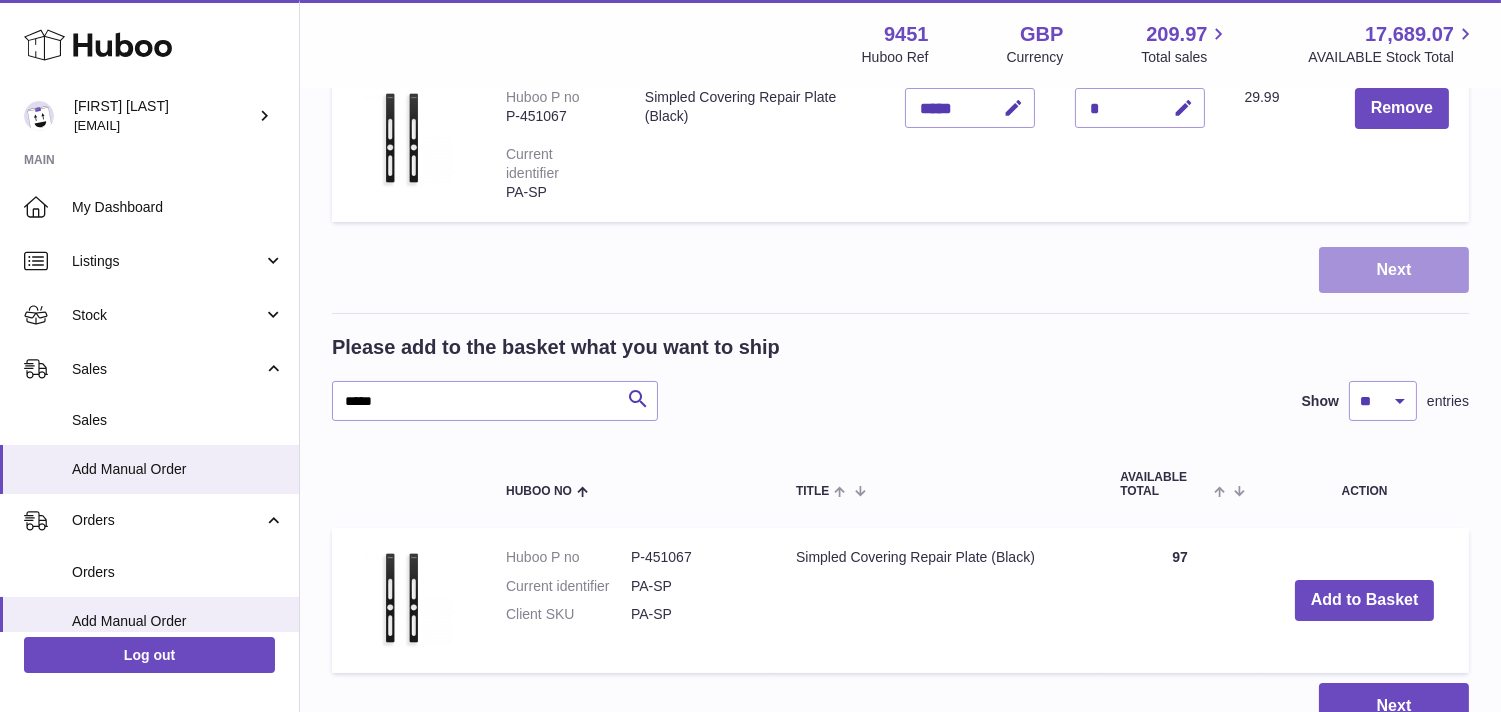 click on "Next" at bounding box center (1394, 270) 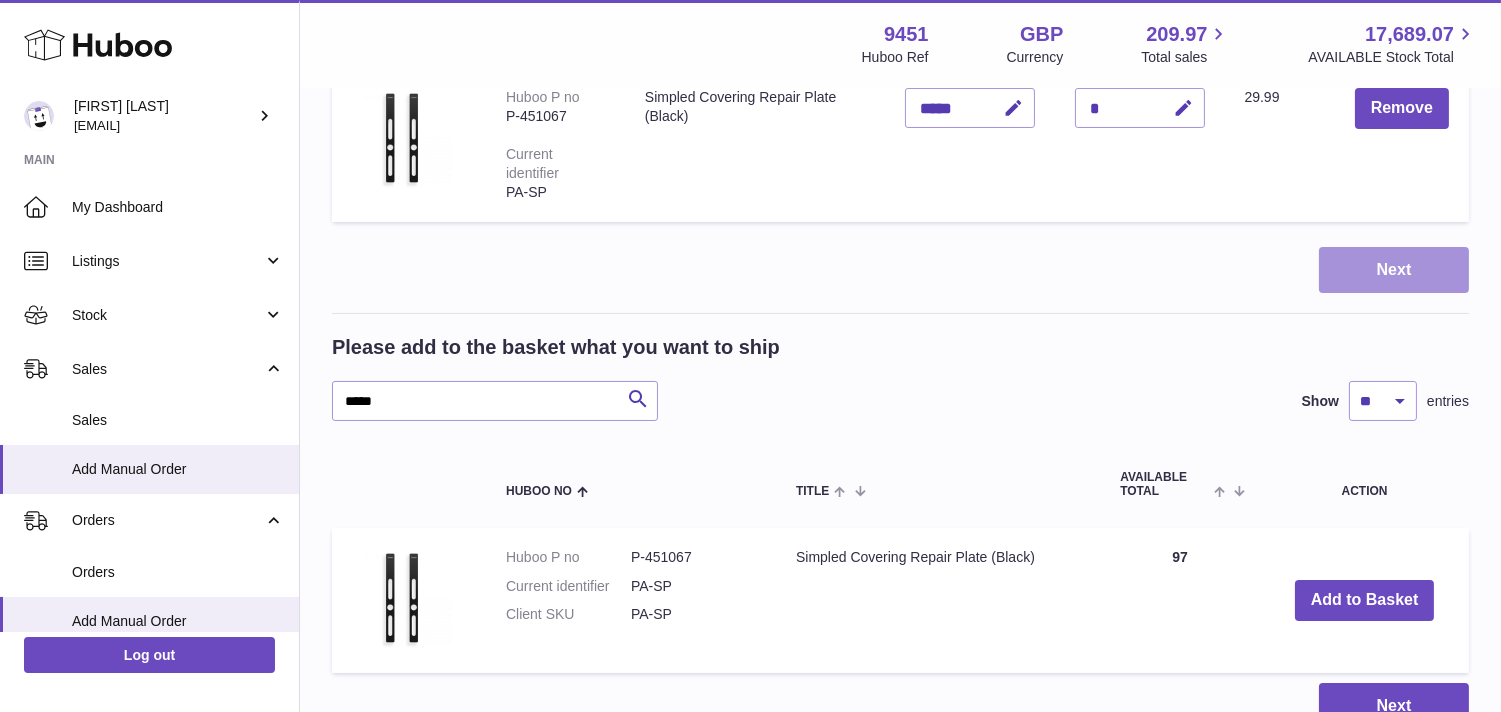 scroll, scrollTop: 0, scrollLeft: 0, axis: both 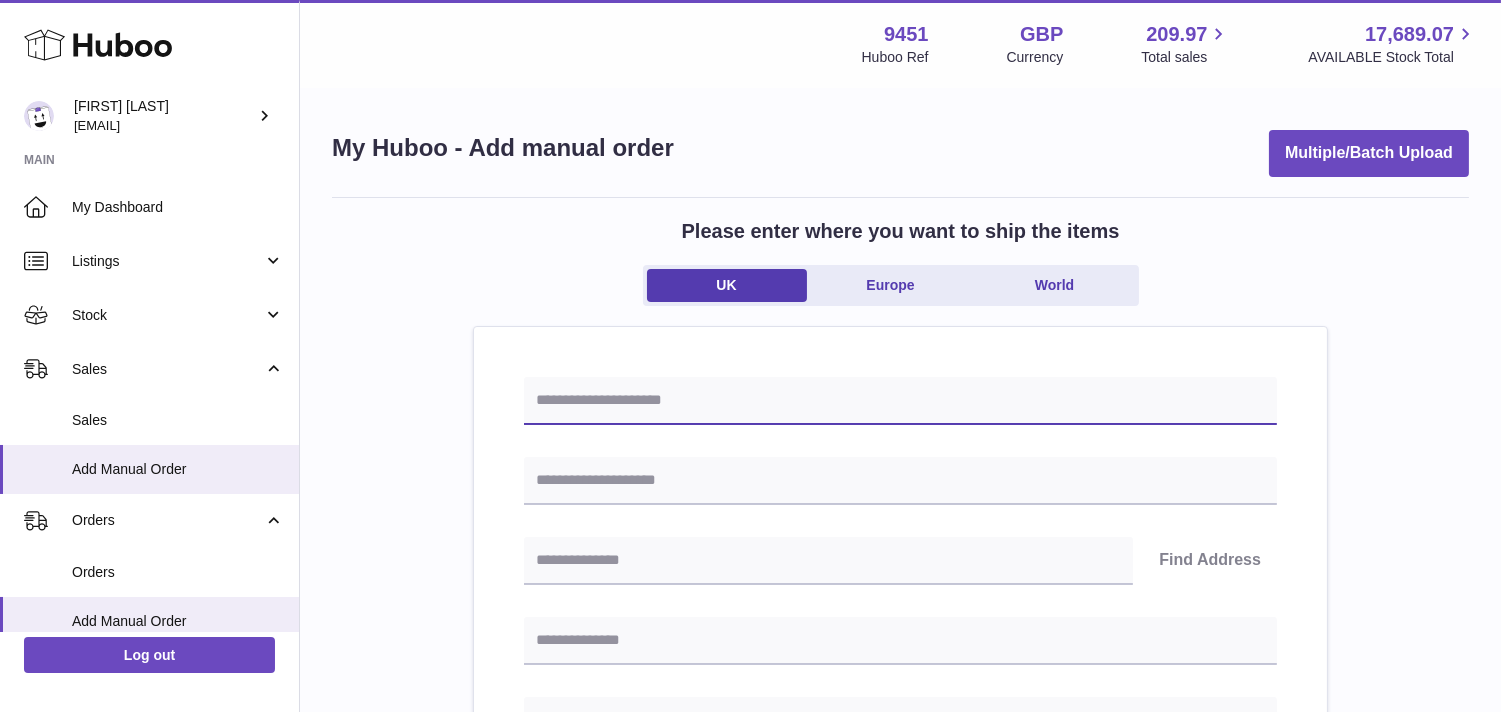 click at bounding box center (900, 401) 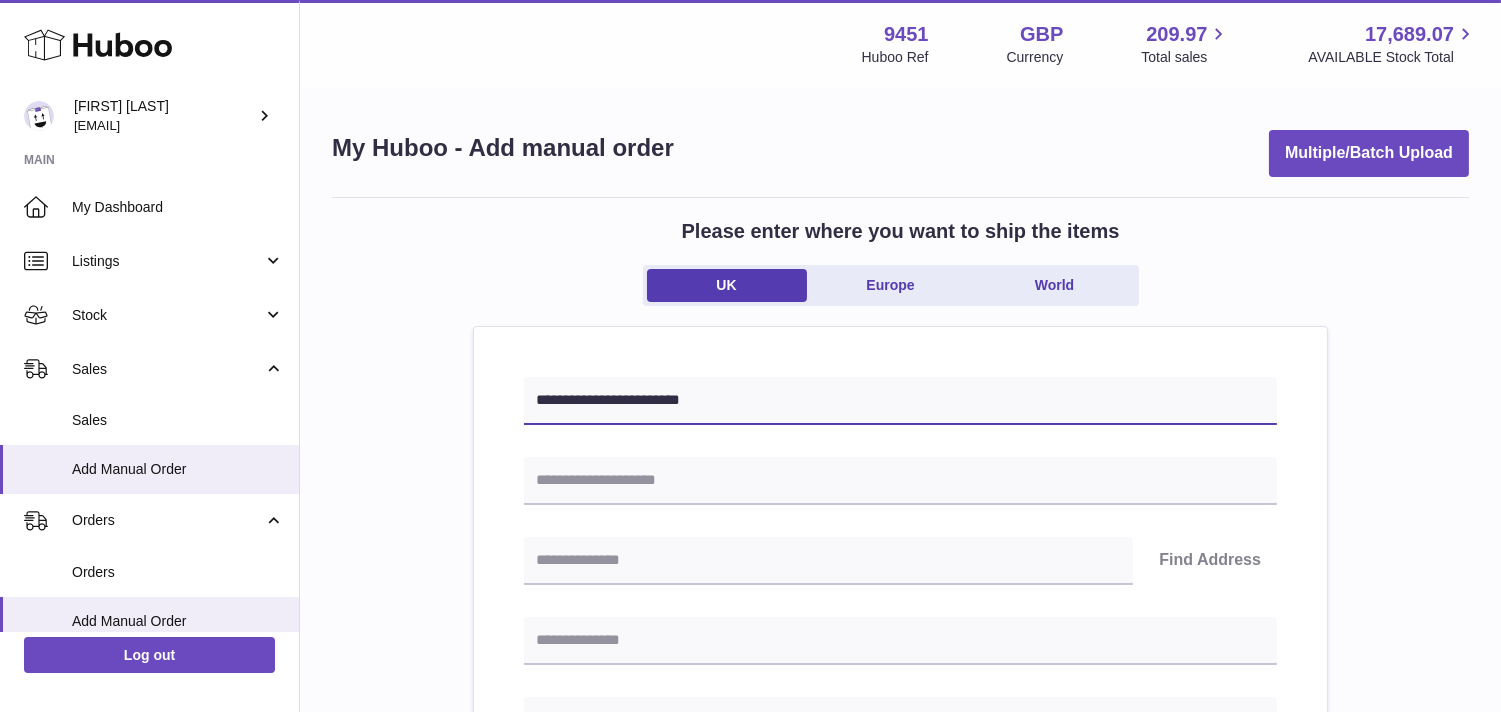 type on "**********" 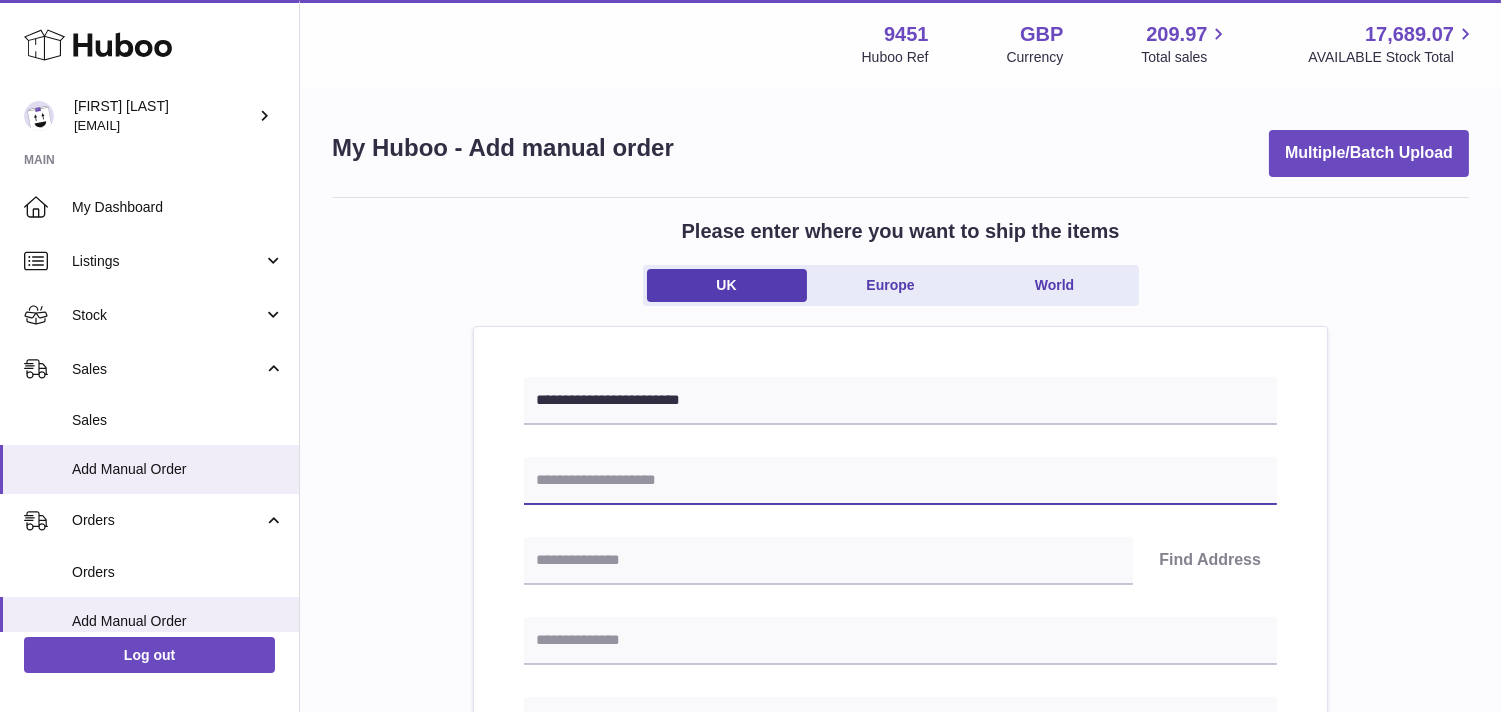 click at bounding box center [900, 481] 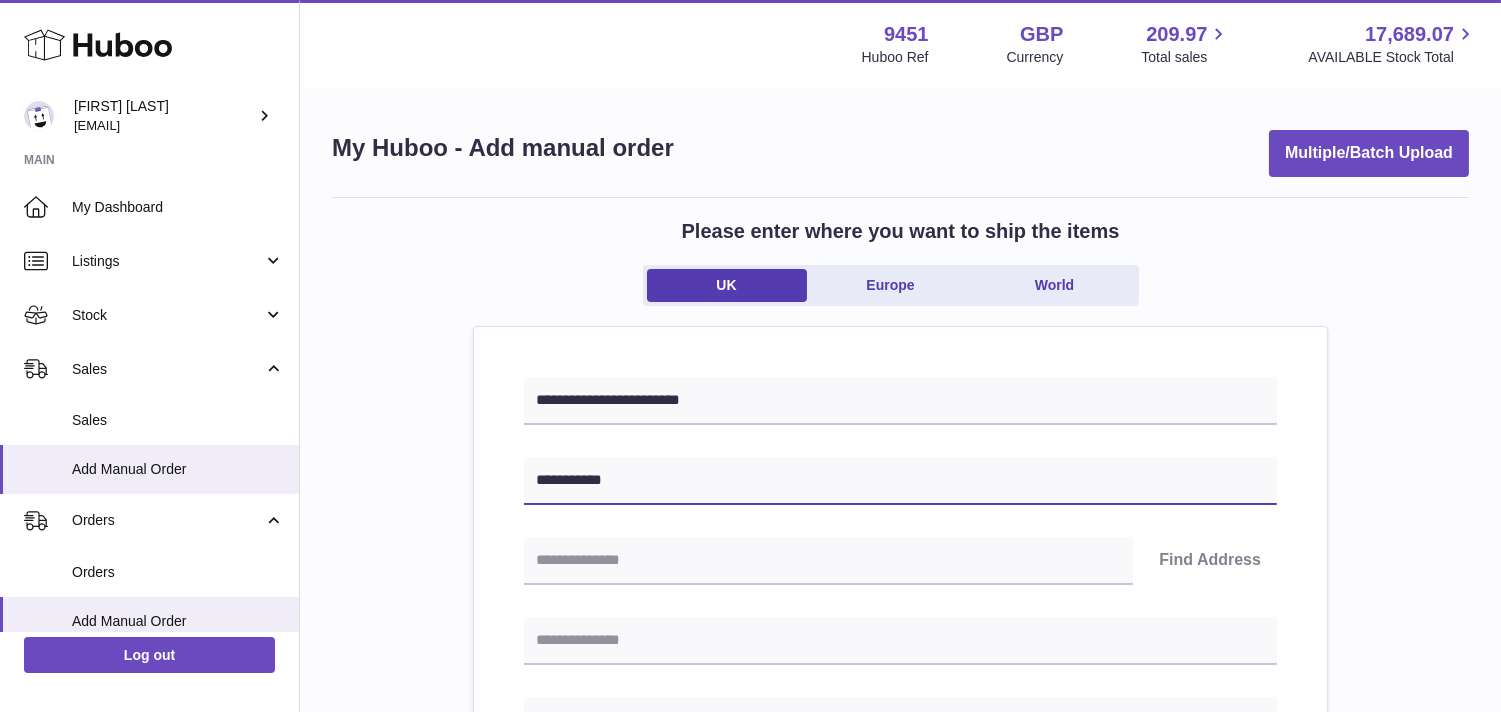 type on "**********" 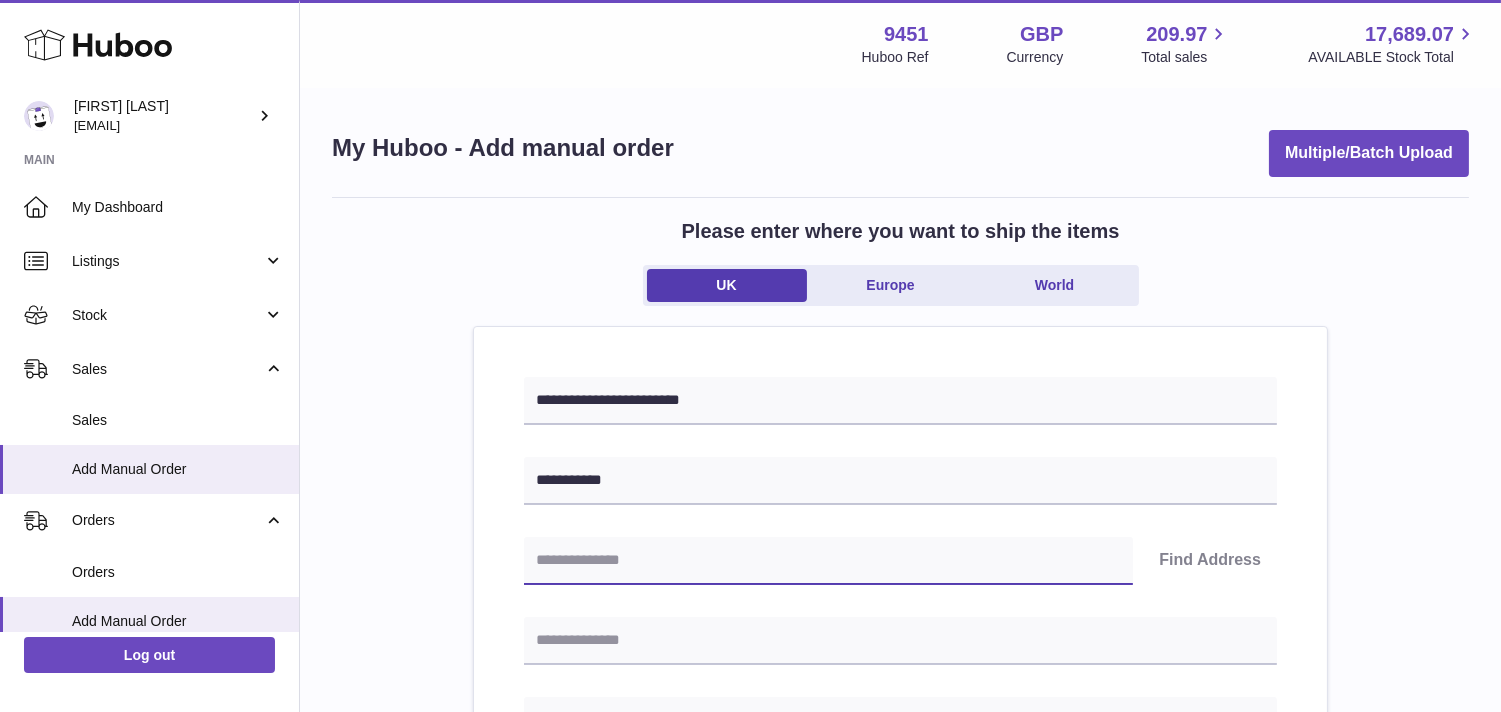 click at bounding box center (828, 561) 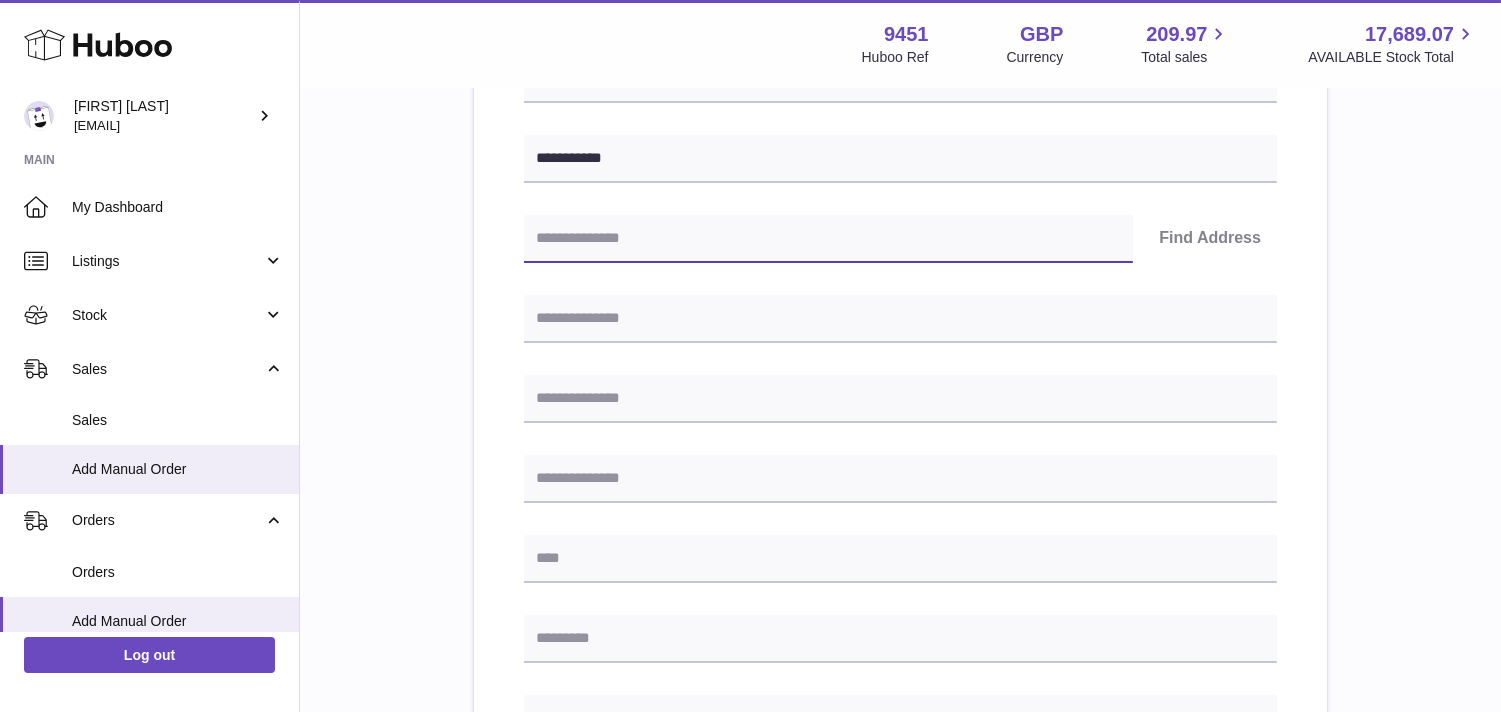 scroll, scrollTop: 333, scrollLeft: 0, axis: vertical 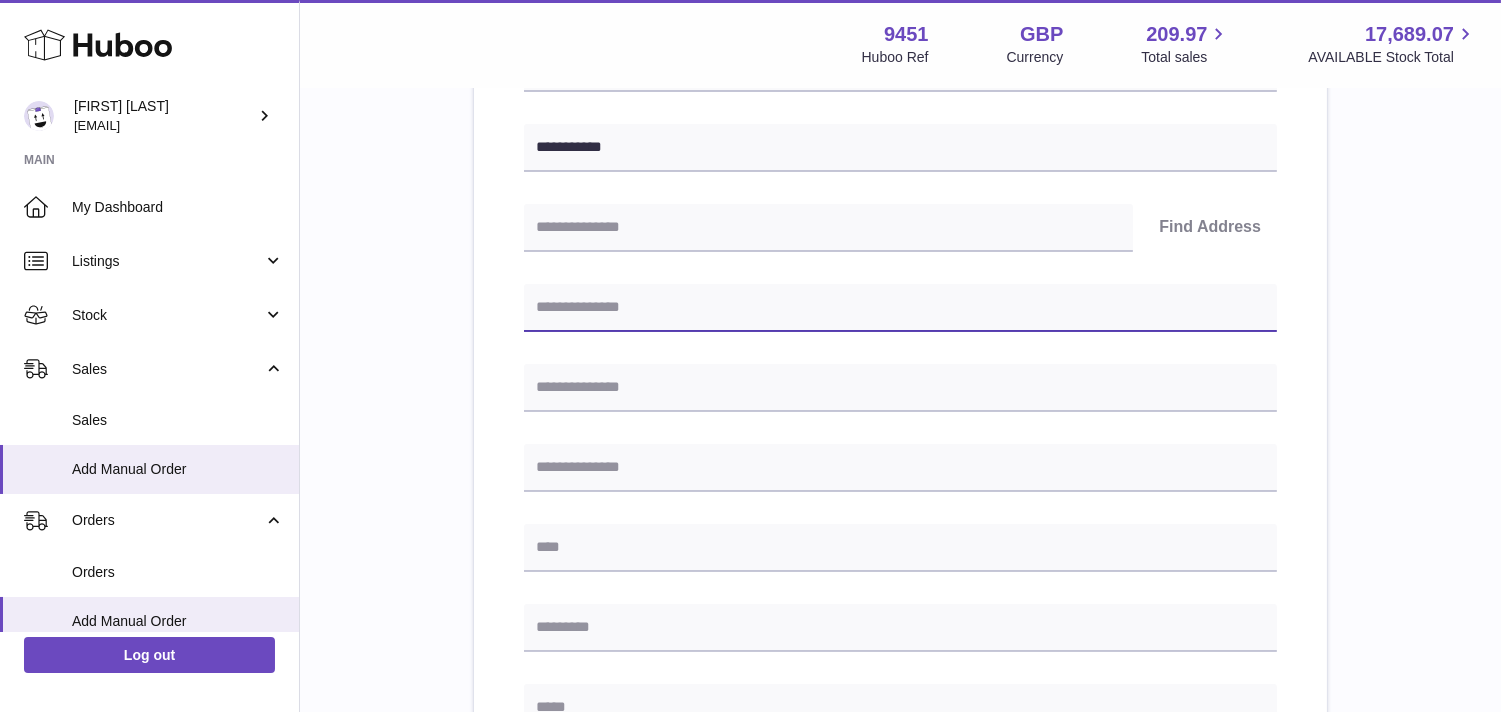 click at bounding box center [900, 308] 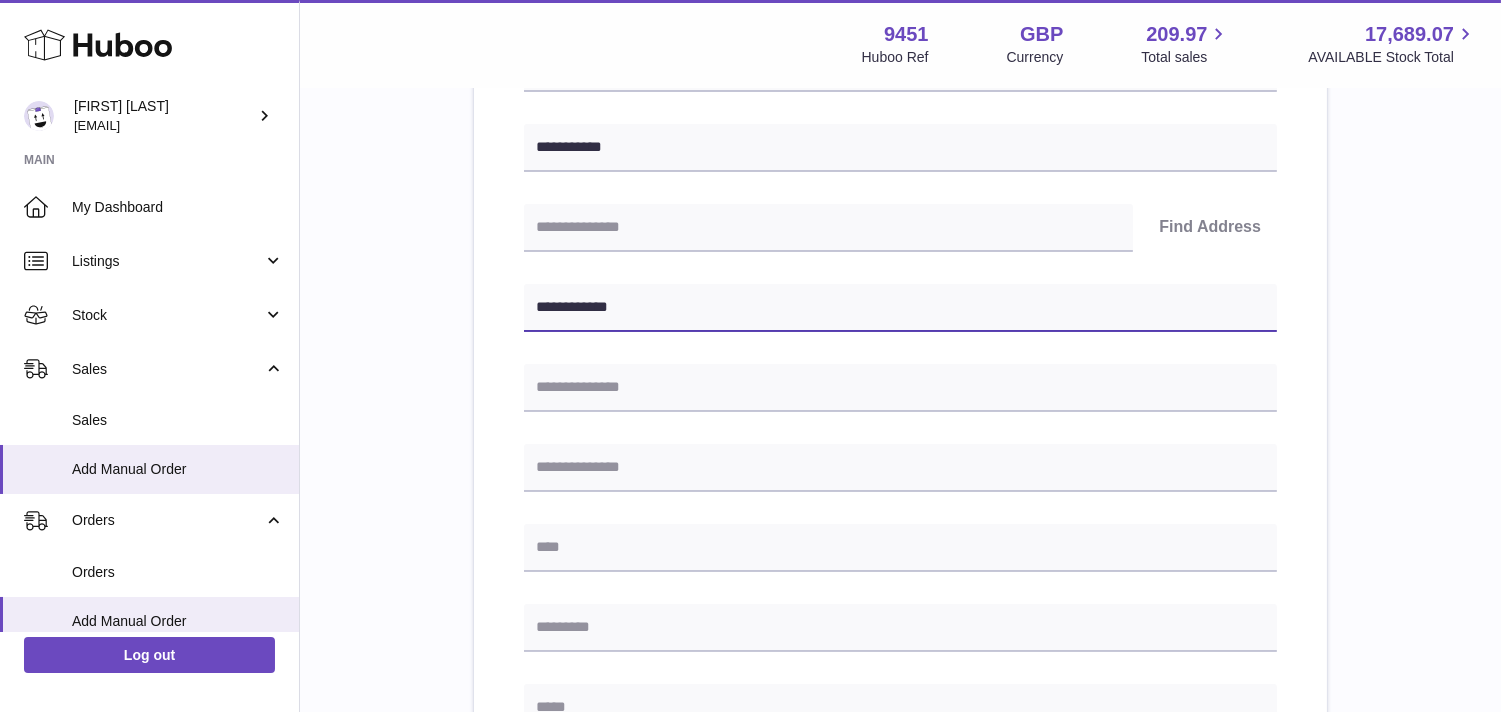 type on "**********" 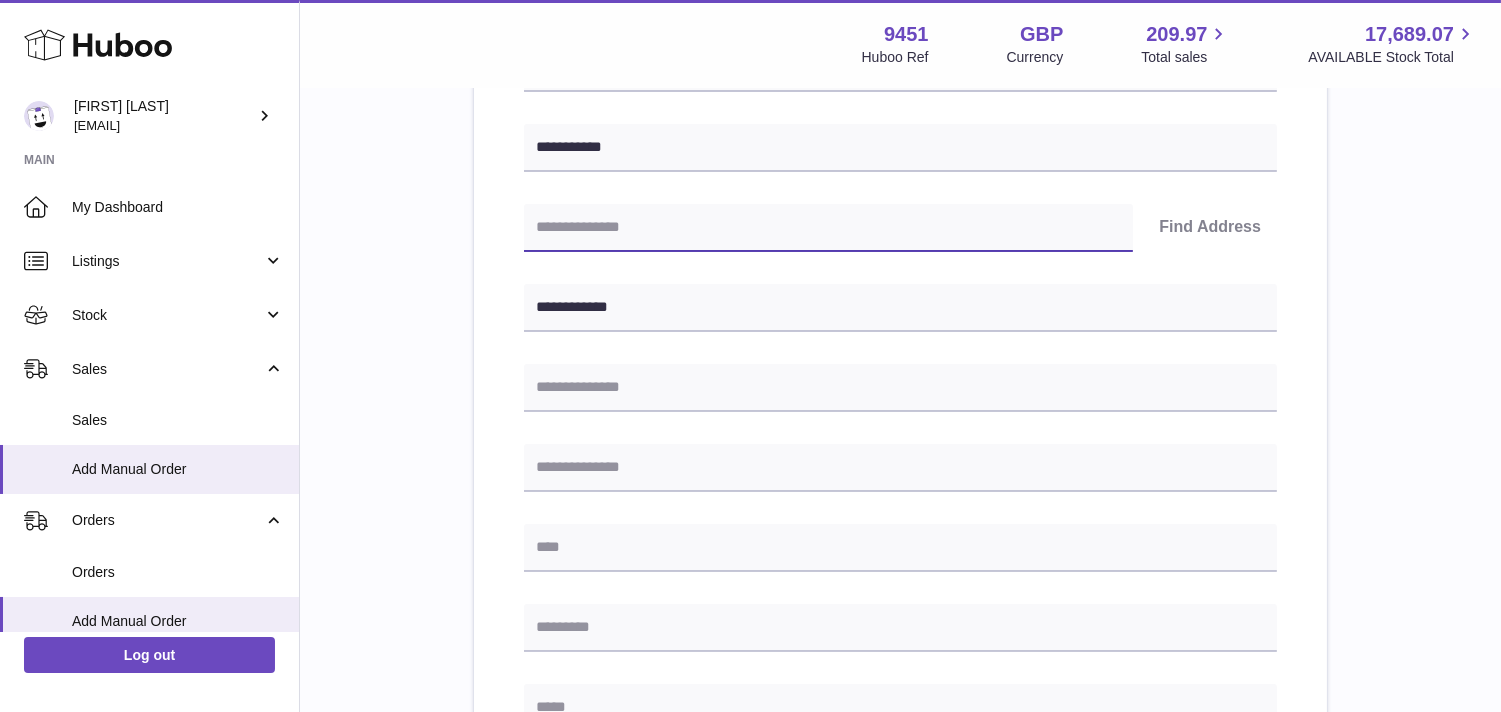 click at bounding box center [828, 228] 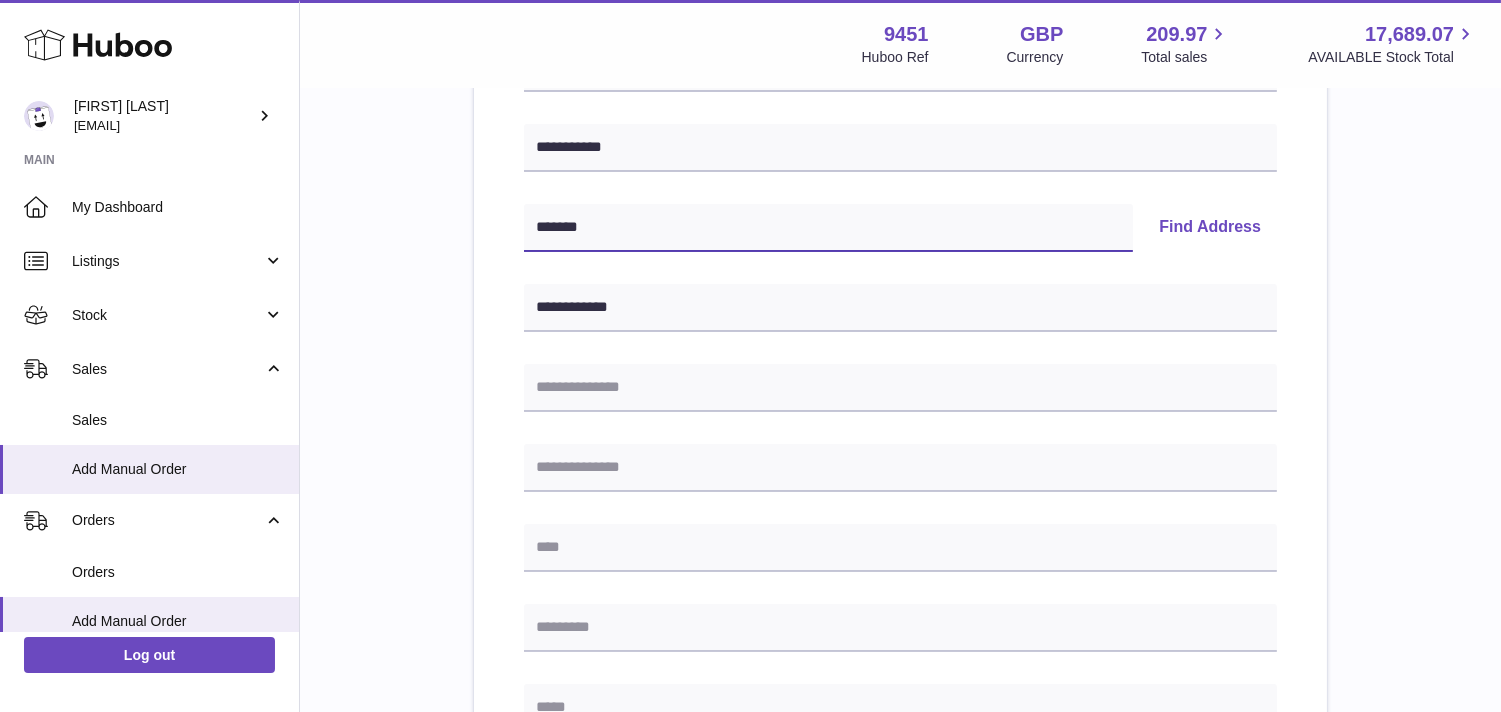 type on "*******" 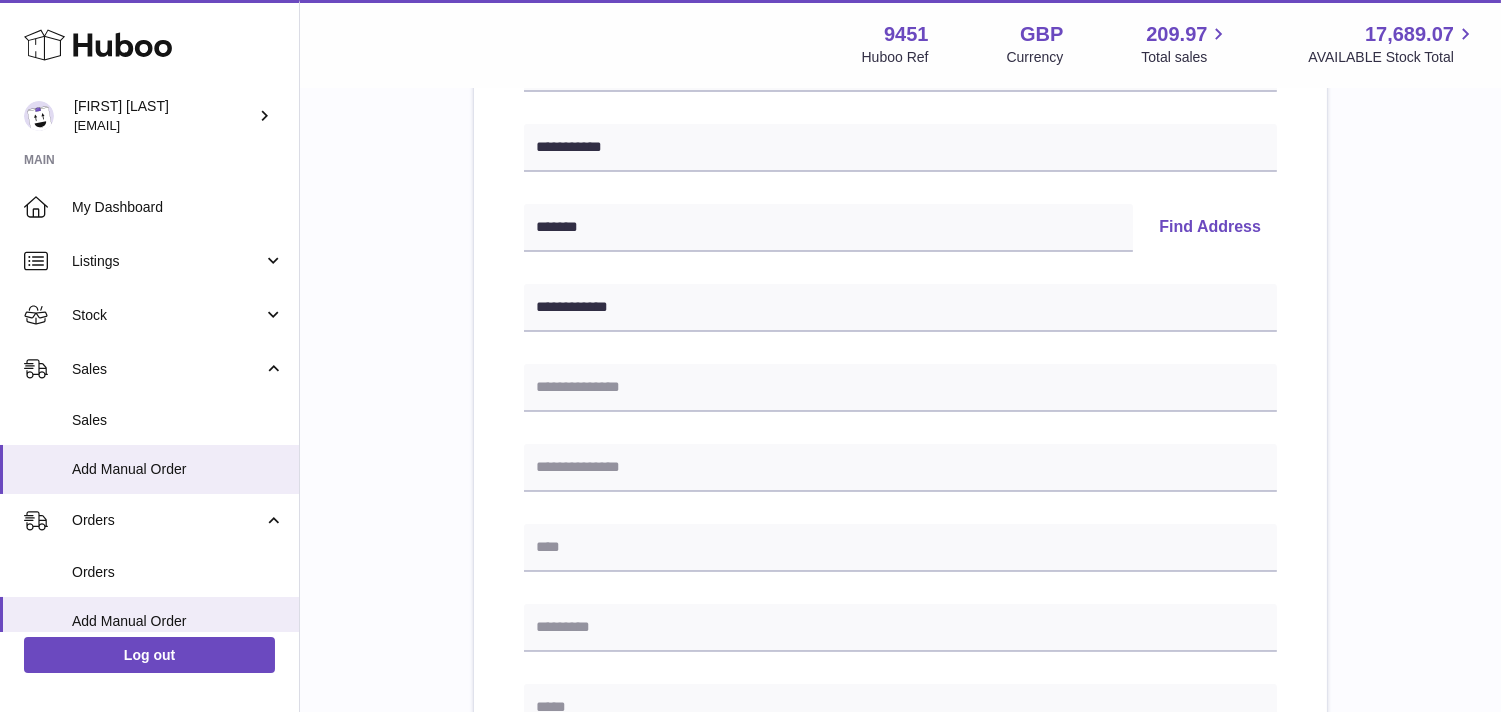 click on "Find Address" at bounding box center [1210, 228] 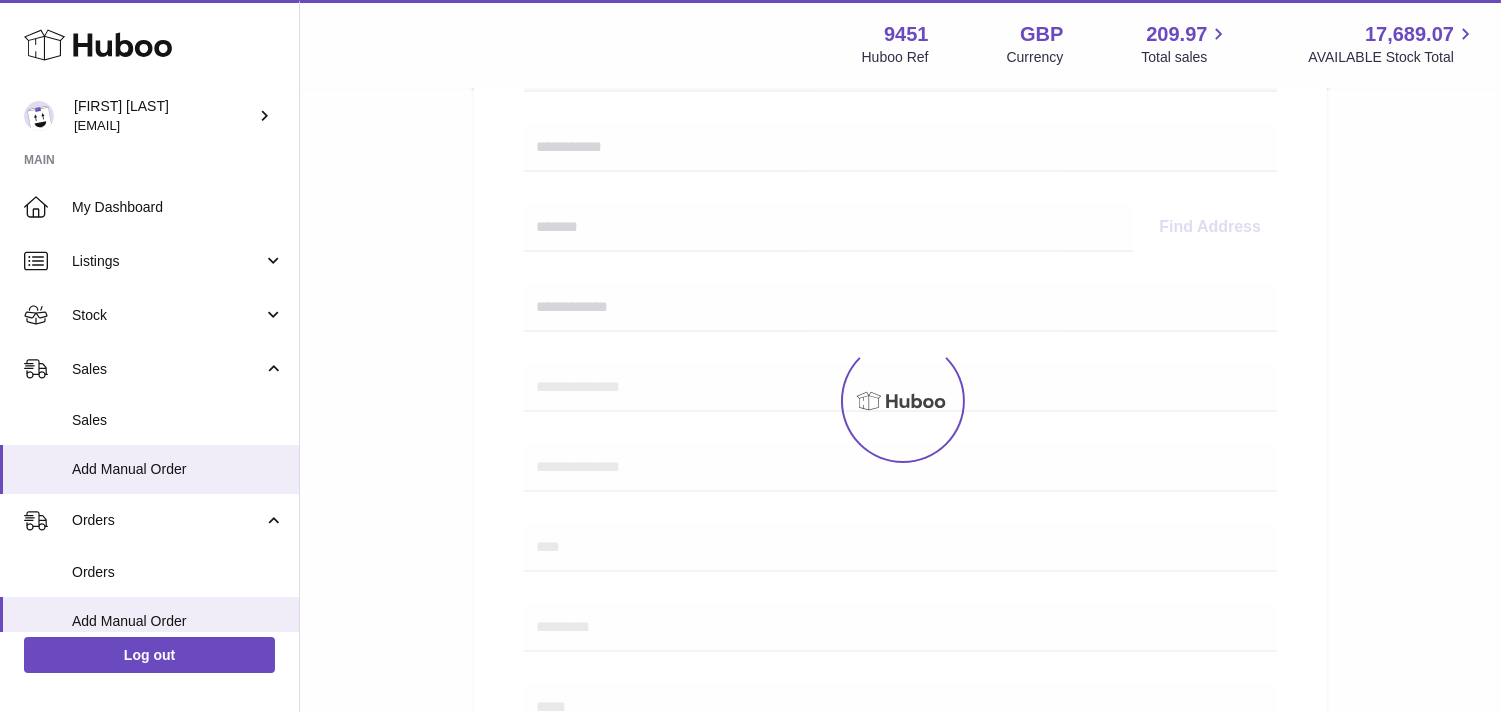 select 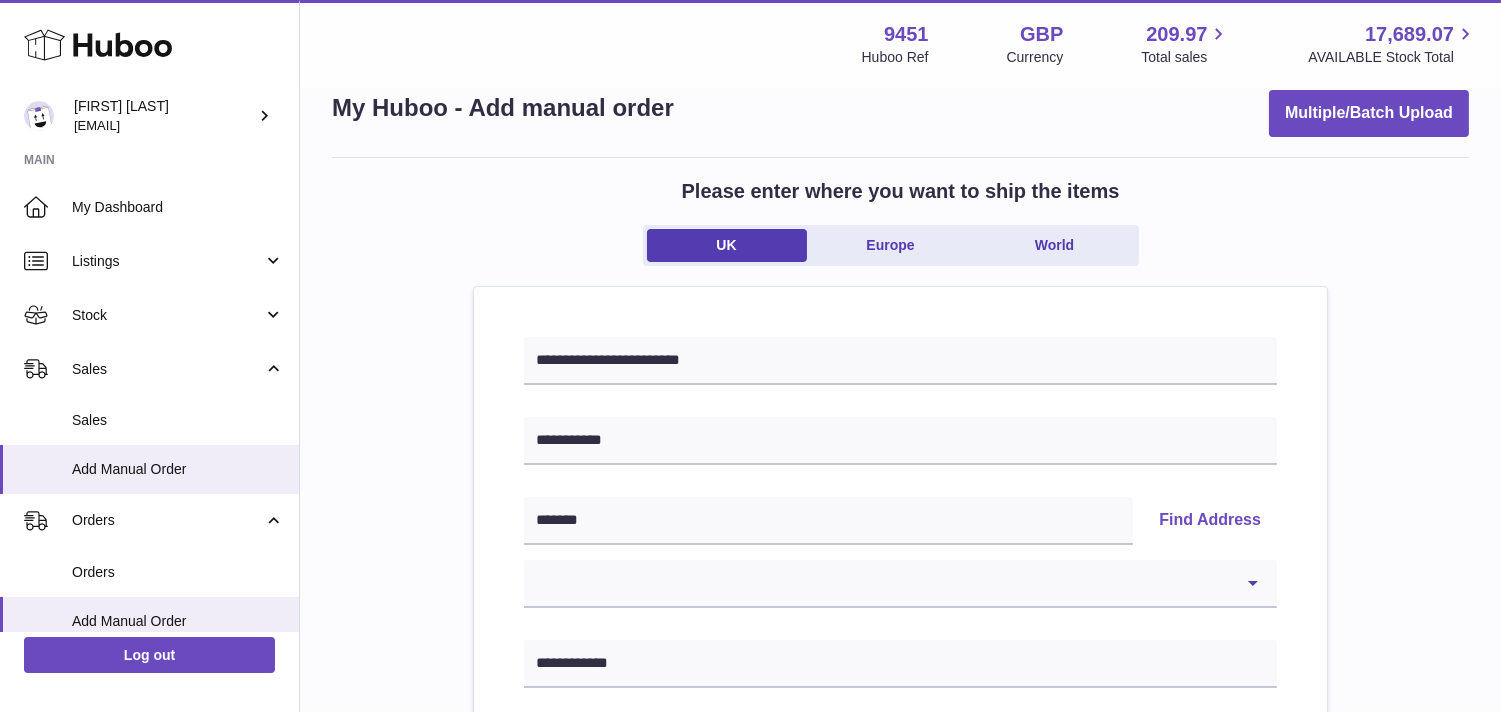 scroll, scrollTop: 111, scrollLeft: 0, axis: vertical 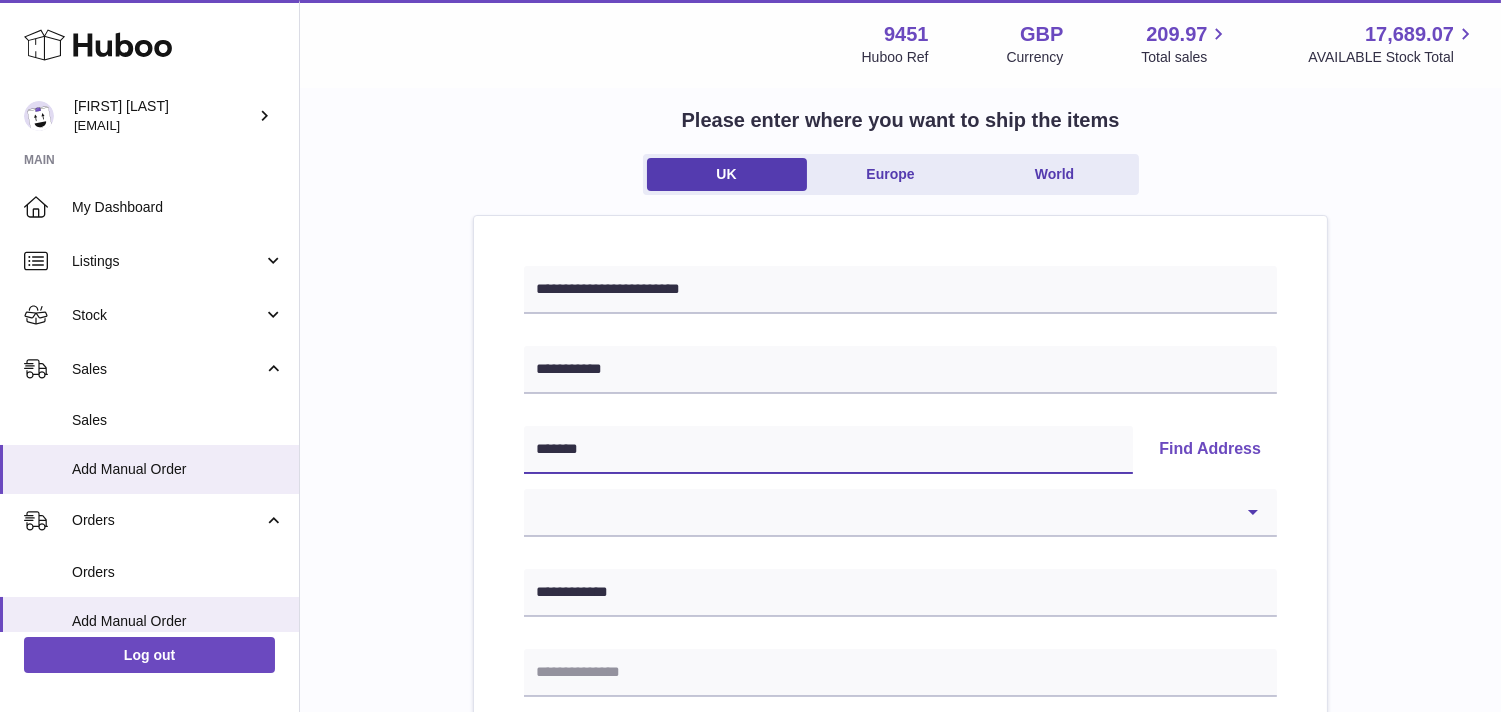 click on "*******" at bounding box center (828, 450) 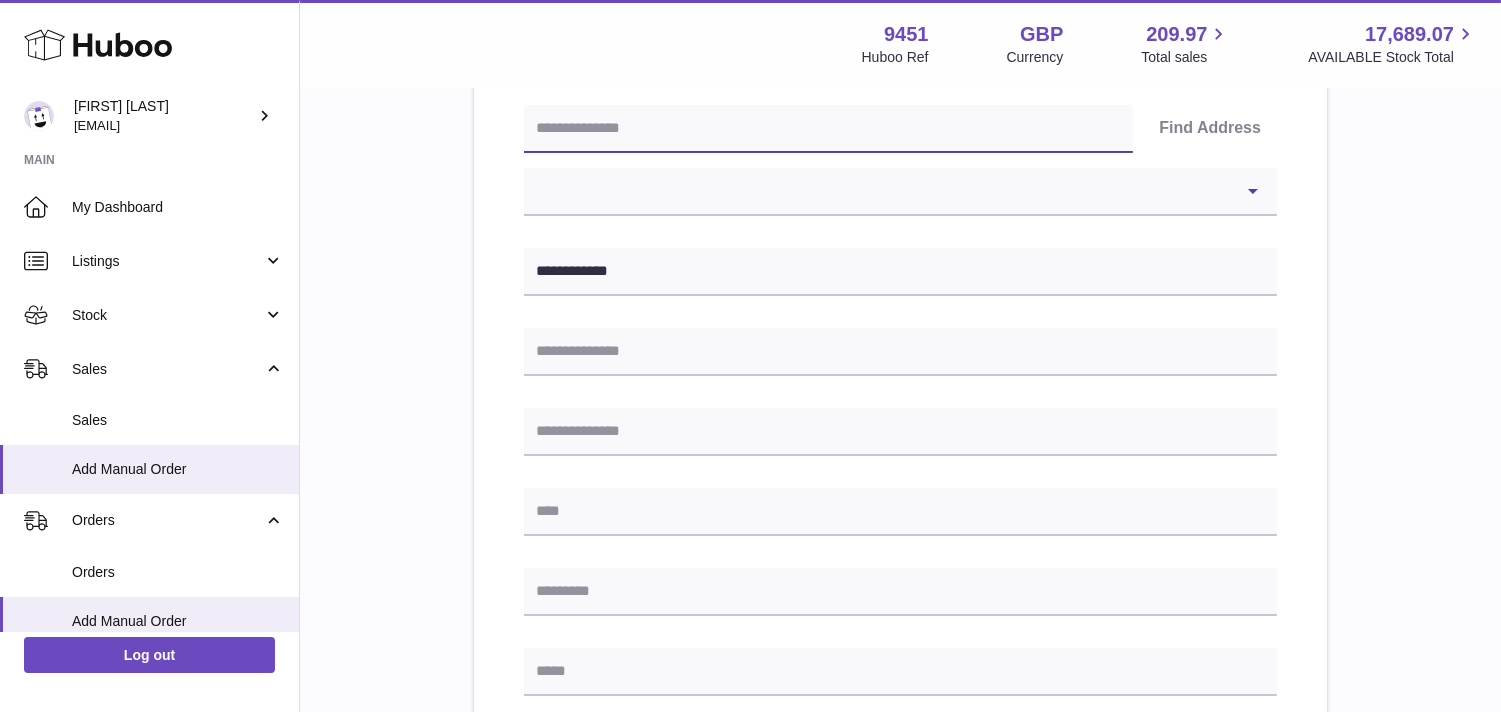 scroll, scrollTop: 444, scrollLeft: 0, axis: vertical 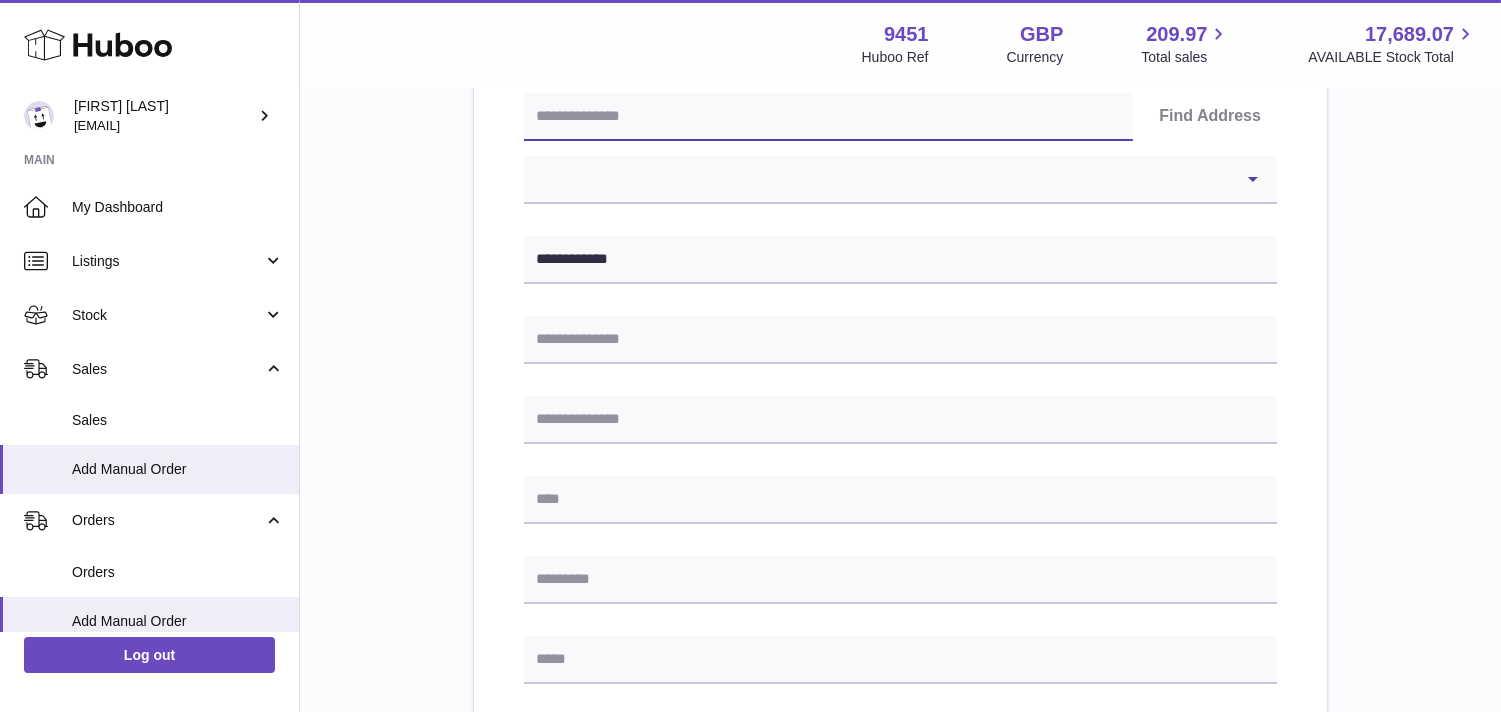 type 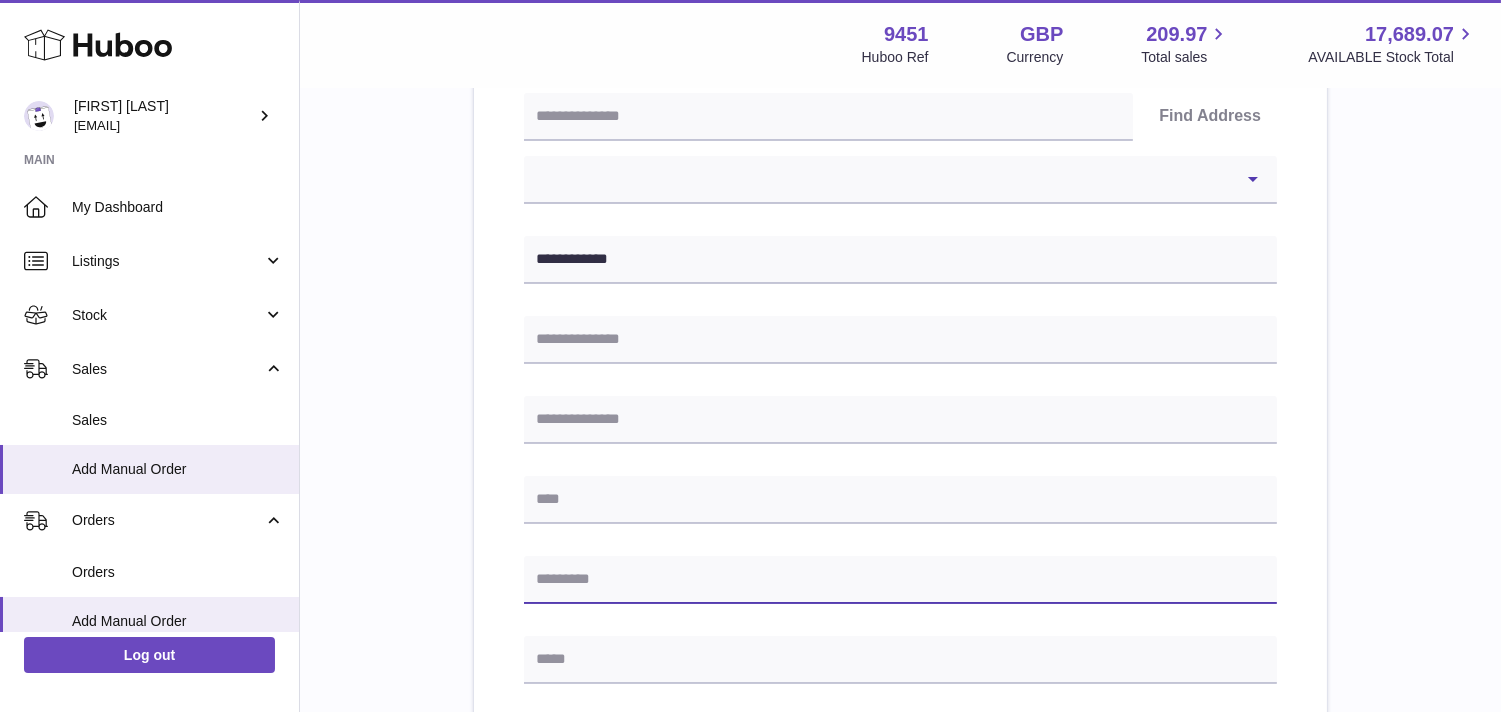 click at bounding box center [900, 580] 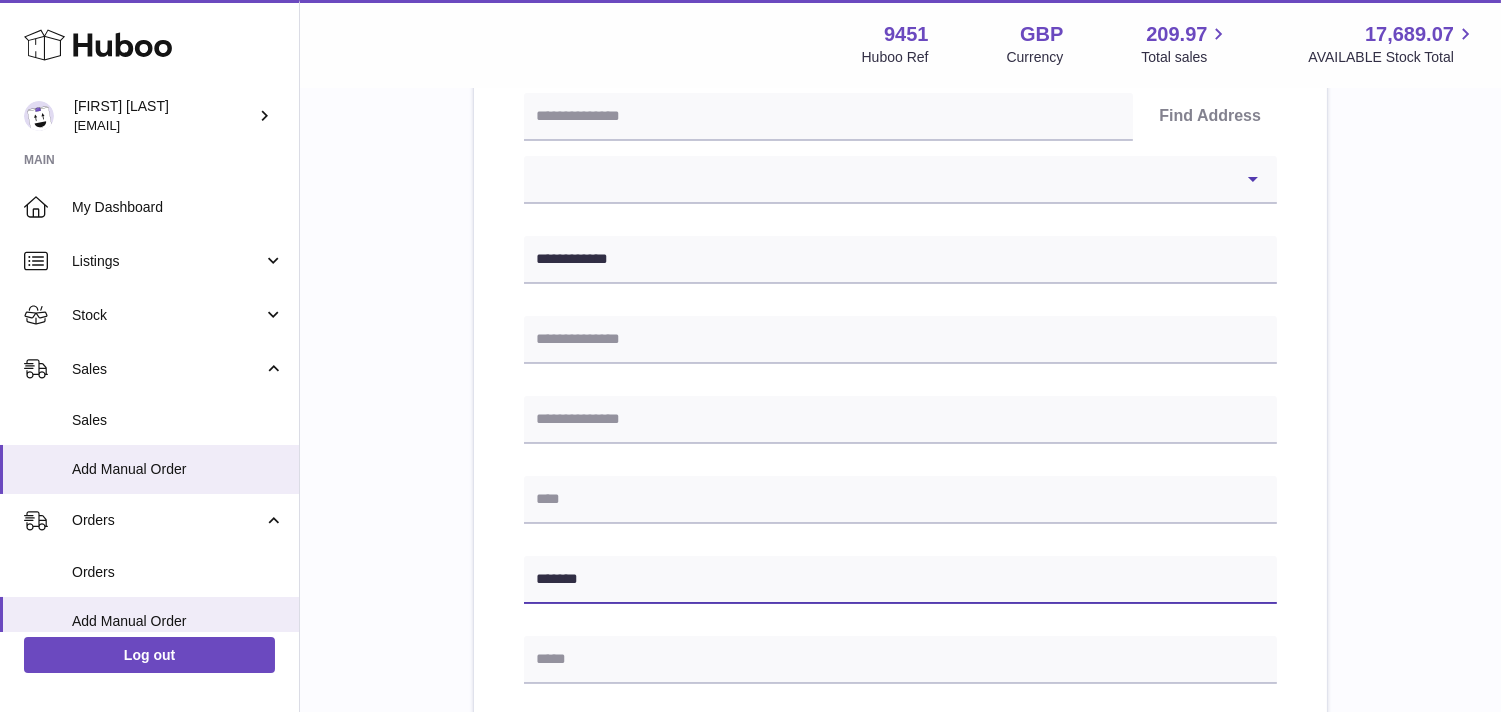 type on "*******" 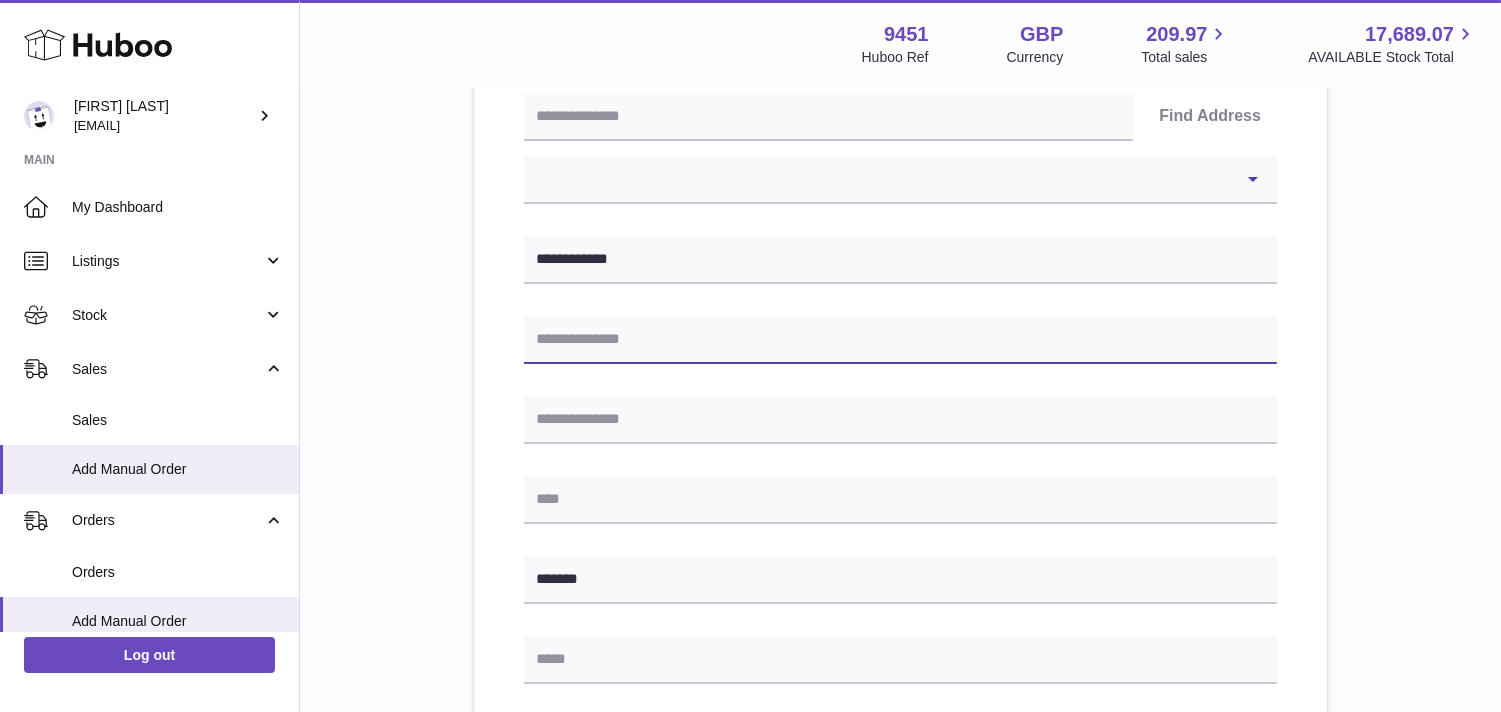 click at bounding box center [900, 340] 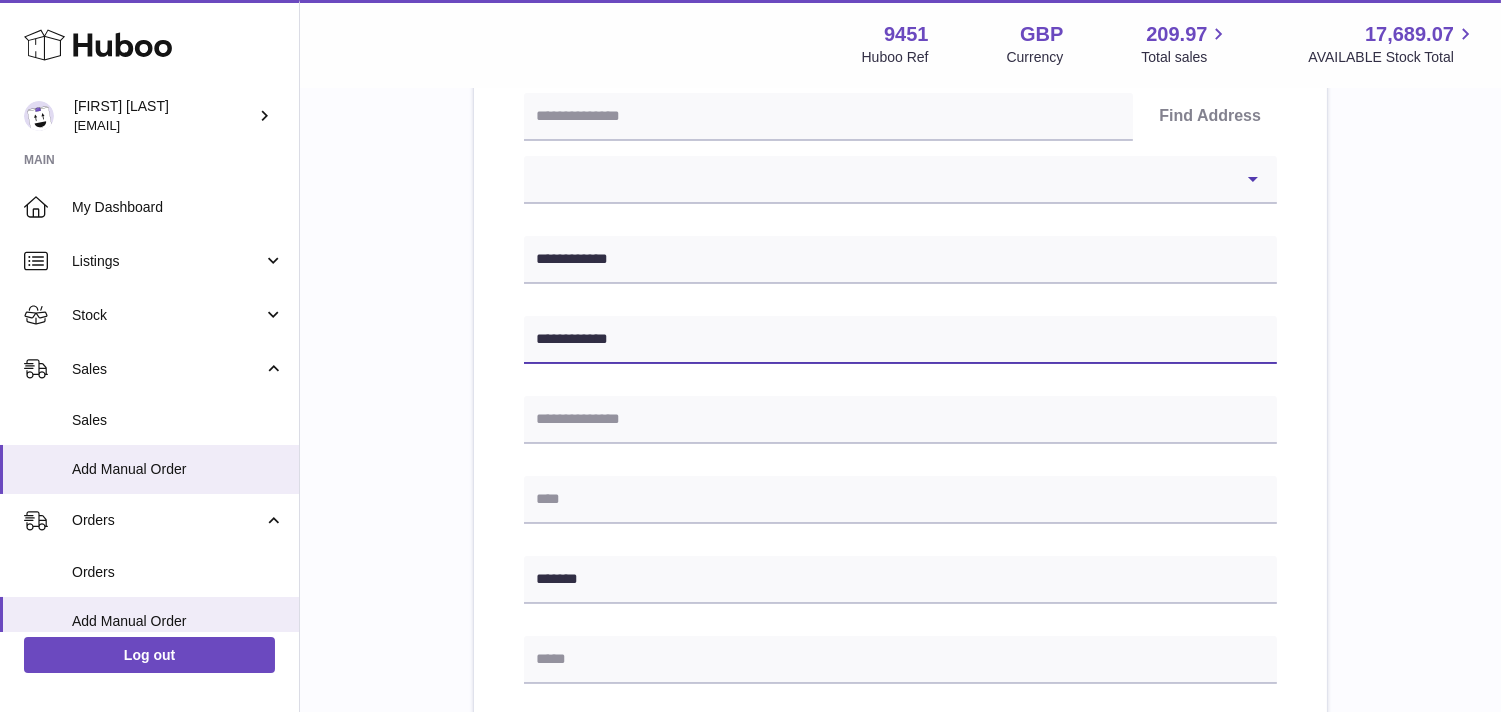 type on "**********" 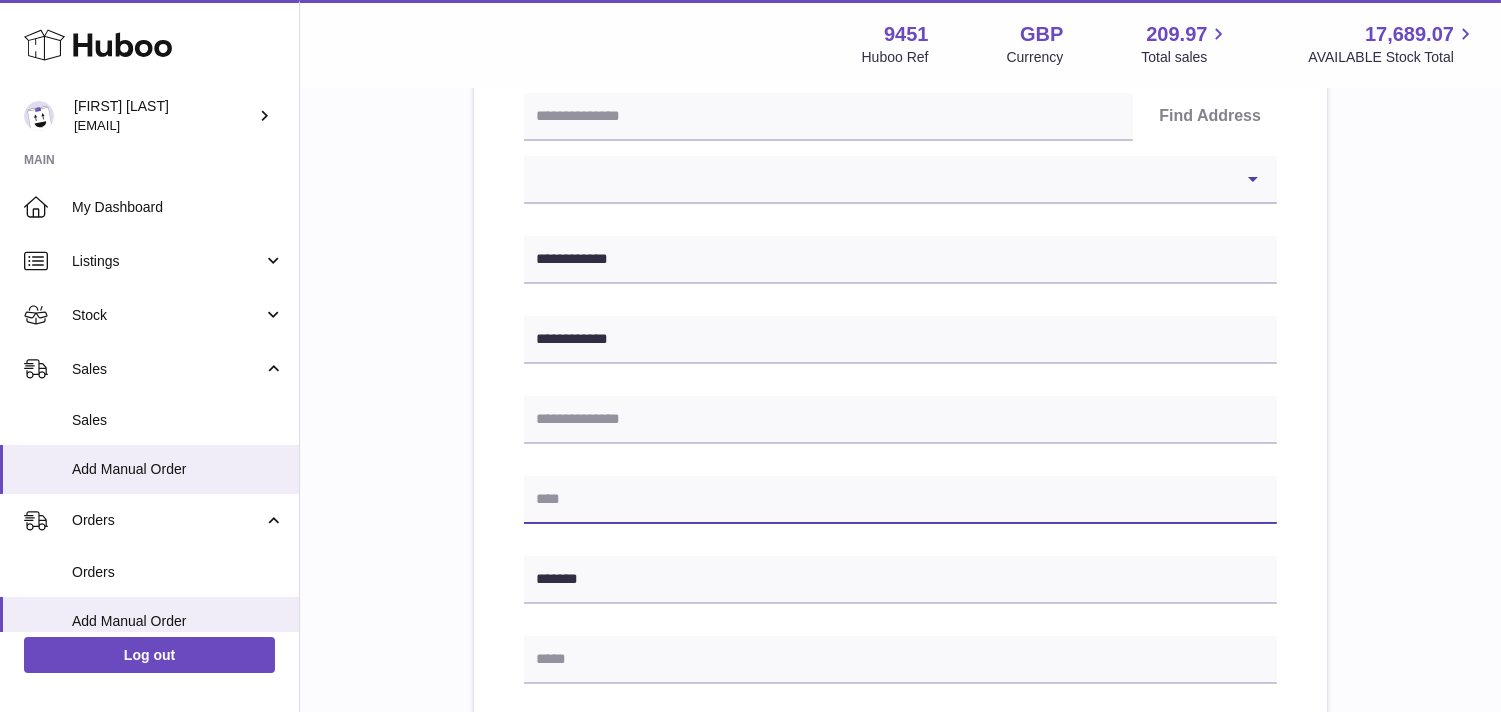 click at bounding box center (900, 500) 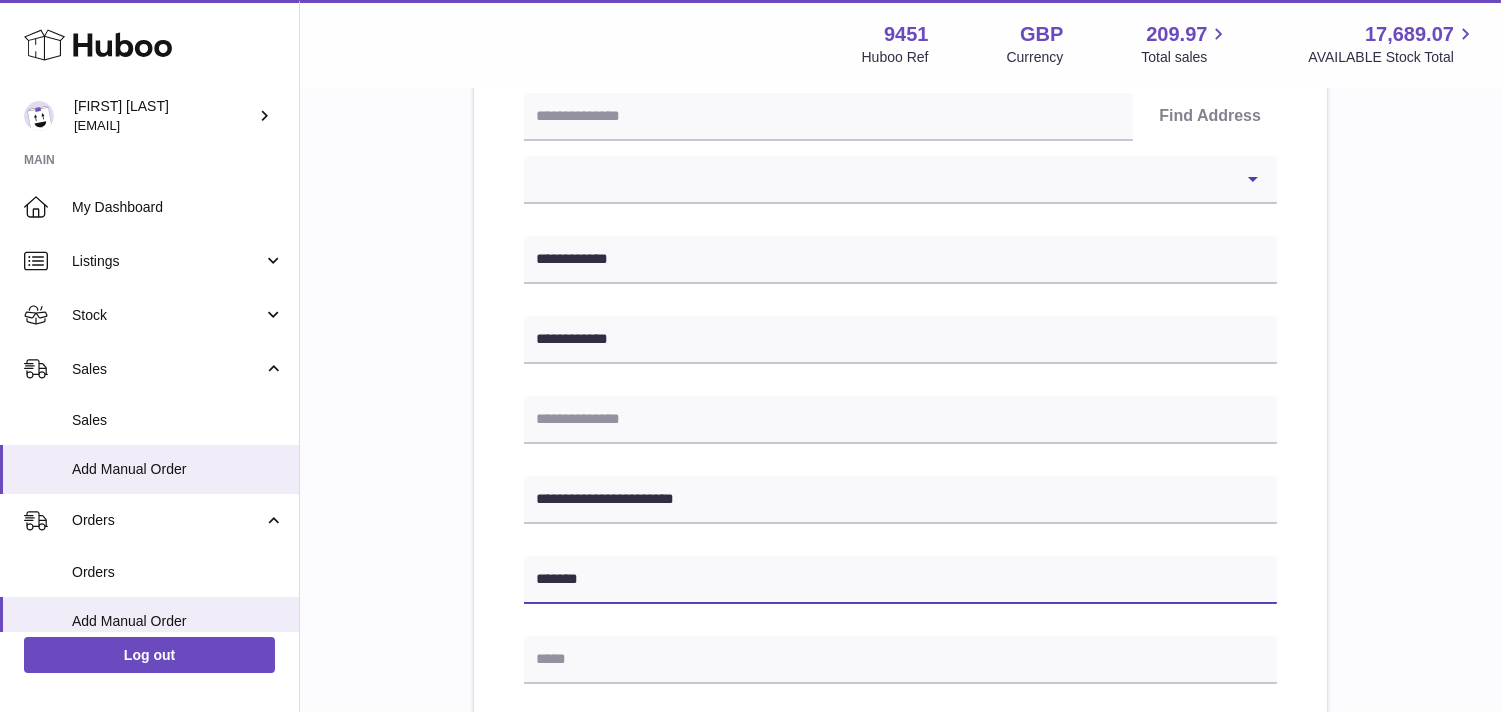 drag, startPoint x: 628, startPoint y: 571, endPoint x: 535, endPoint y: 572, distance: 93.00538 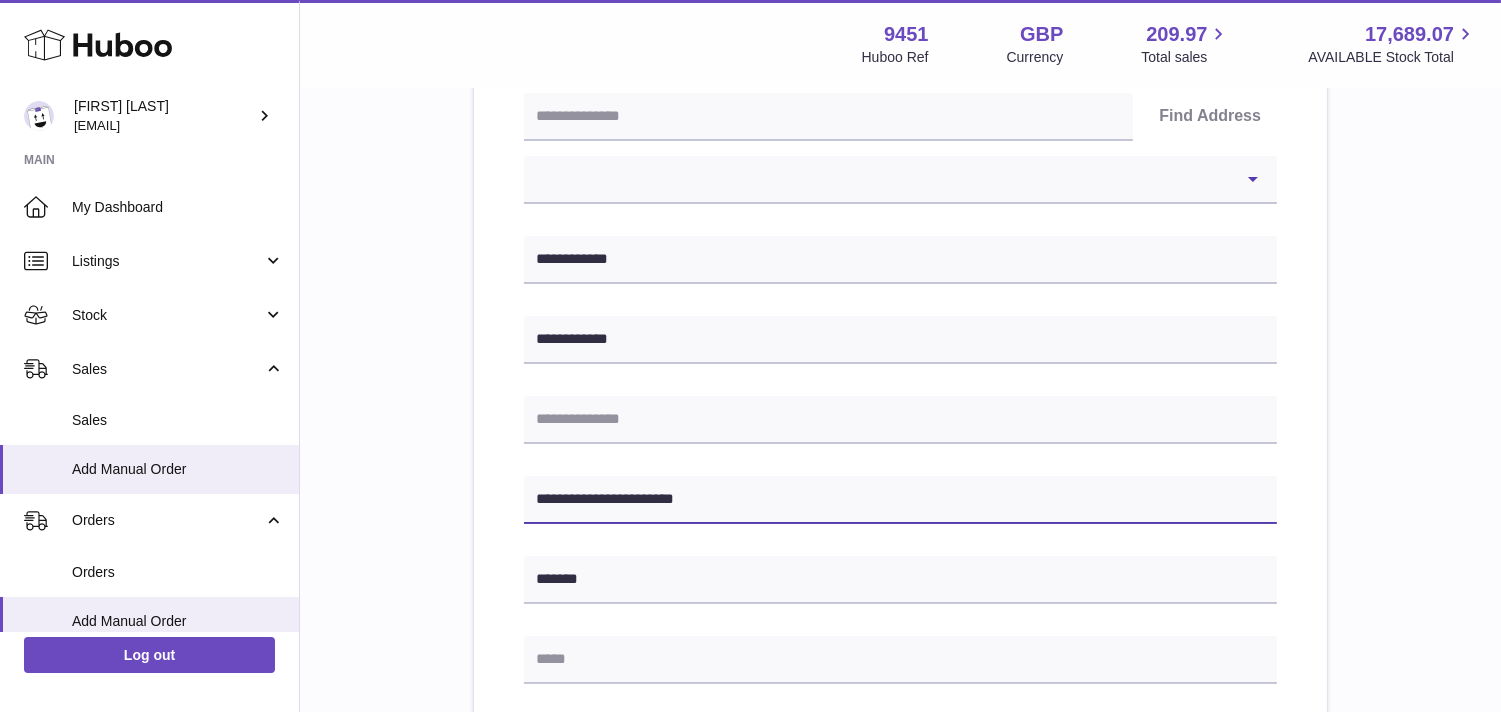 drag, startPoint x: 627, startPoint y: 498, endPoint x: 458, endPoint y: 495, distance: 169.02663 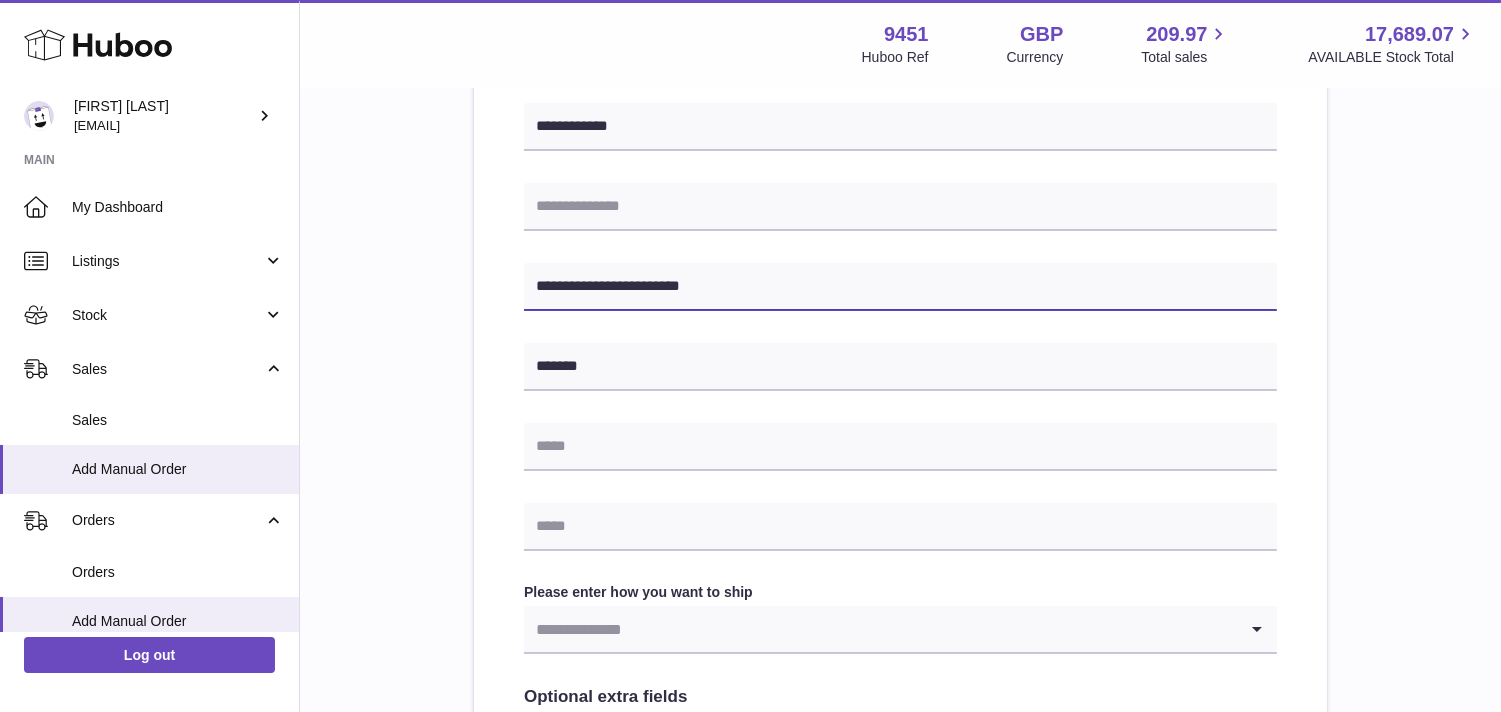 scroll, scrollTop: 666, scrollLeft: 0, axis: vertical 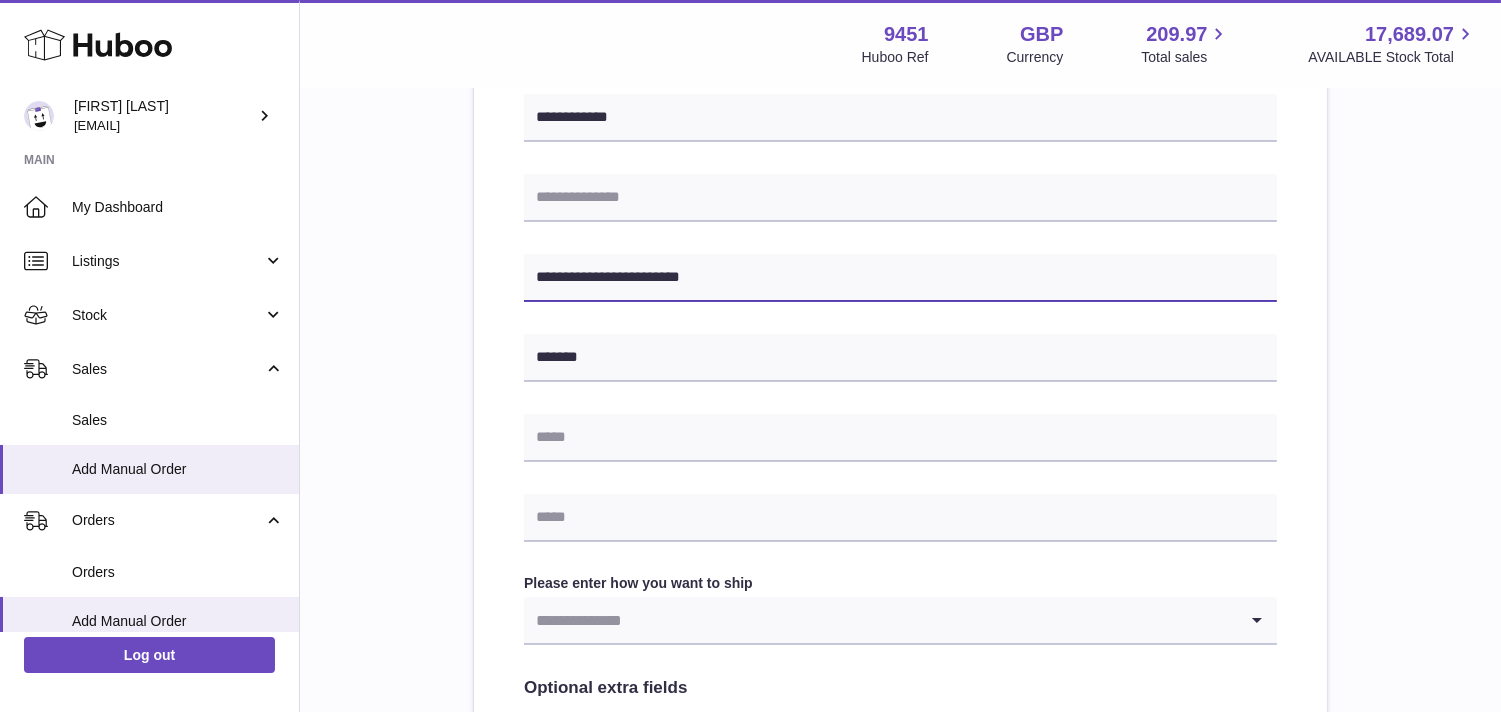 type on "**********" 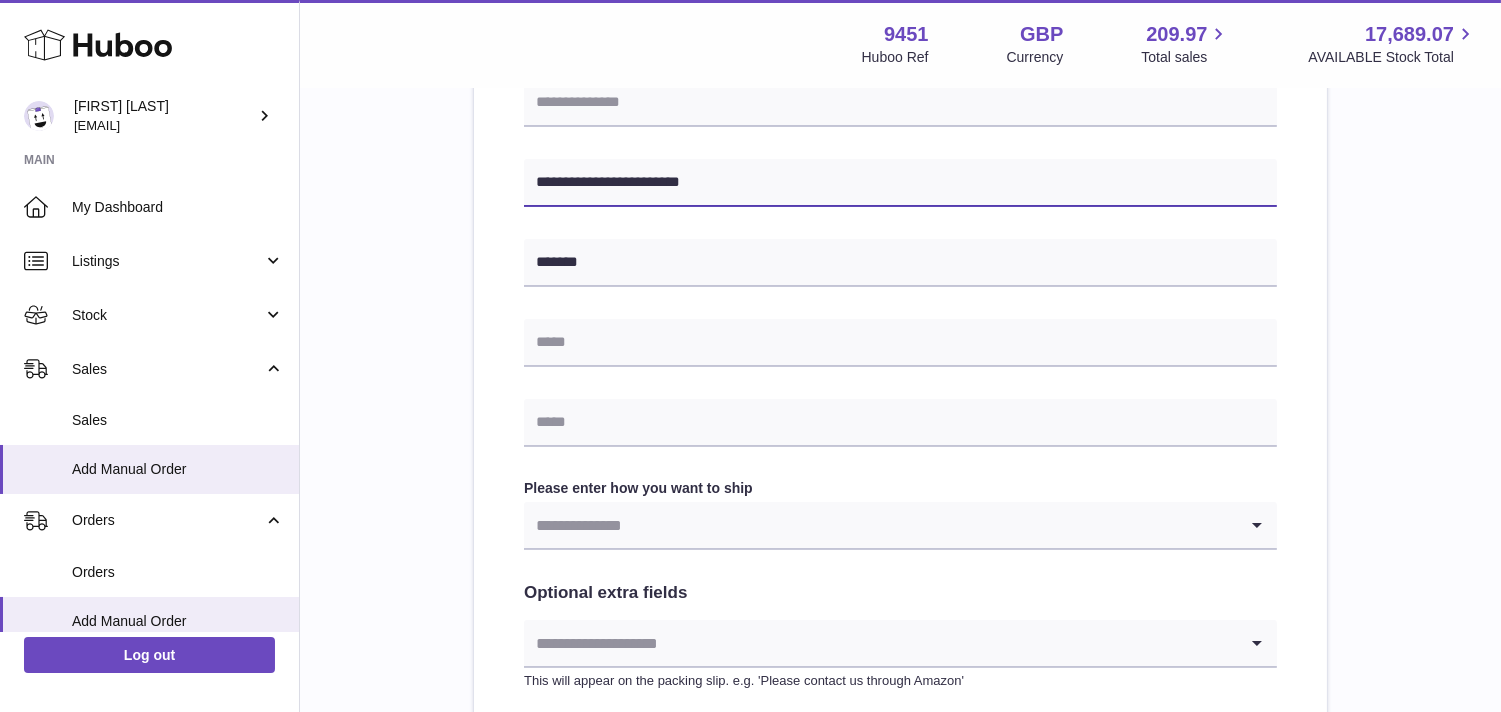 scroll, scrollTop: 888, scrollLeft: 0, axis: vertical 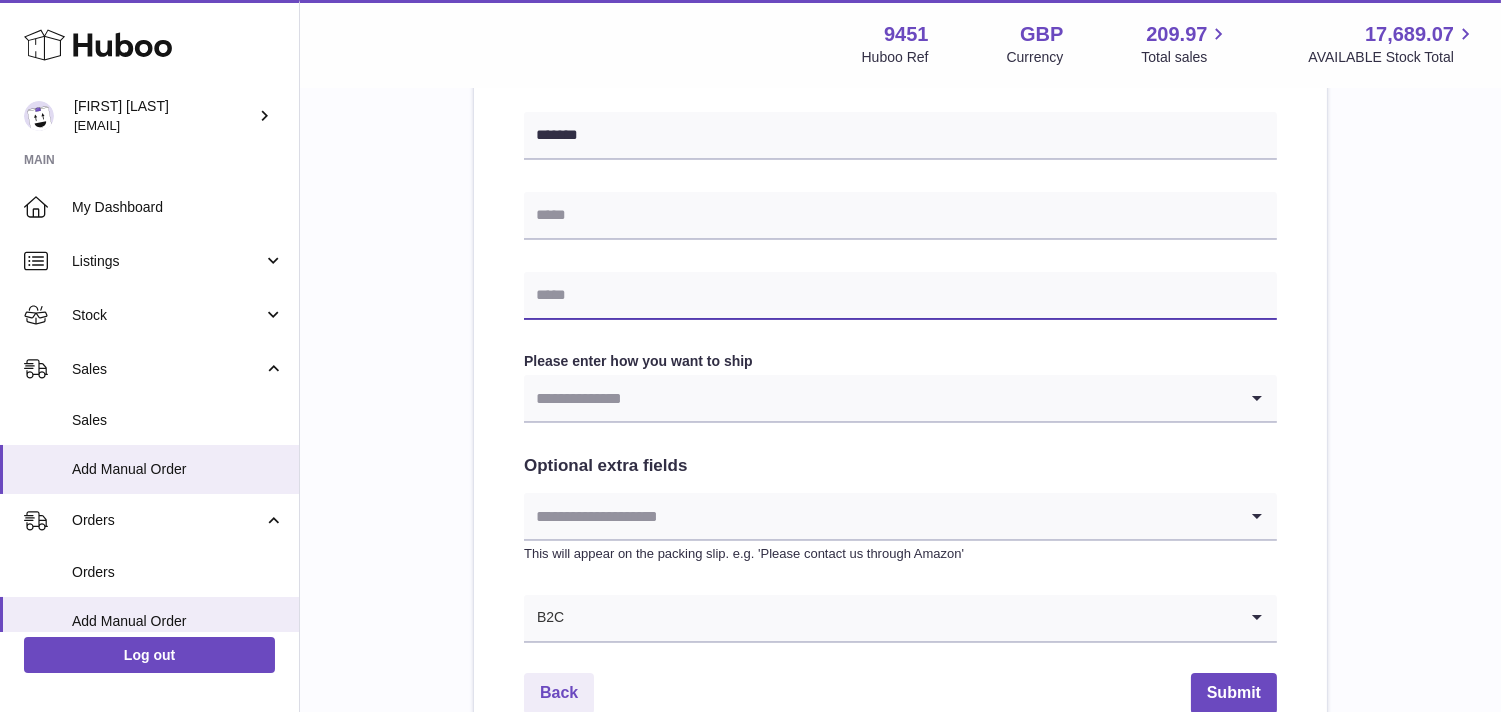 click at bounding box center [900, 296] 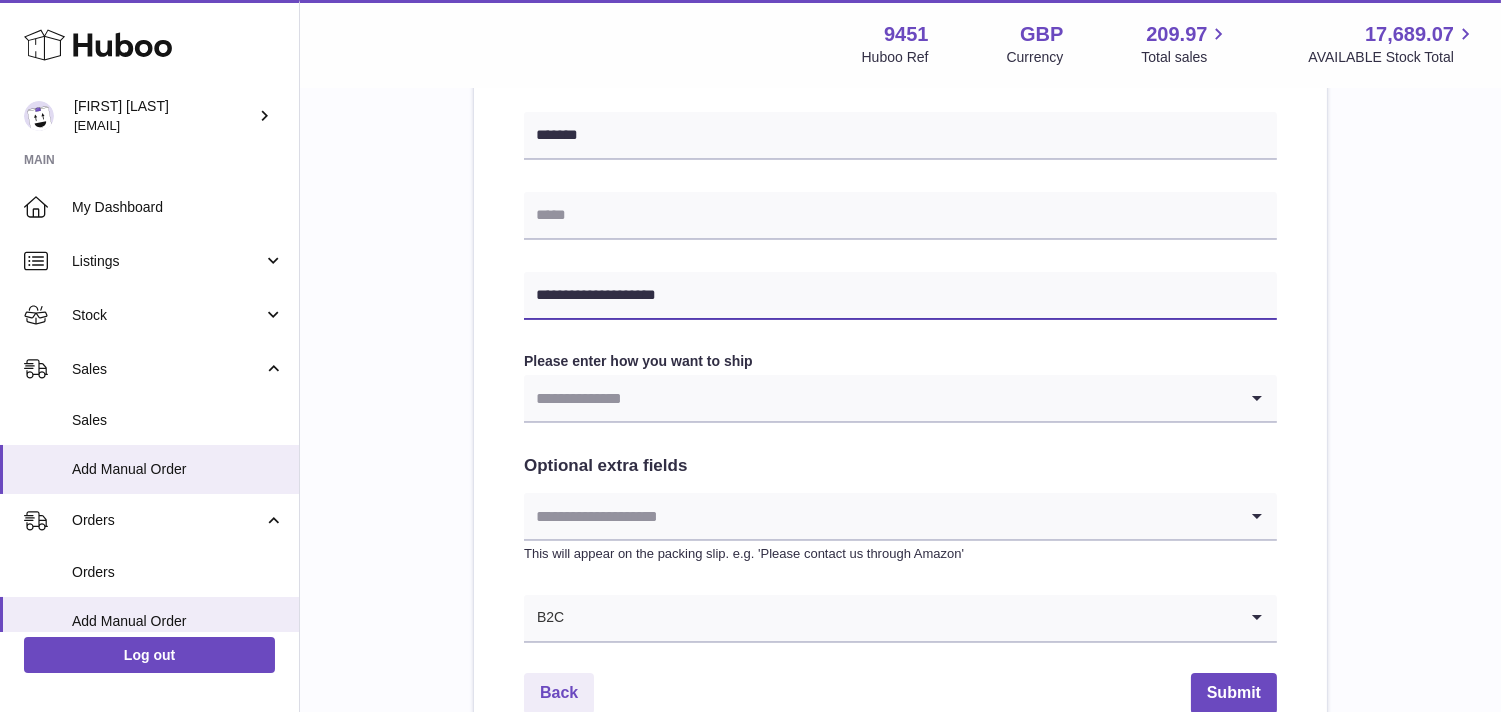 type on "**********" 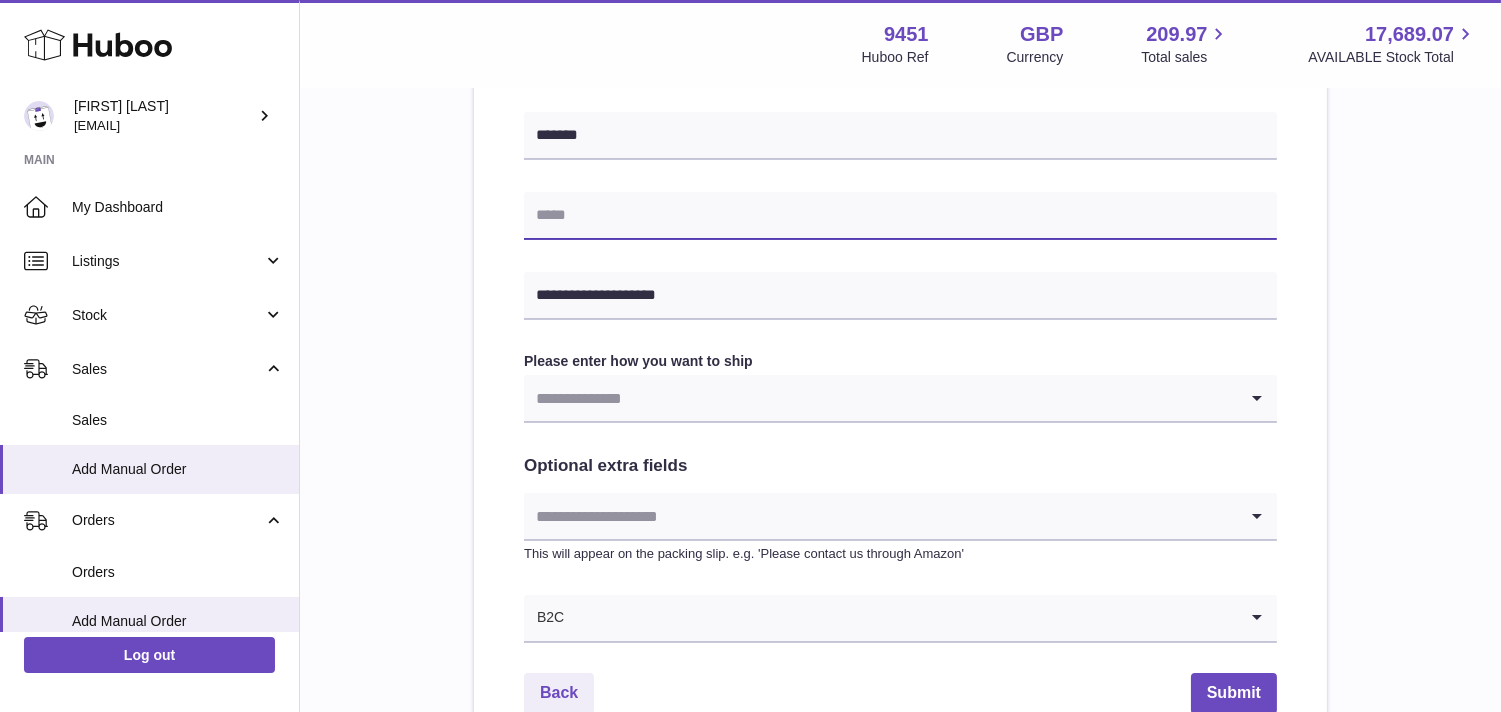 click at bounding box center (900, 216) 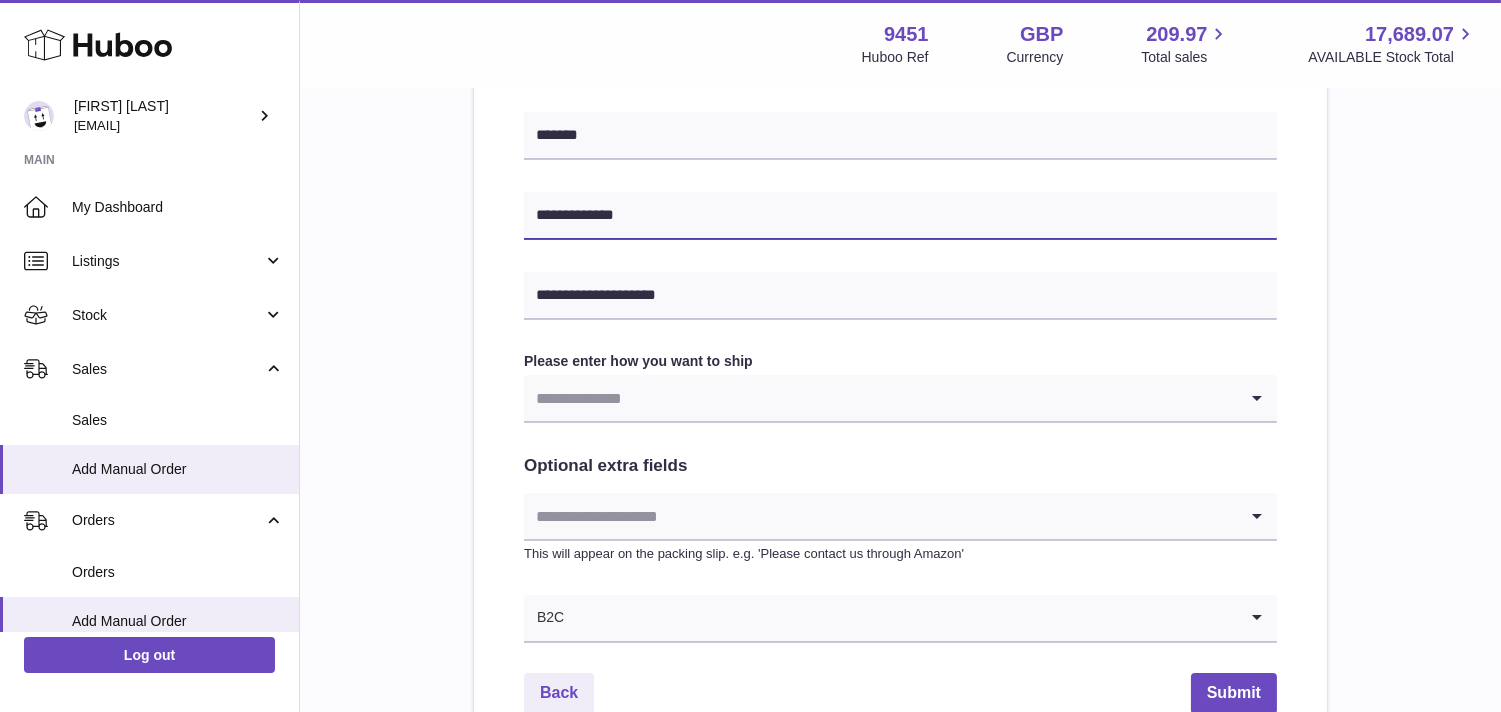 type on "**********" 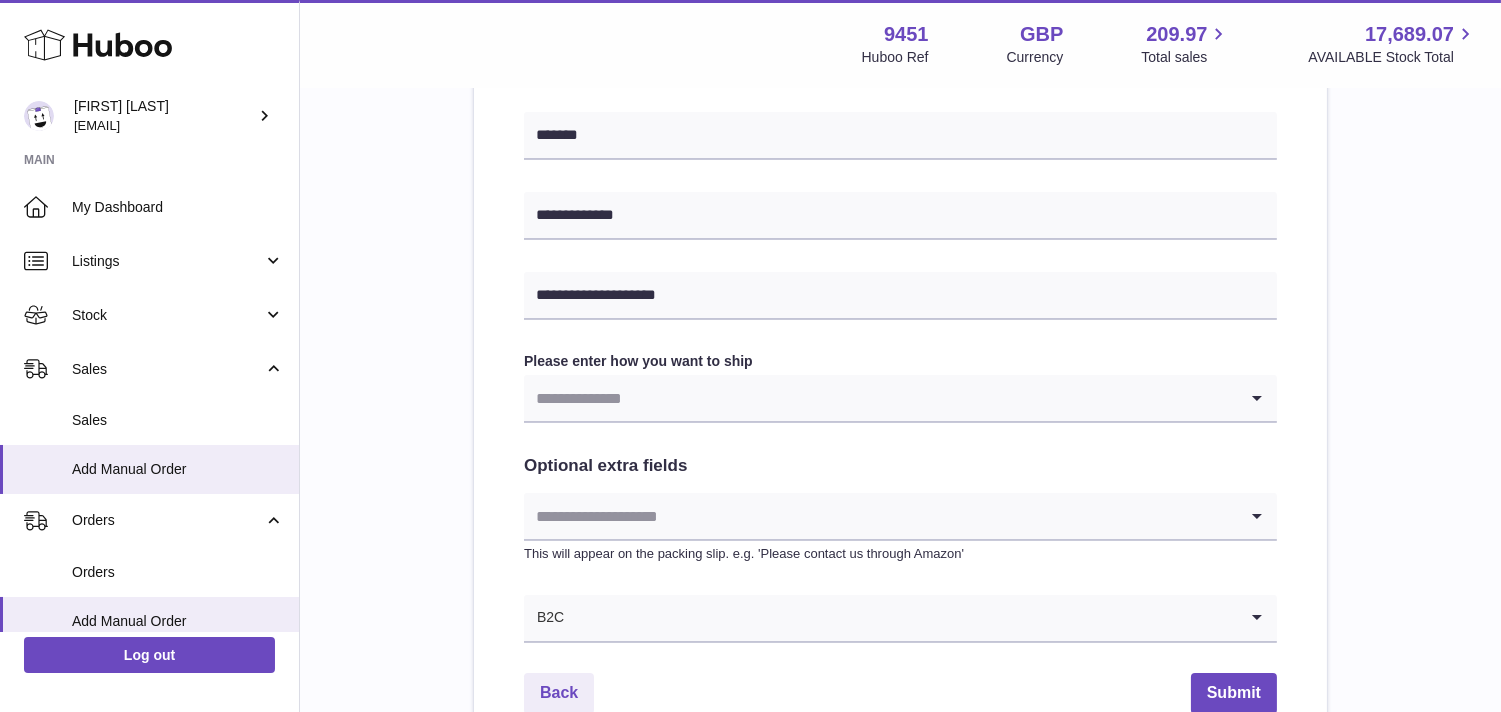 click at bounding box center (880, 398) 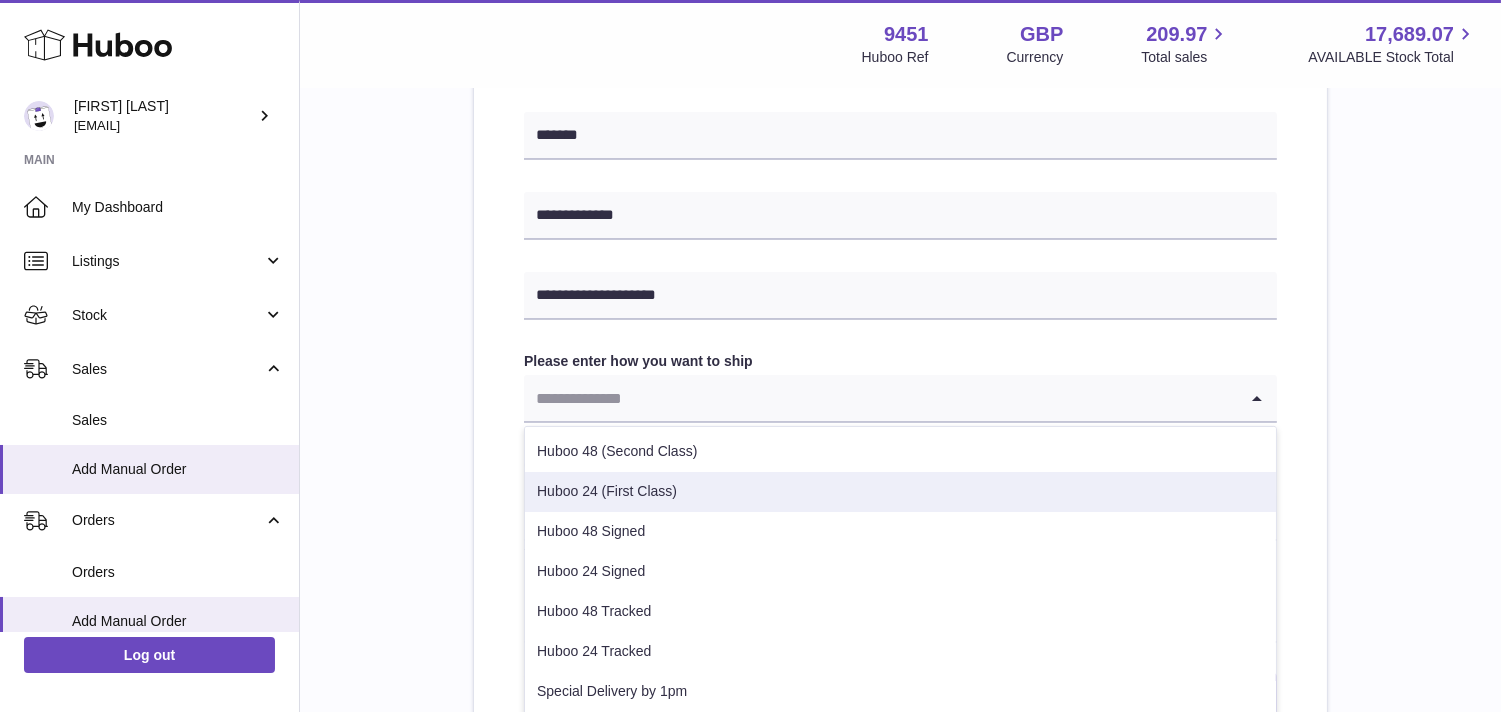 click on "Huboo 24 (First Class)" at bounding box center (900, 492) 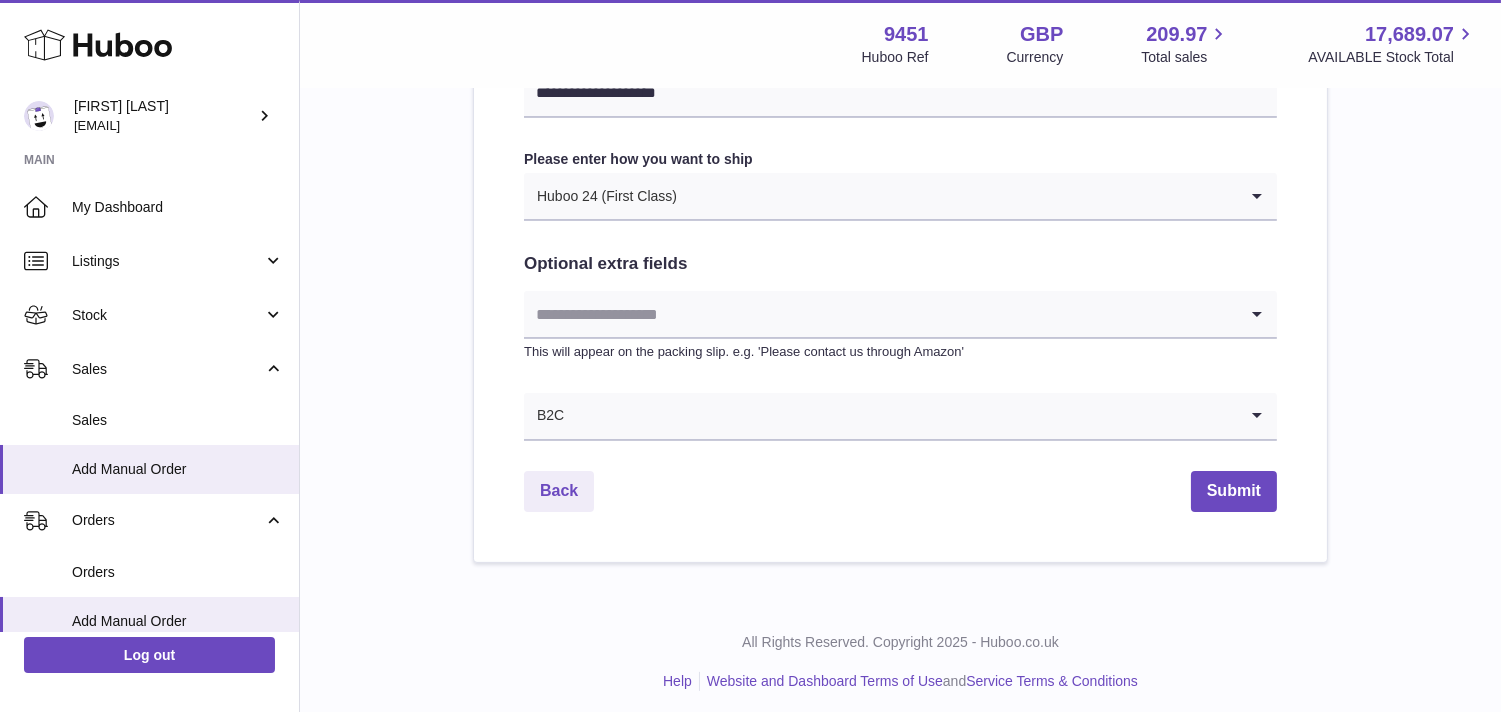 scroll, scrollTop: 1098, scrollLeft: 0, axis: vertical 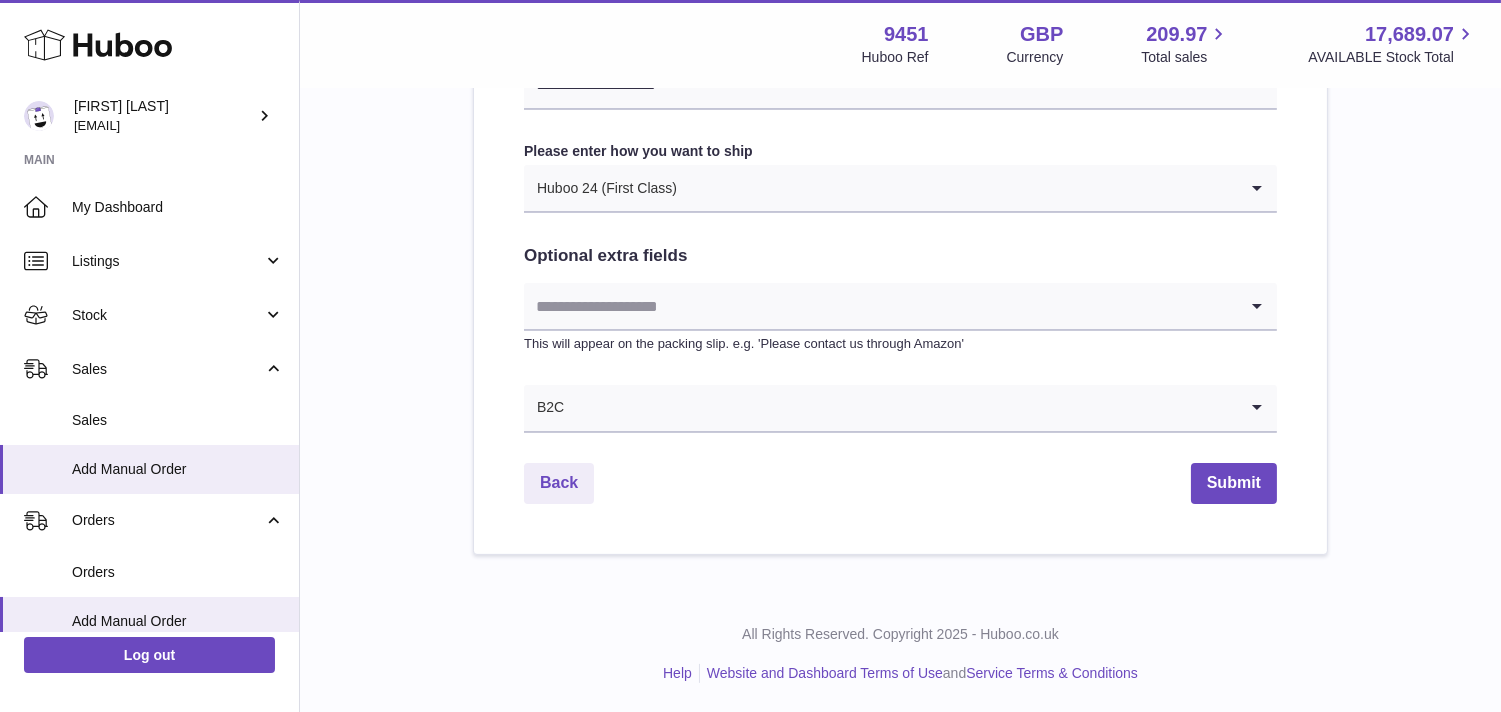 click at bounding box center [880, 306] 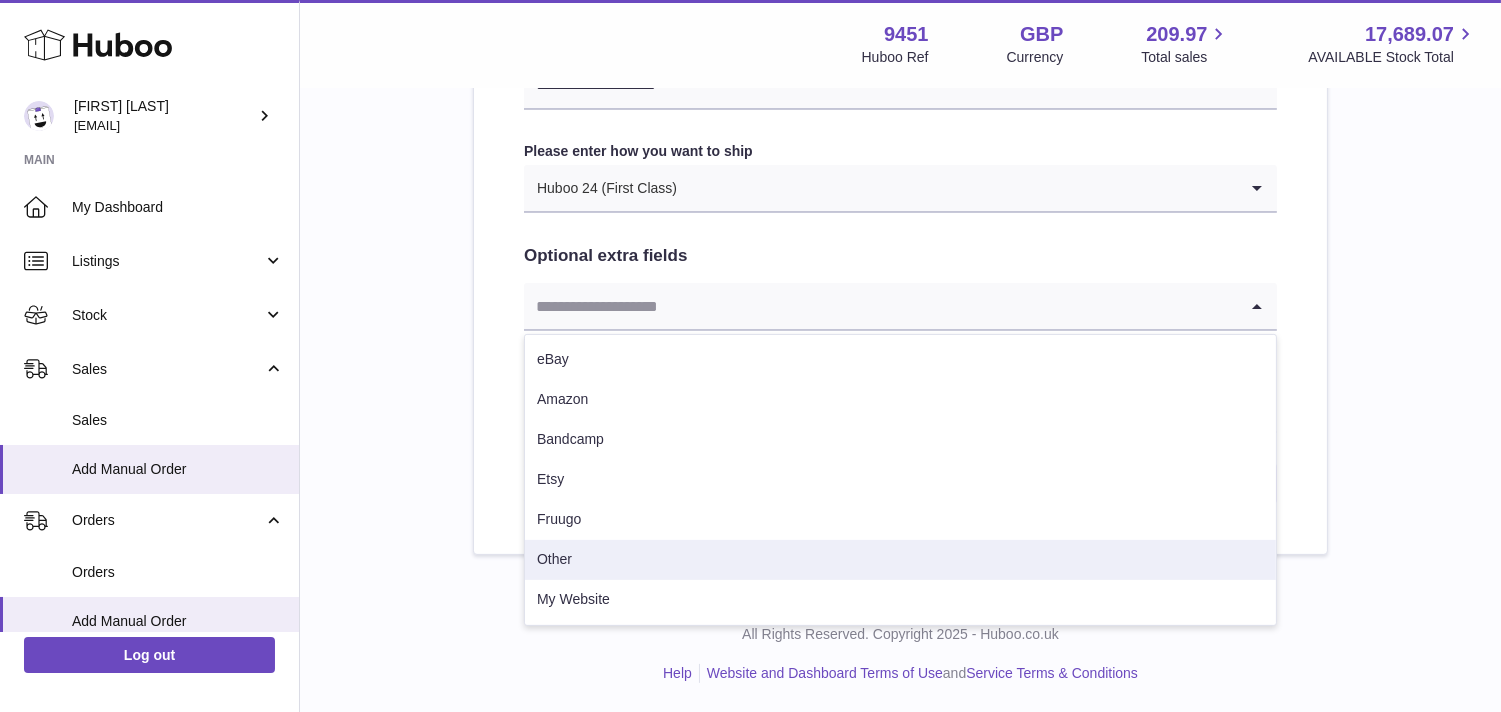 click on "Other" at bounding box center [900, 560] 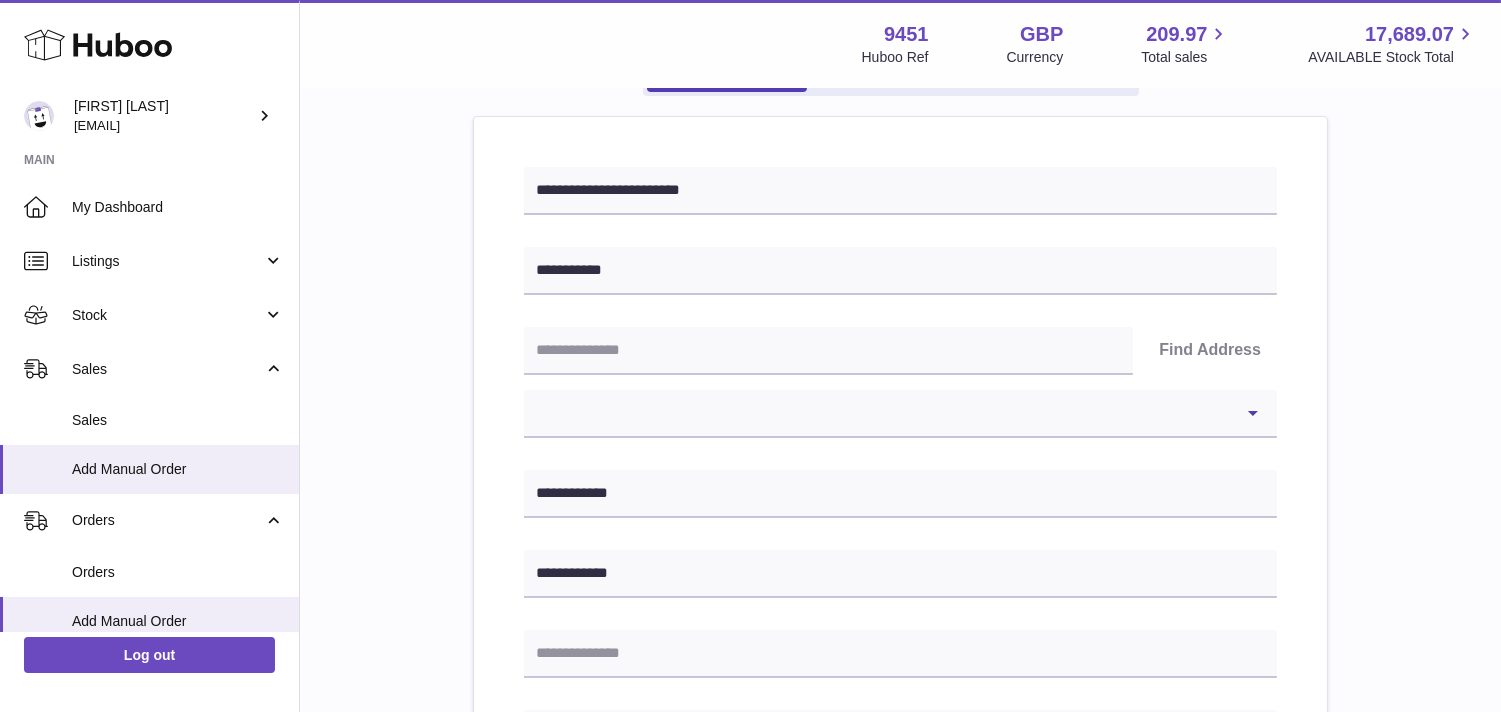 scroll, scrollTop: 98, scrollLeft: 0, axis: vertical 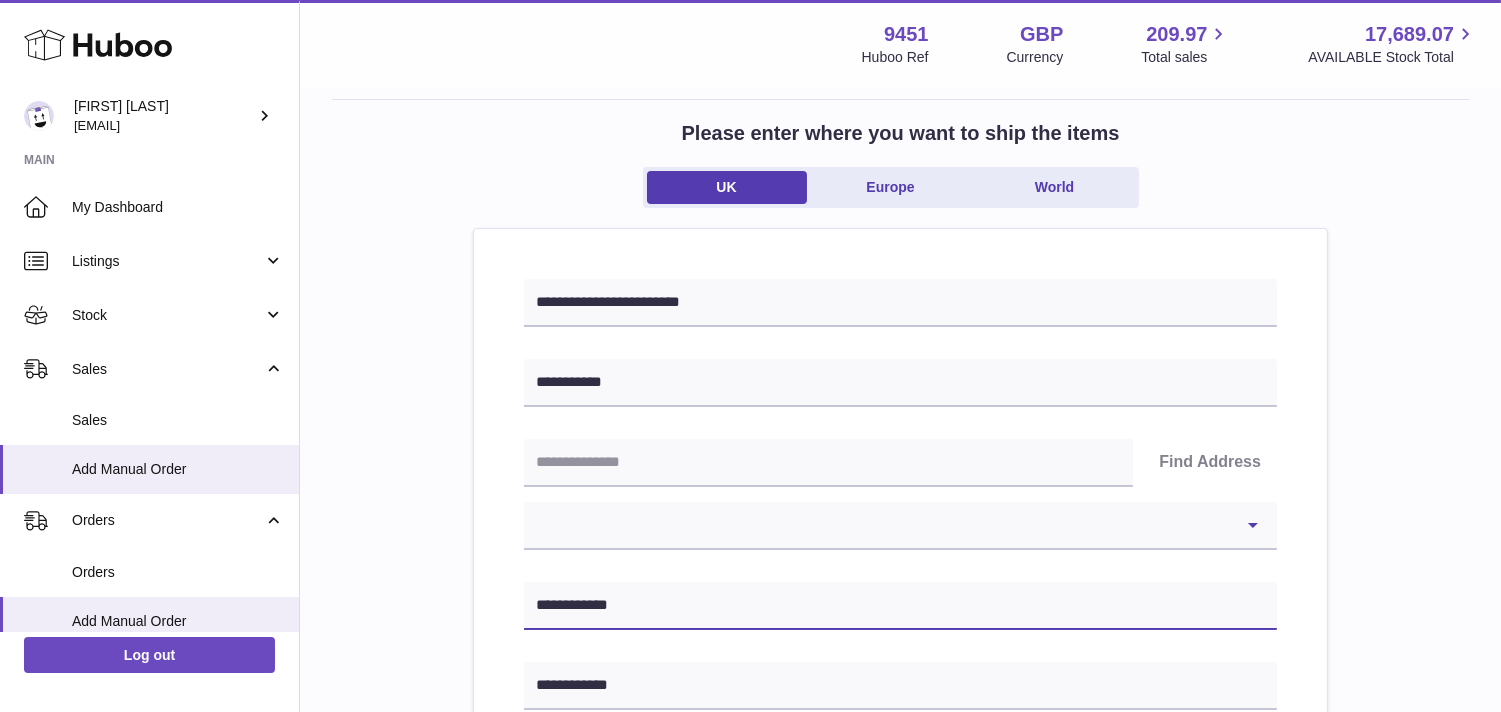 click on "**********" at bounding box center [900, 606] 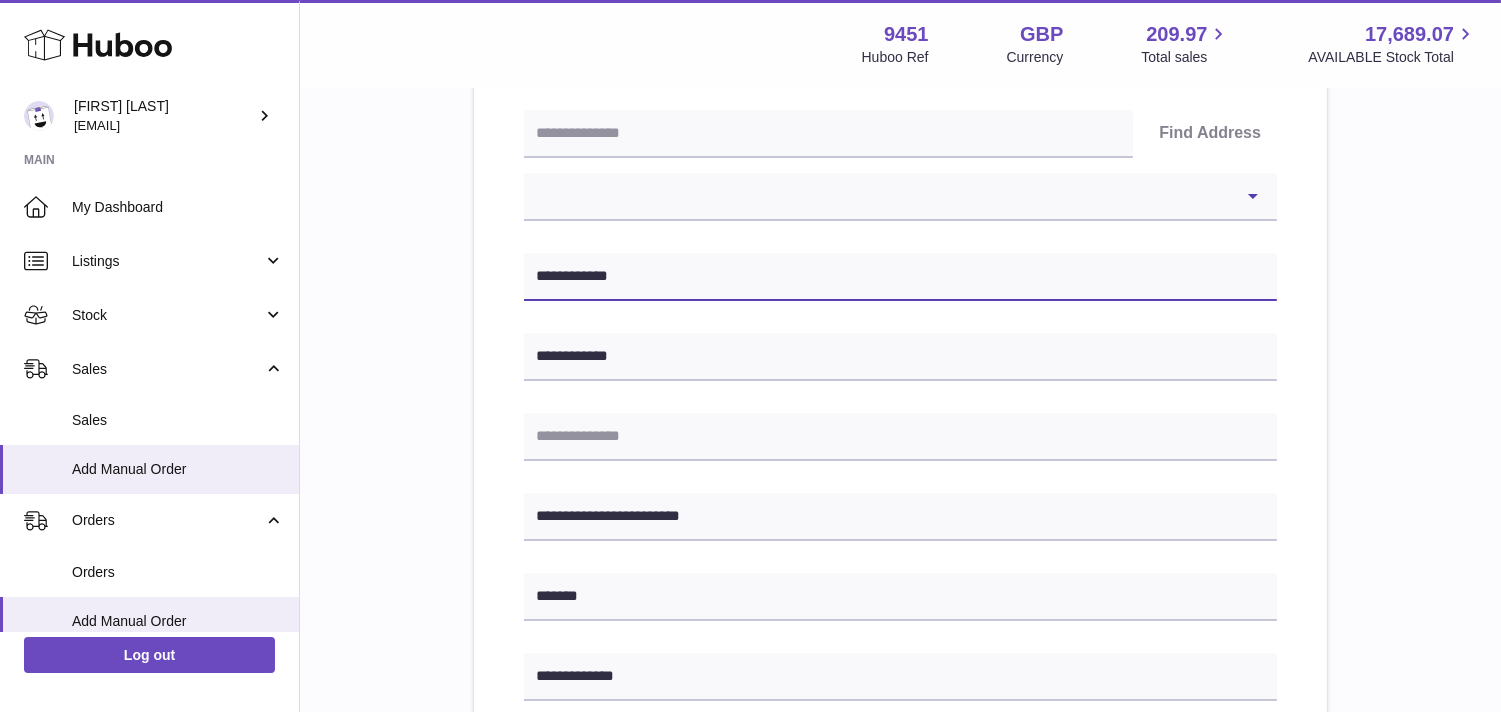 scroll, scrollTop: 432, scrollLeft: 0, axis: vertical 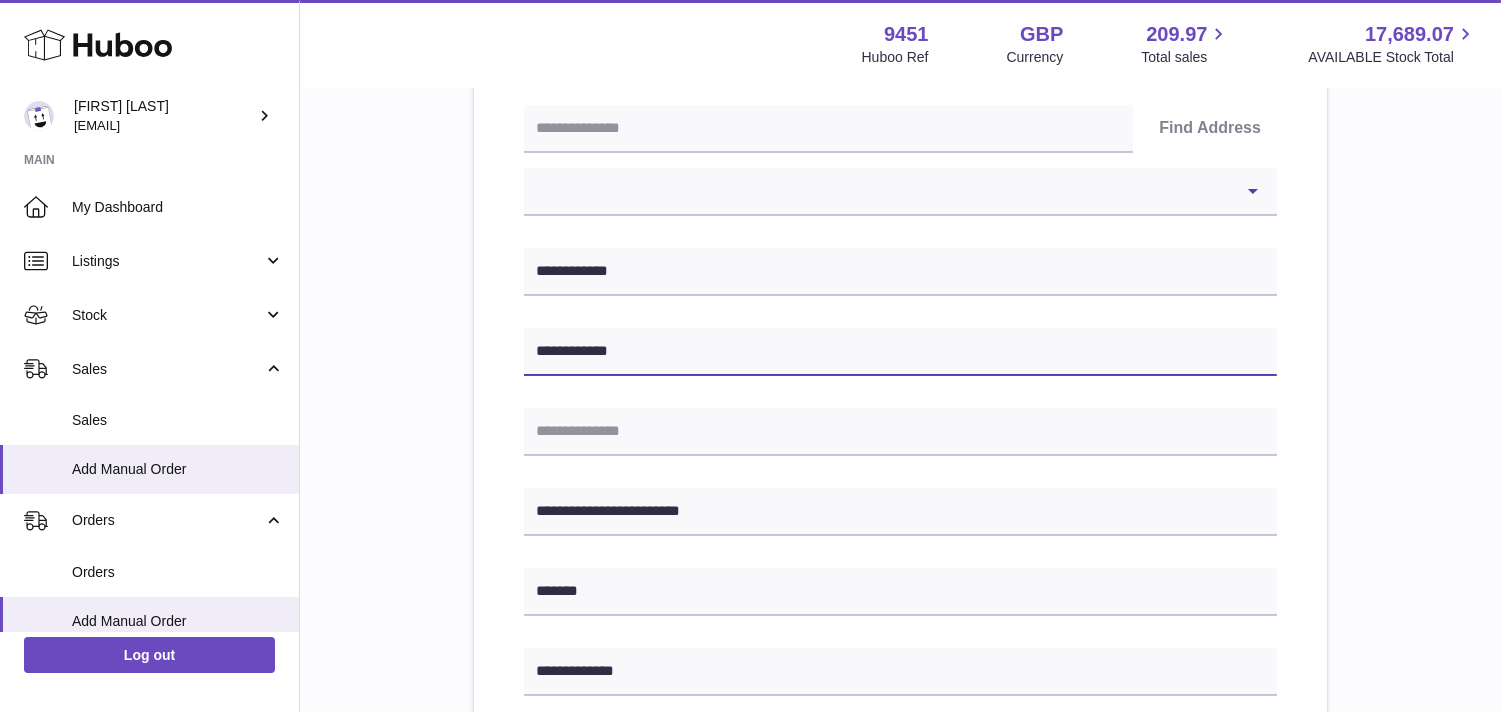 click on "**********" at bounding box center (900, 352) 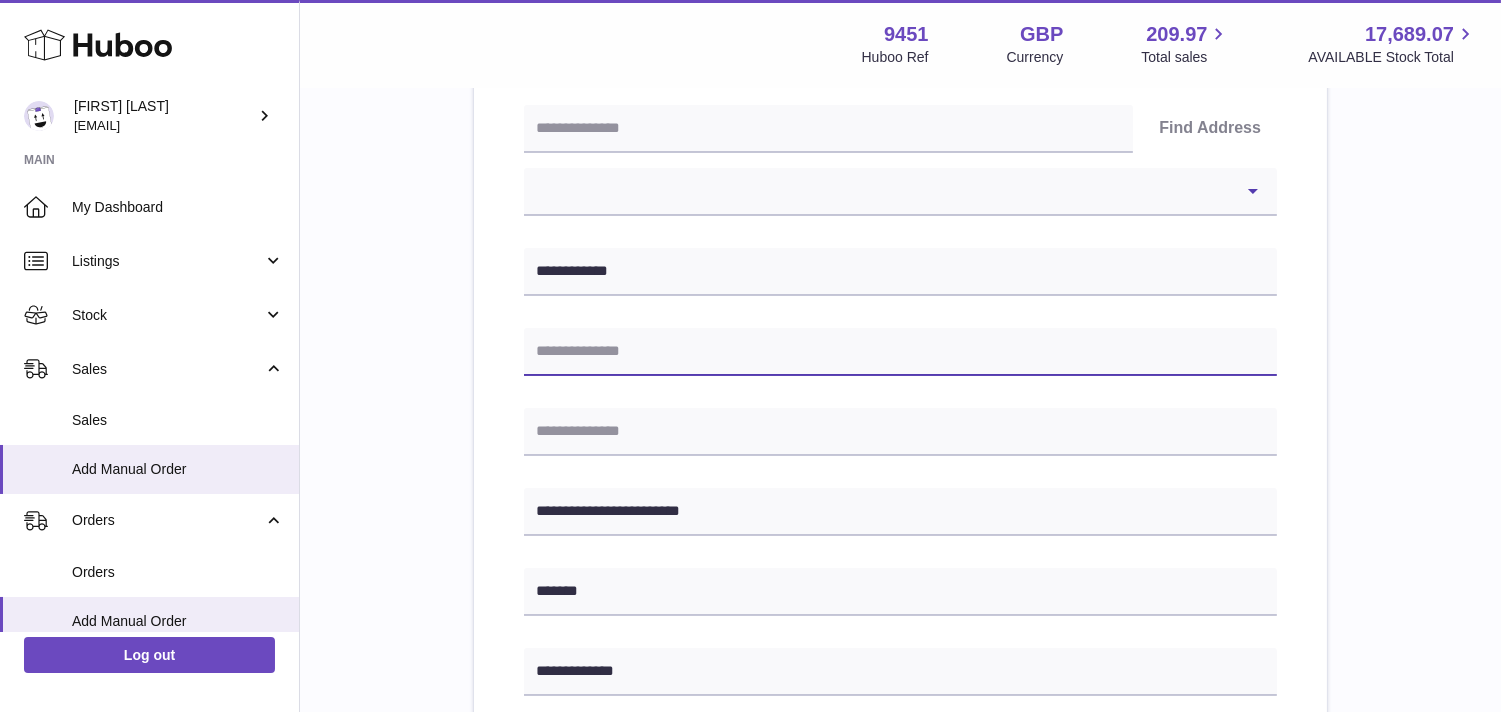 type 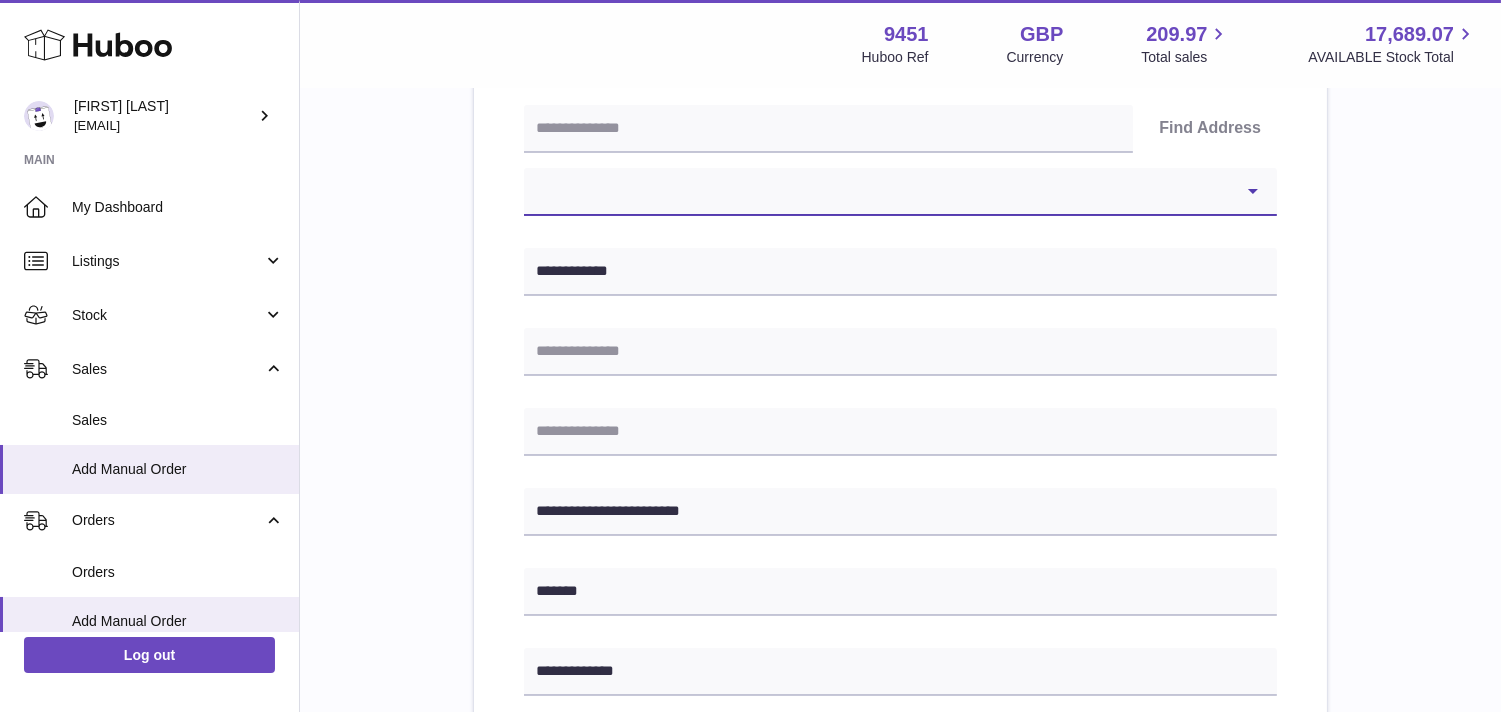 click on "**********" at bounding box center [900, 192] 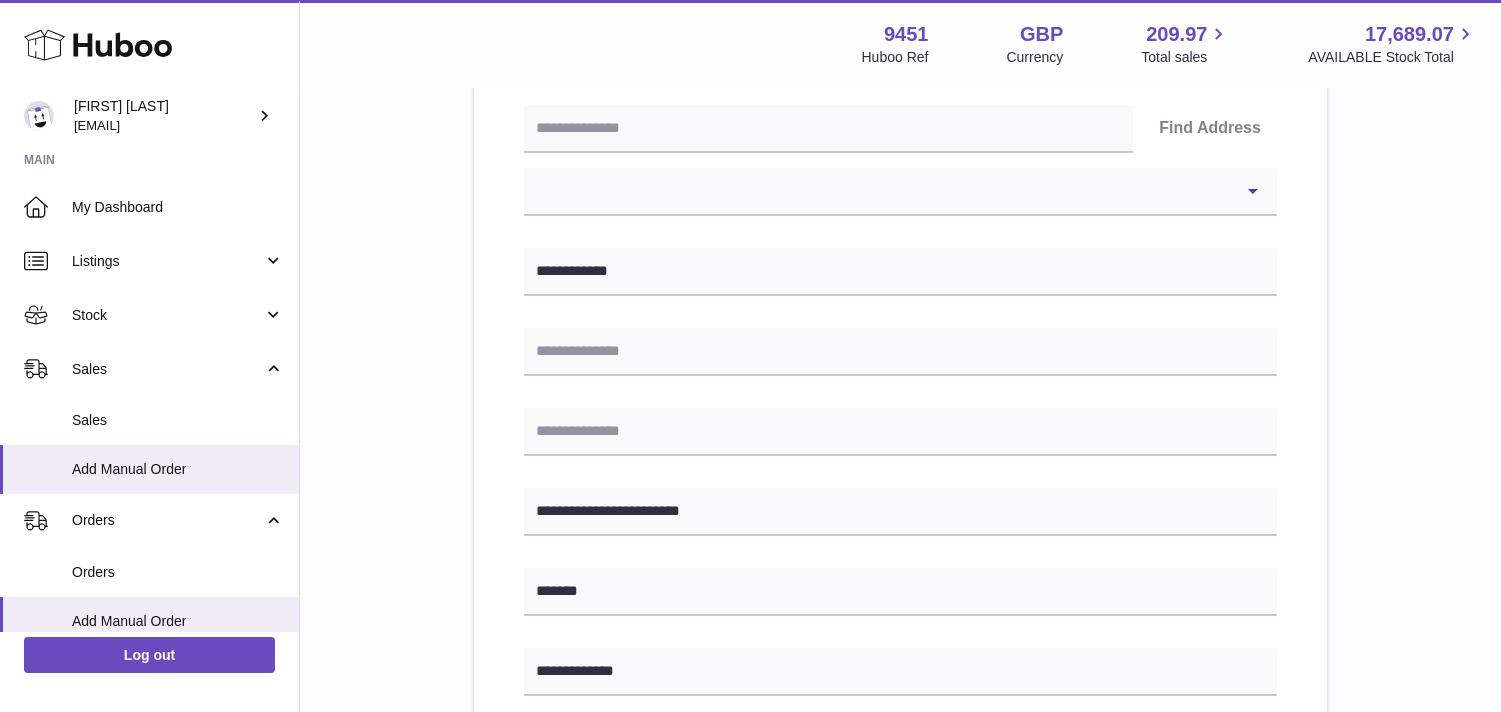click on "**********" at bounding box center (900, 493) 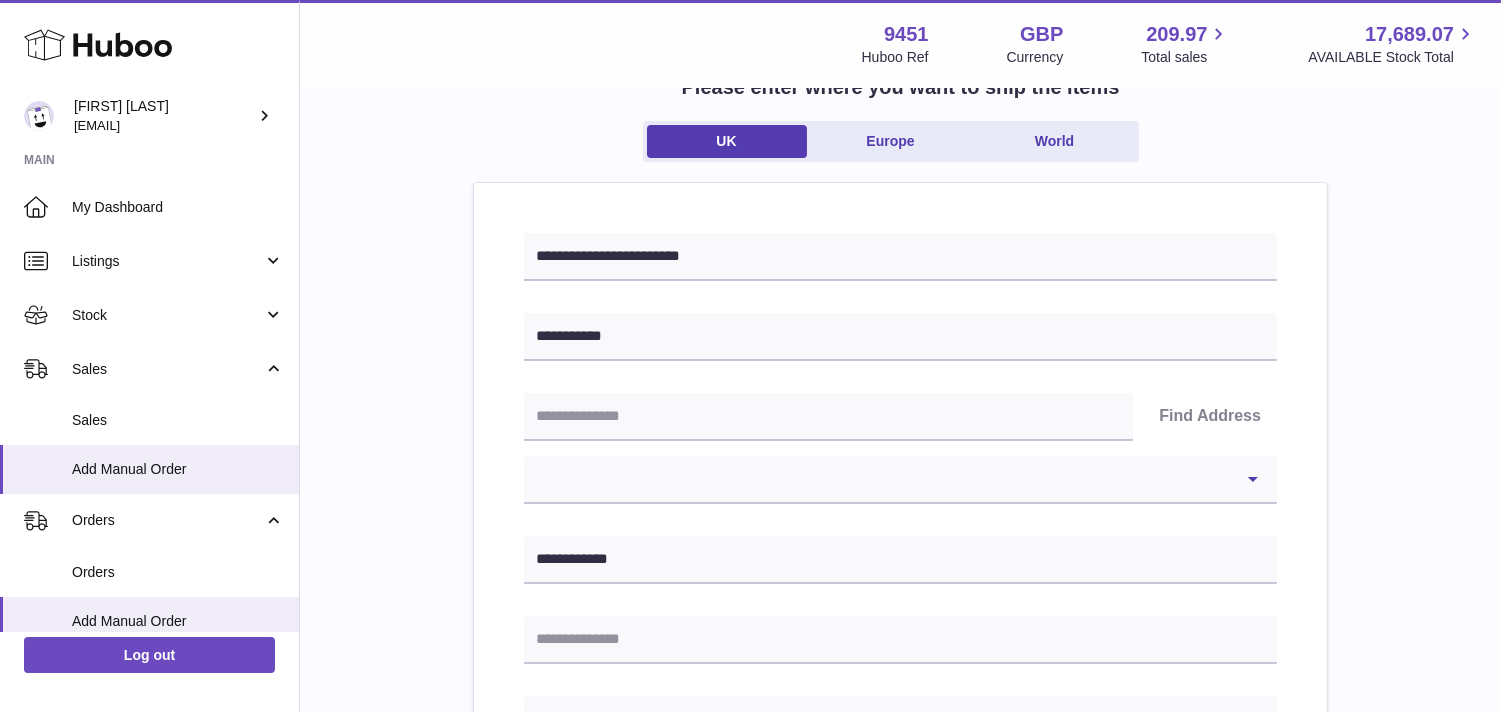 scroll, scrollTop: 98, scrollLeft: 0, axis: vertical 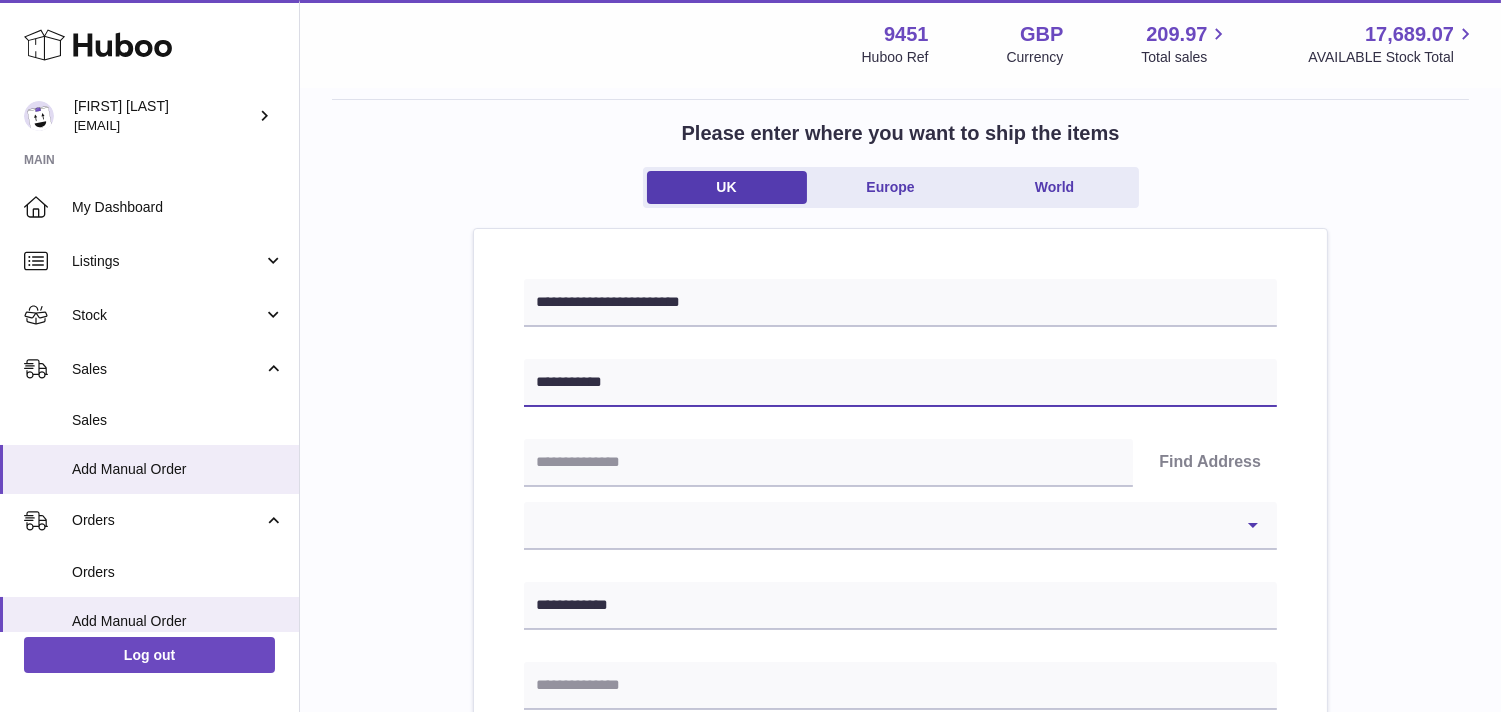 click on "**********" at bounding box center [900, 383] 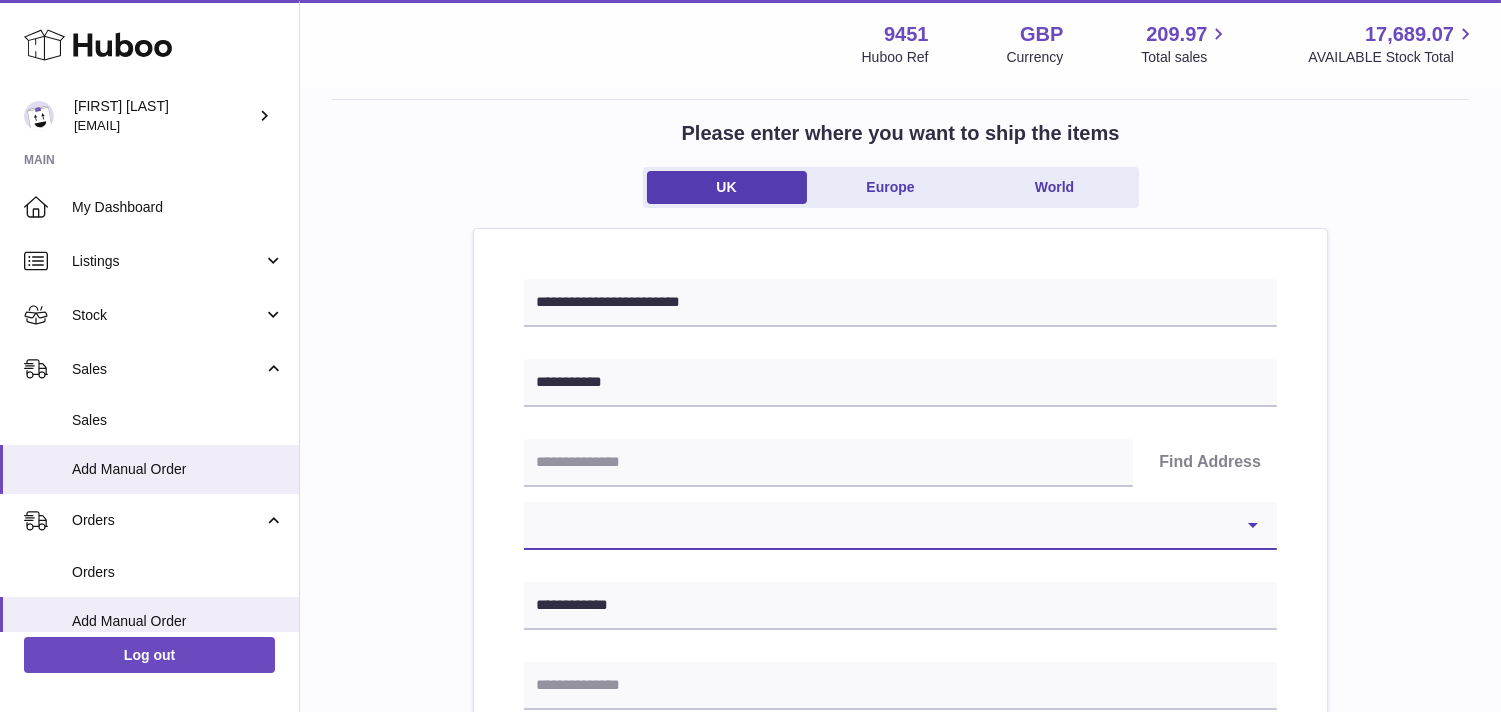 click on "**********" at bounding box center (900, 526) 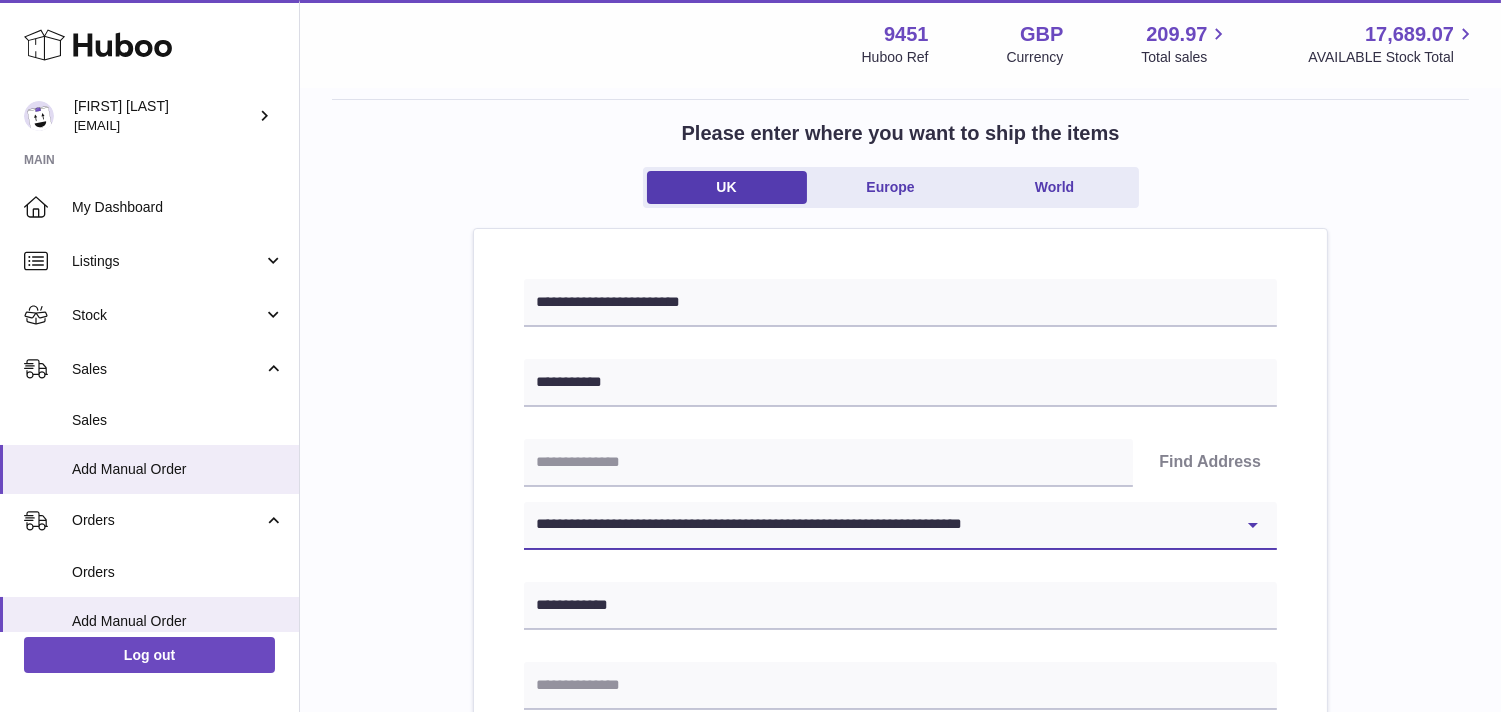 click on "**********" at bounding box center [900, 526] 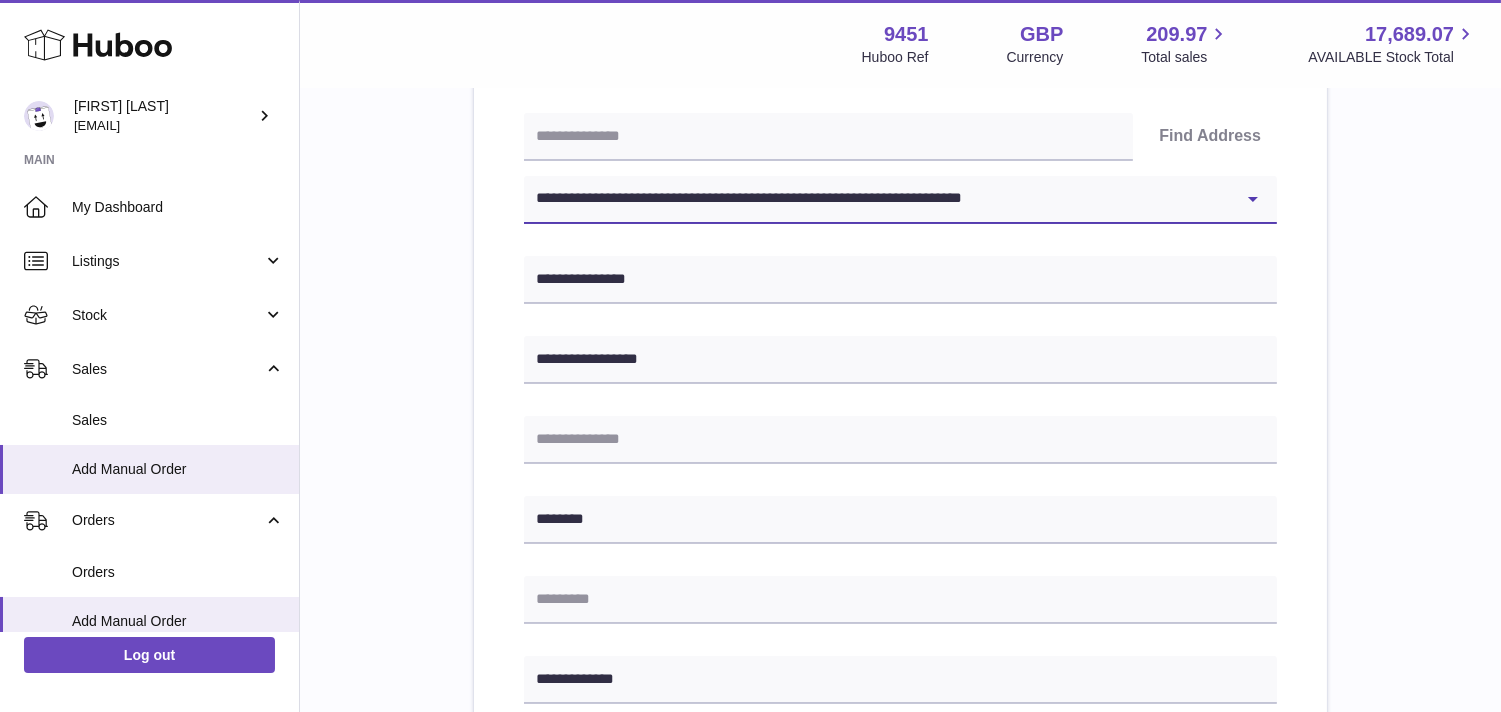 scroll, scrollTop: 432, scrollLeft: 0, axis: vertical 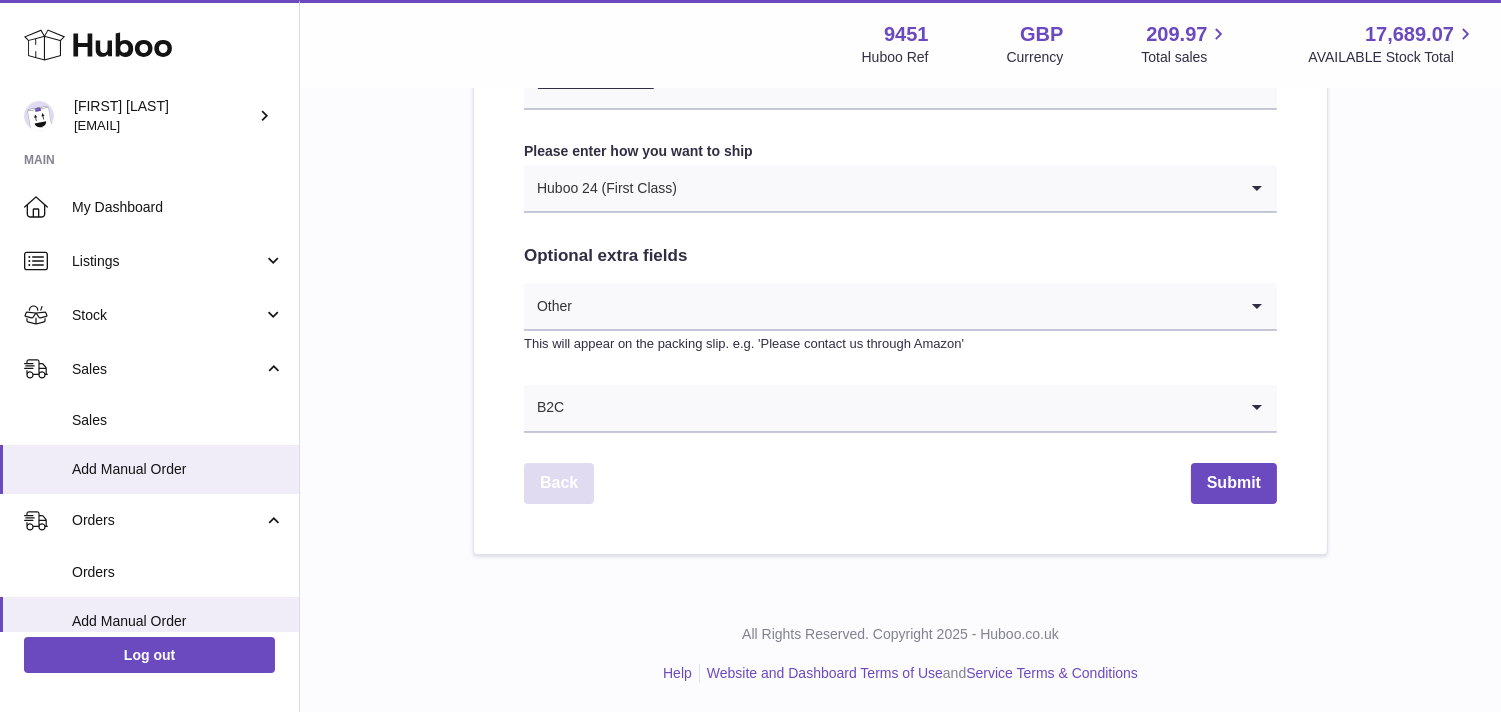 click on "Back" at bounding box center (559, 483) 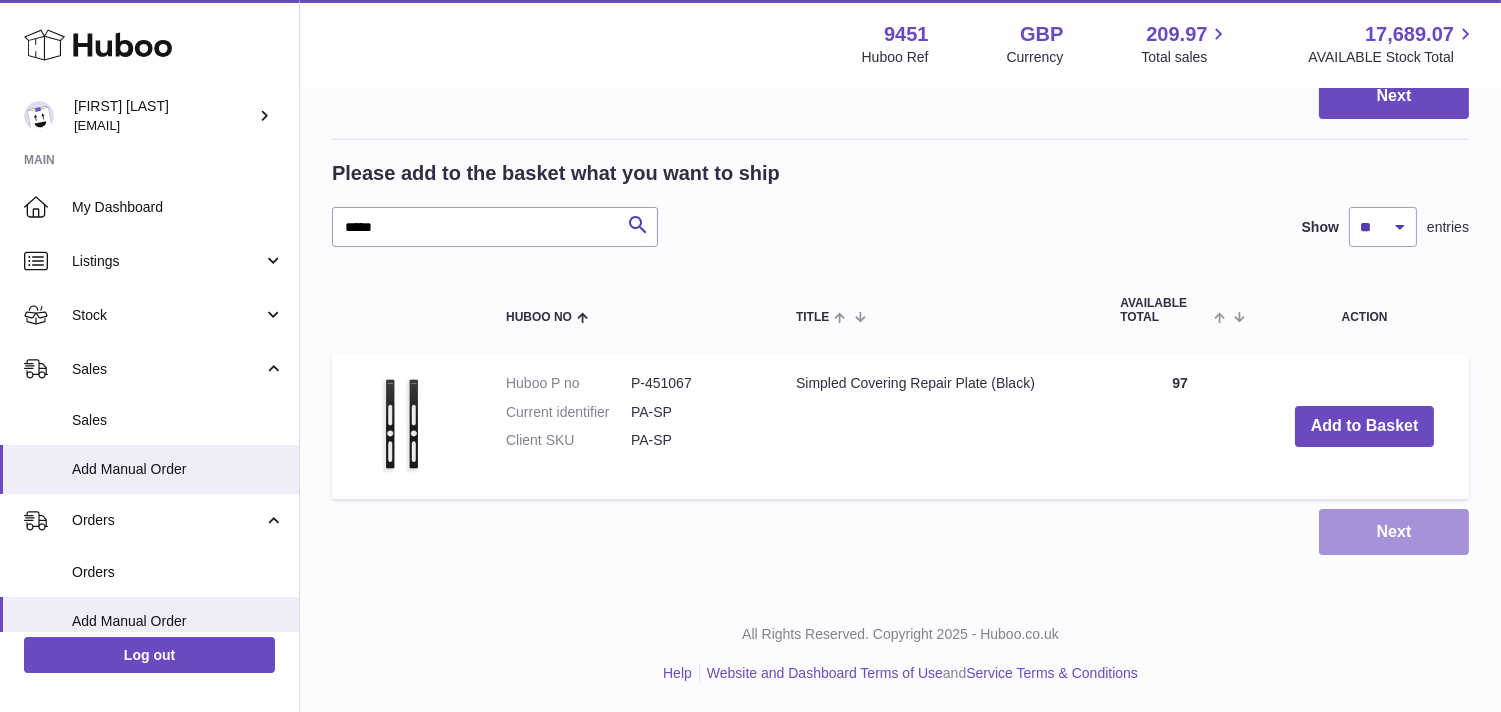 drag, startPoint x: 1396, startPoint y: 543, endPoint x: 1301, endPoint y: 611, distance: 116.82893 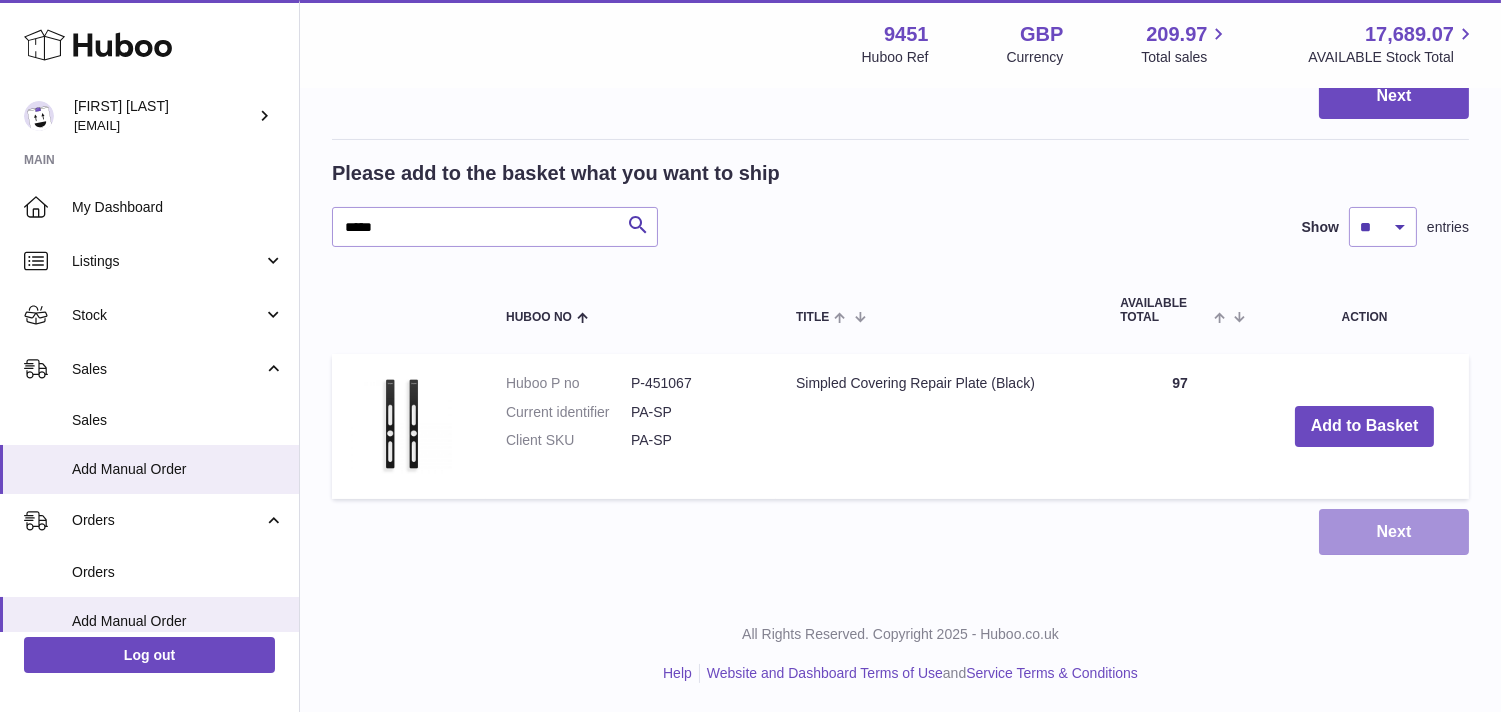 click on "Next" at bounding box center (1394, 532) 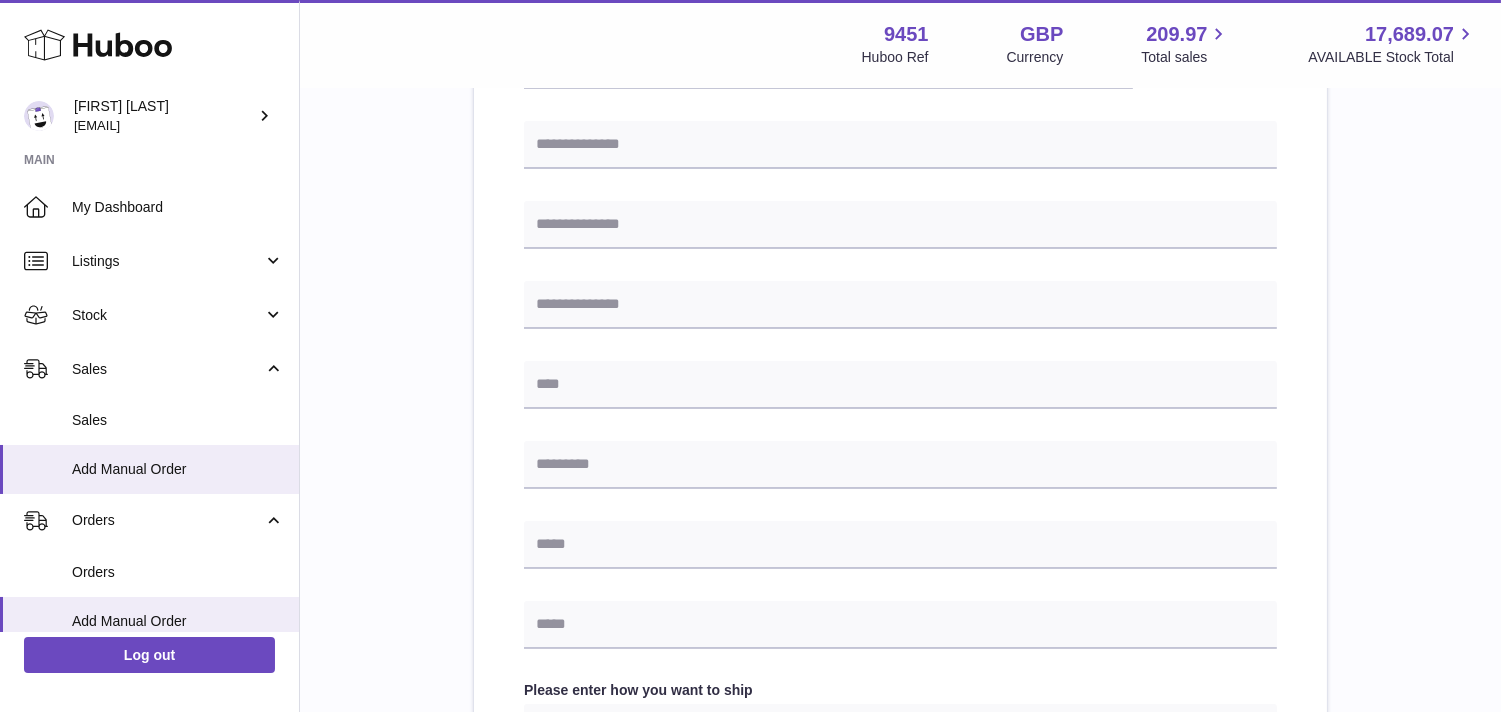 scroll, scrollTop: 1035, scrollLeft: 0, axis: vertical 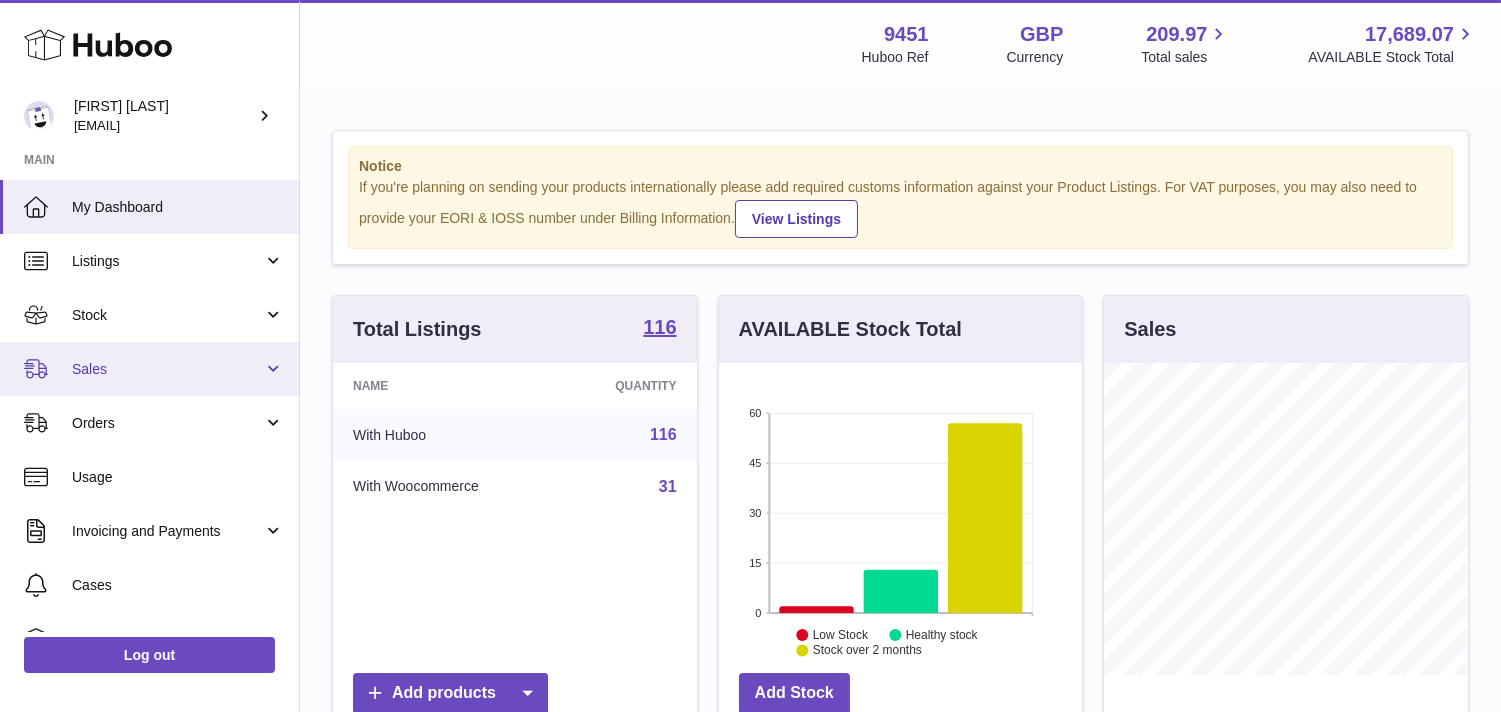 click on "Sales" at bounding box center (167, 369) 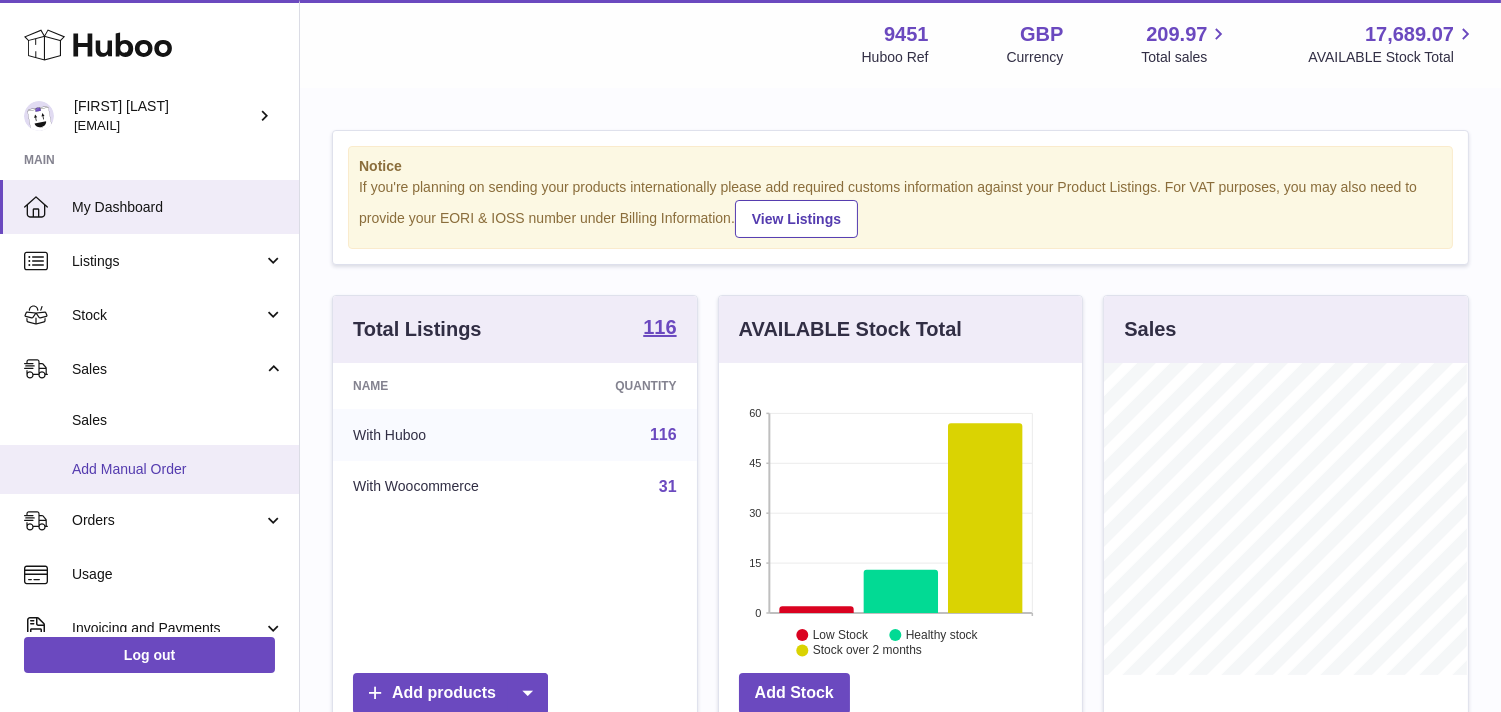 click on "Add Manual Order" at bounding box center (178, 469) 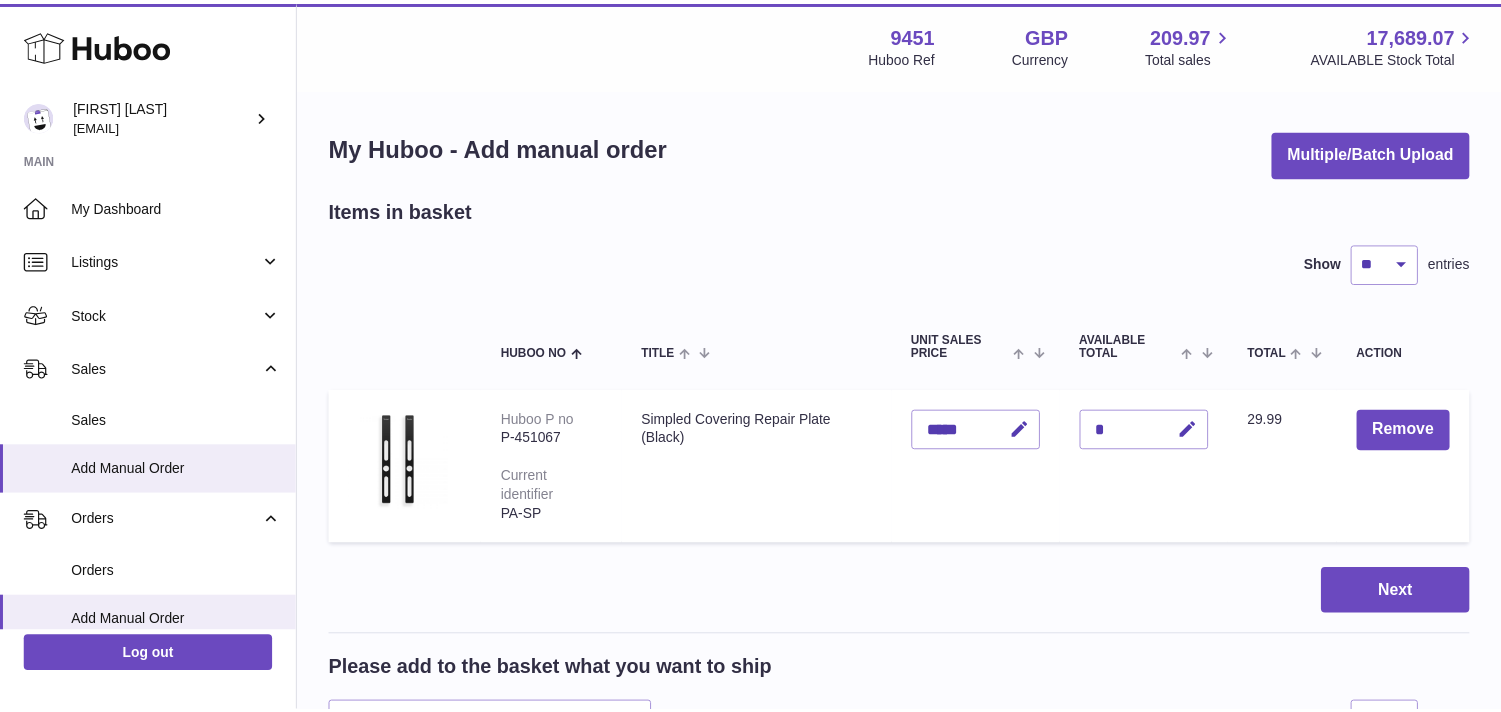 scroll, scrollTop: 0, scrollLeft: 0, axis: both 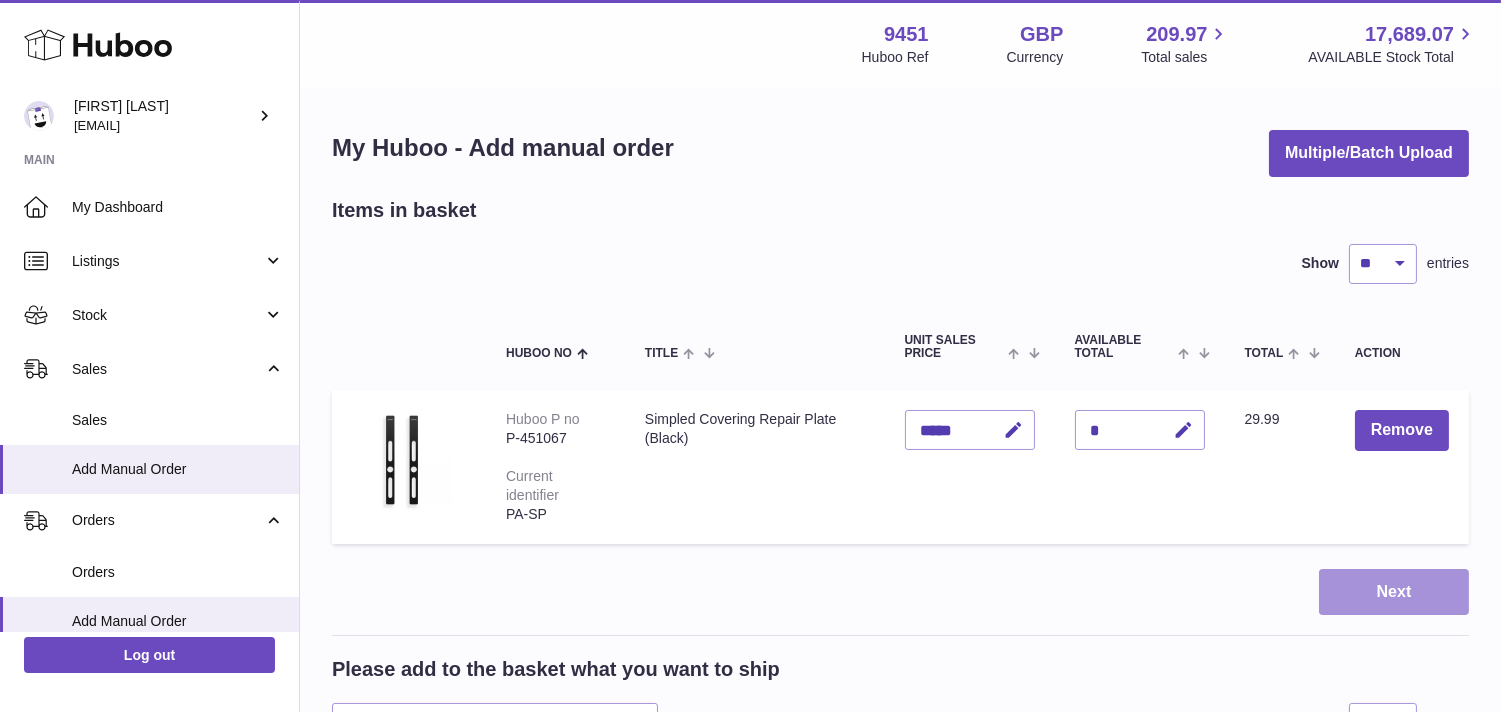 click on "Next" at bounding box center [1394, 592] 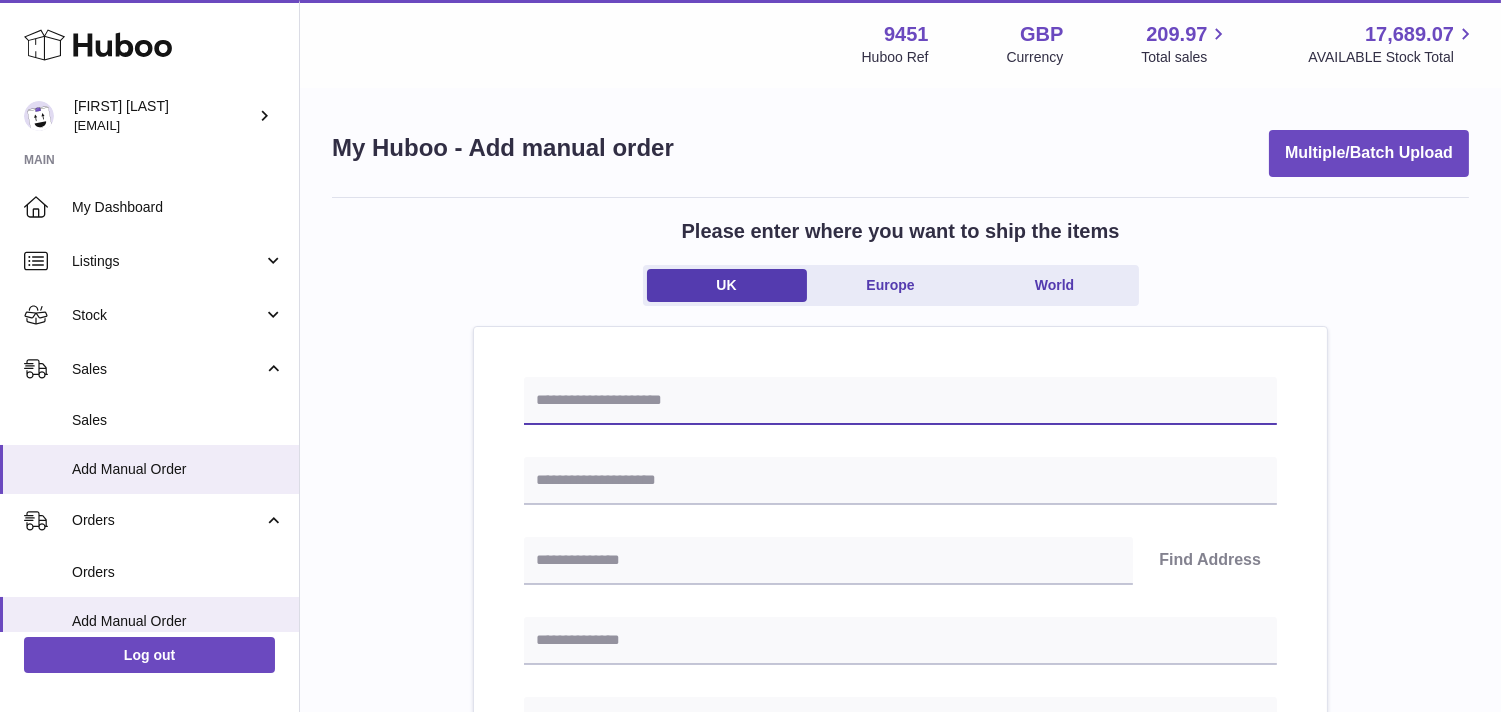 click at bounding box center (900, 401) 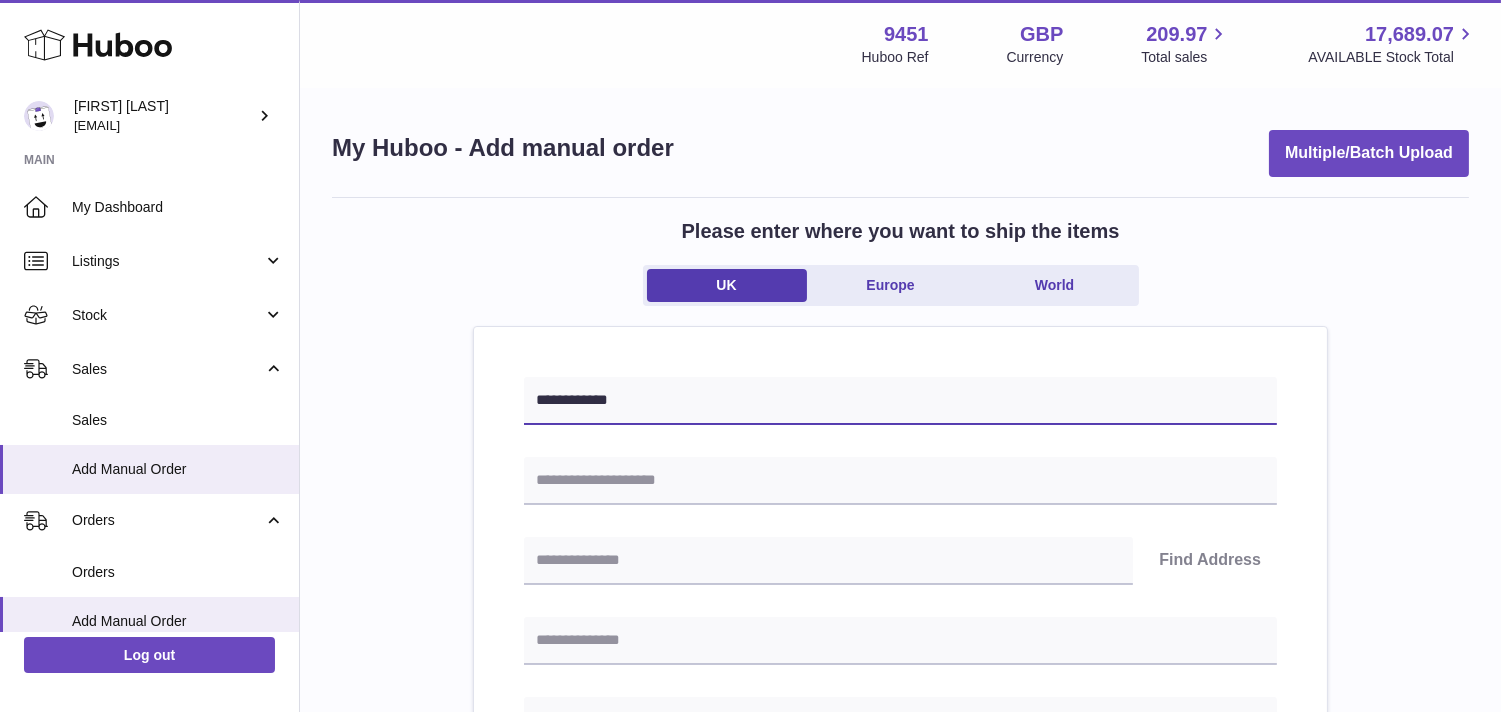 type on "**********" 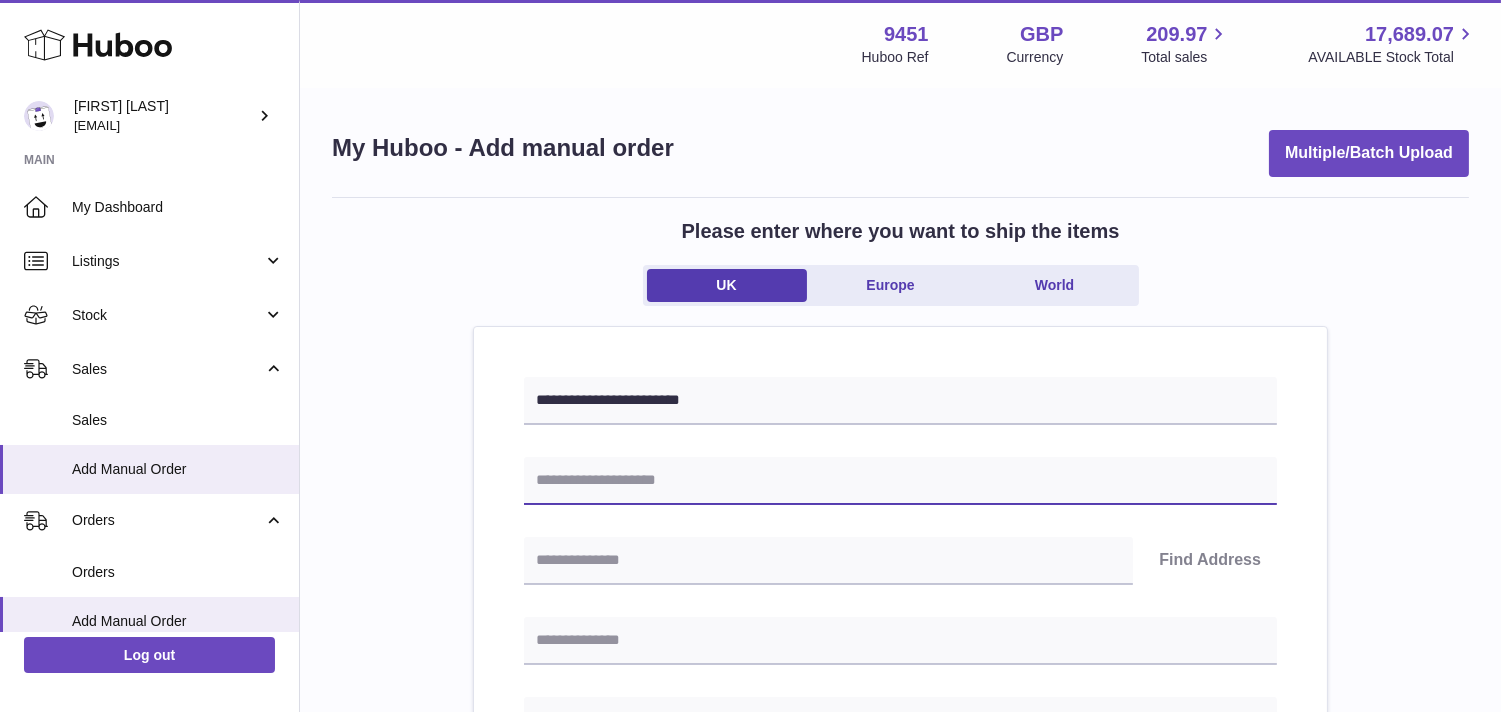click at bounding box center [900, 481] 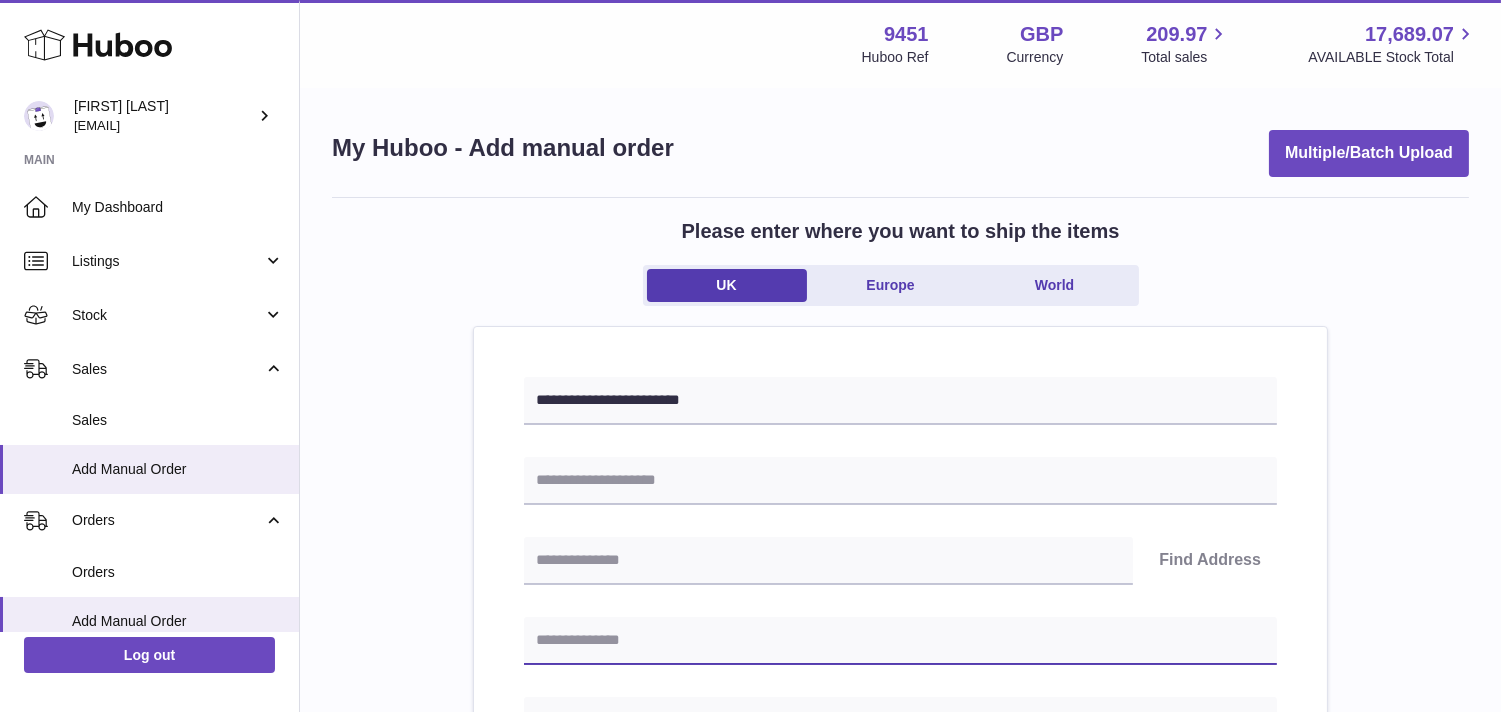 click at bounding box center (900, 641) 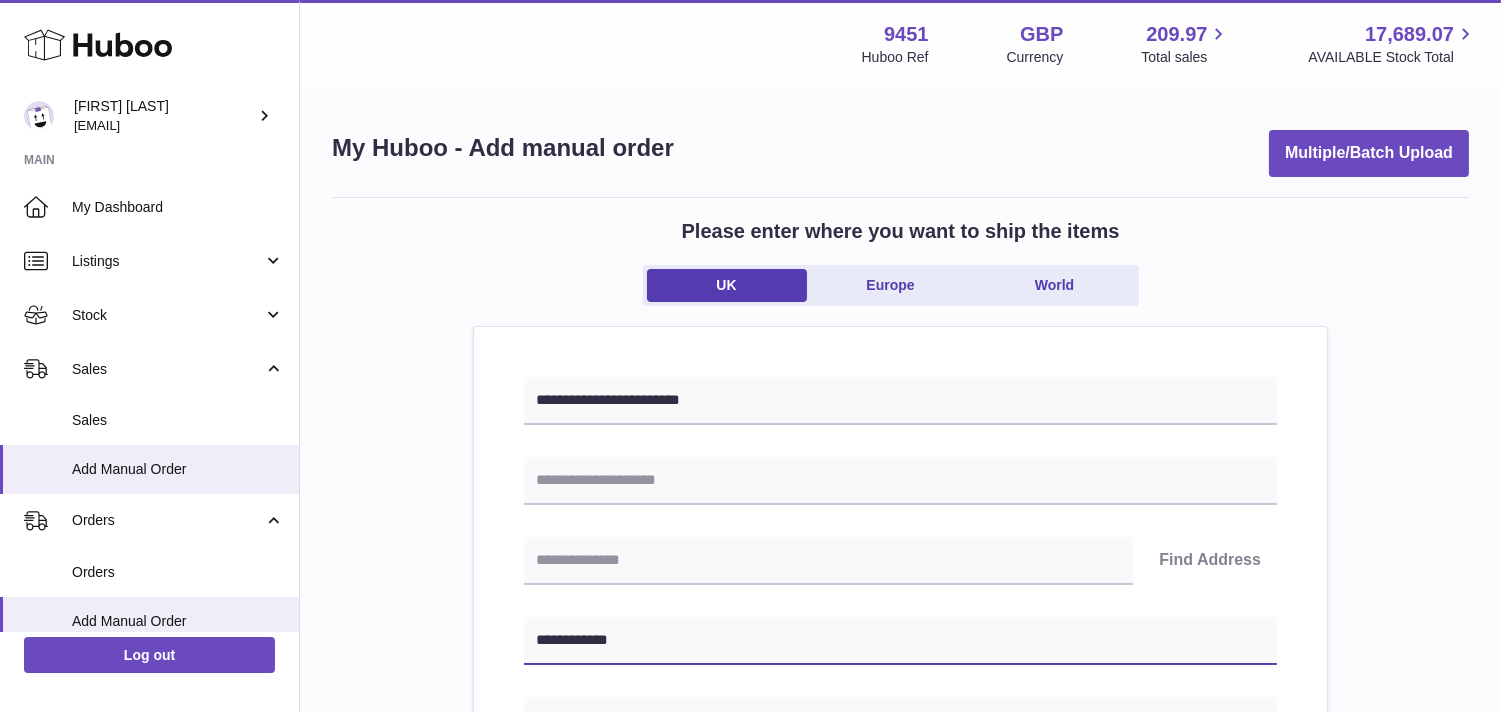 type on "**********" 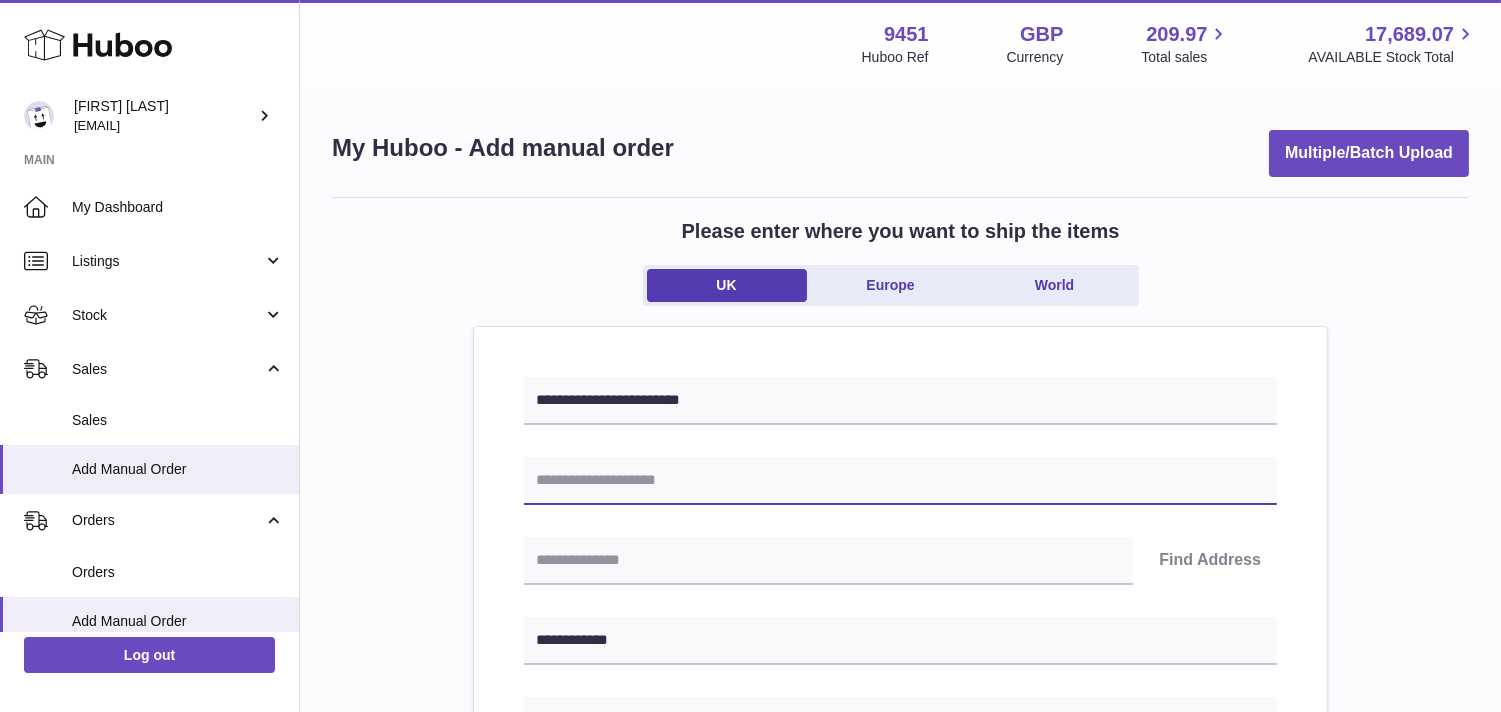 click at bounding box center (900, 481) 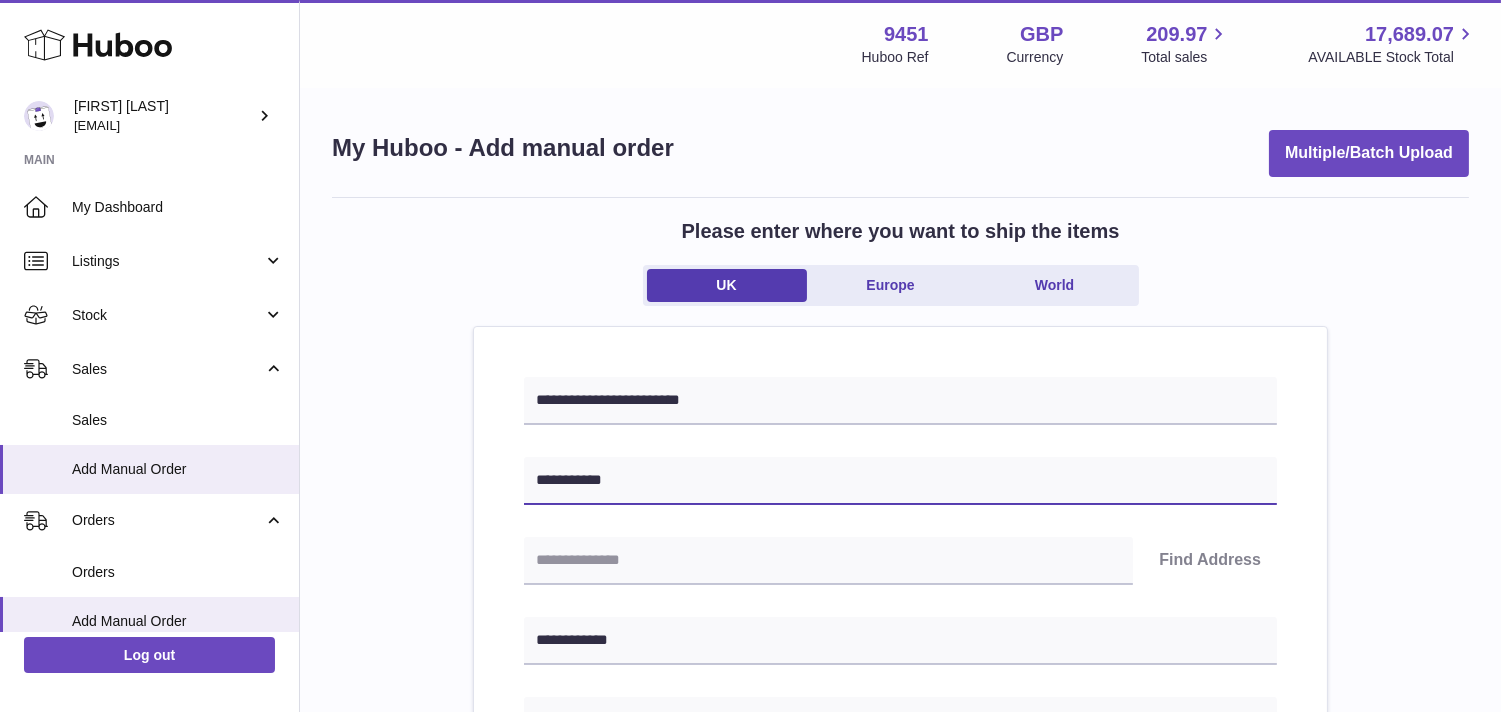 type on "**********" 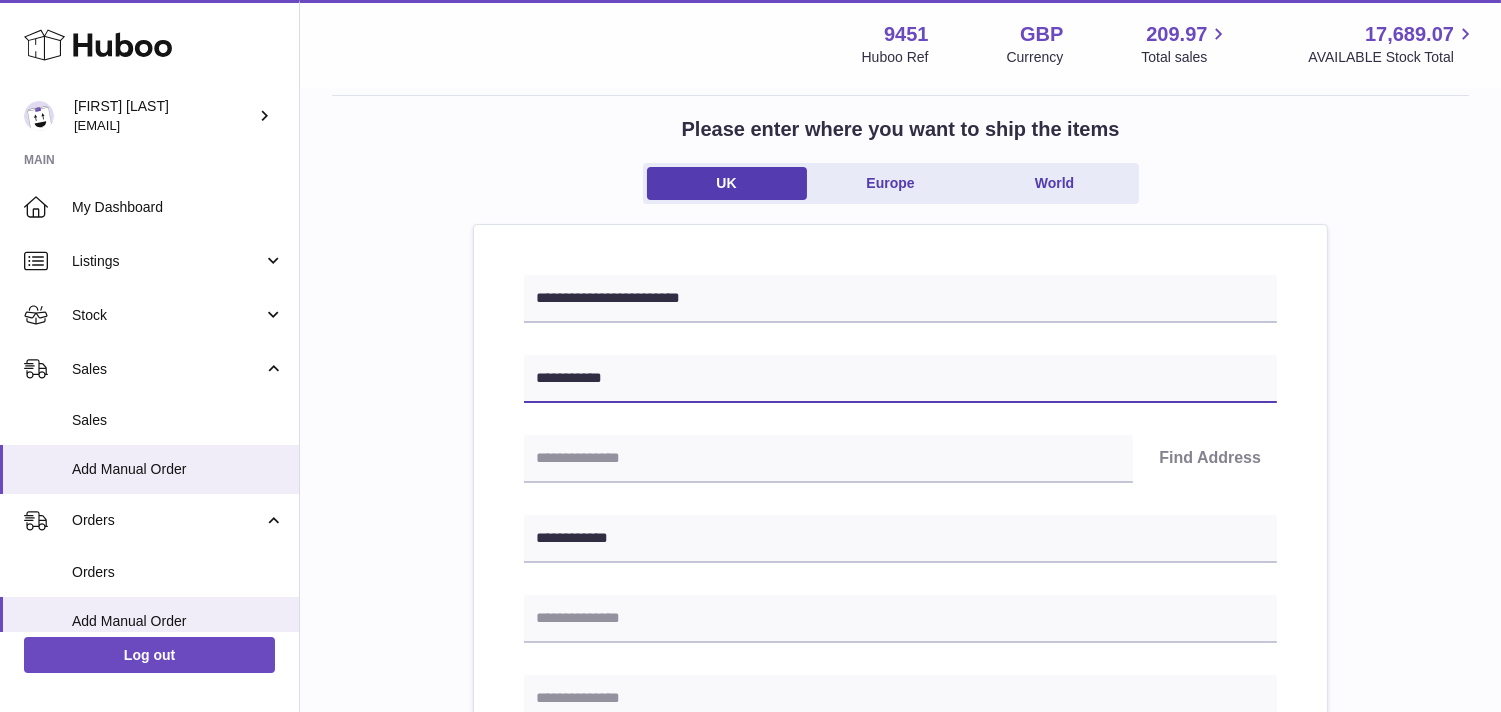 scroll, scrollTop: 222, scrollLeft: 0, axis: vertical 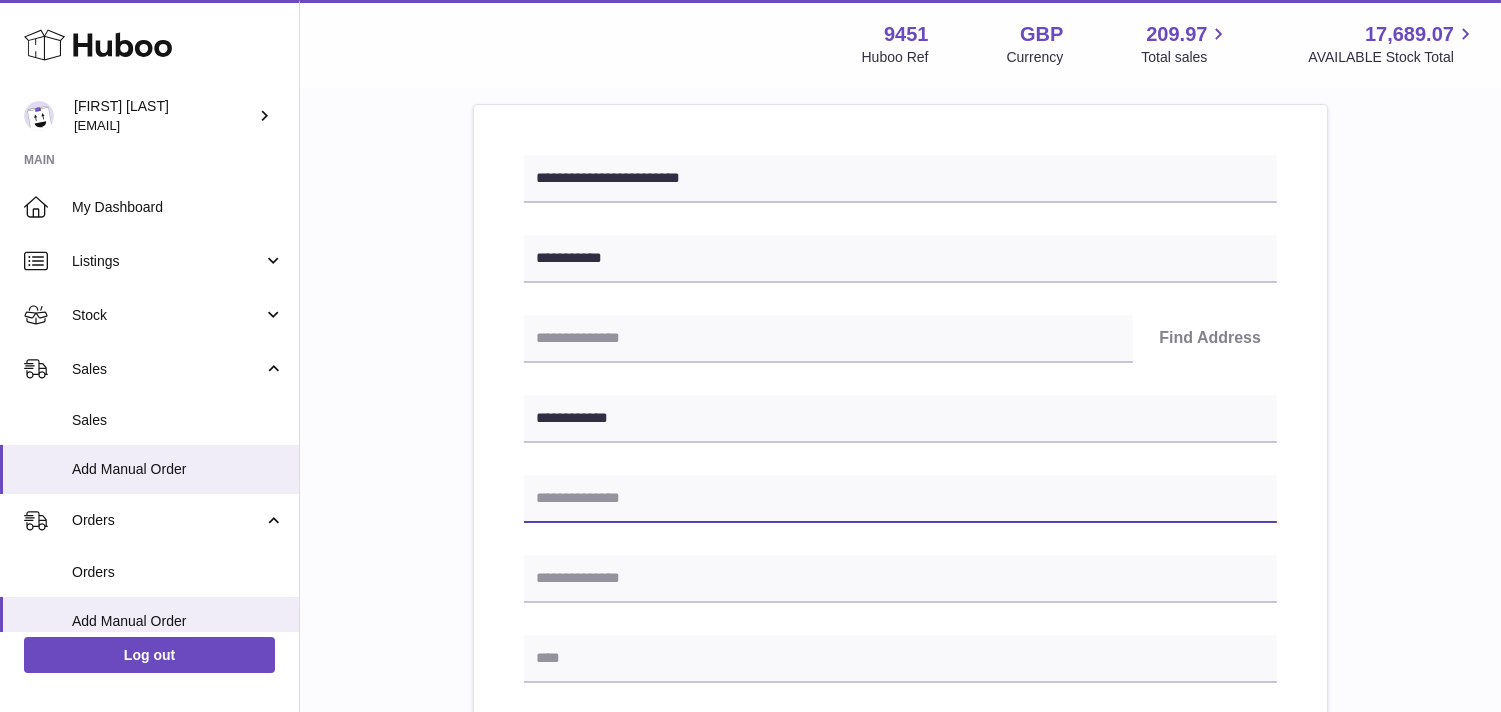 click at bounding box center (900, 499) 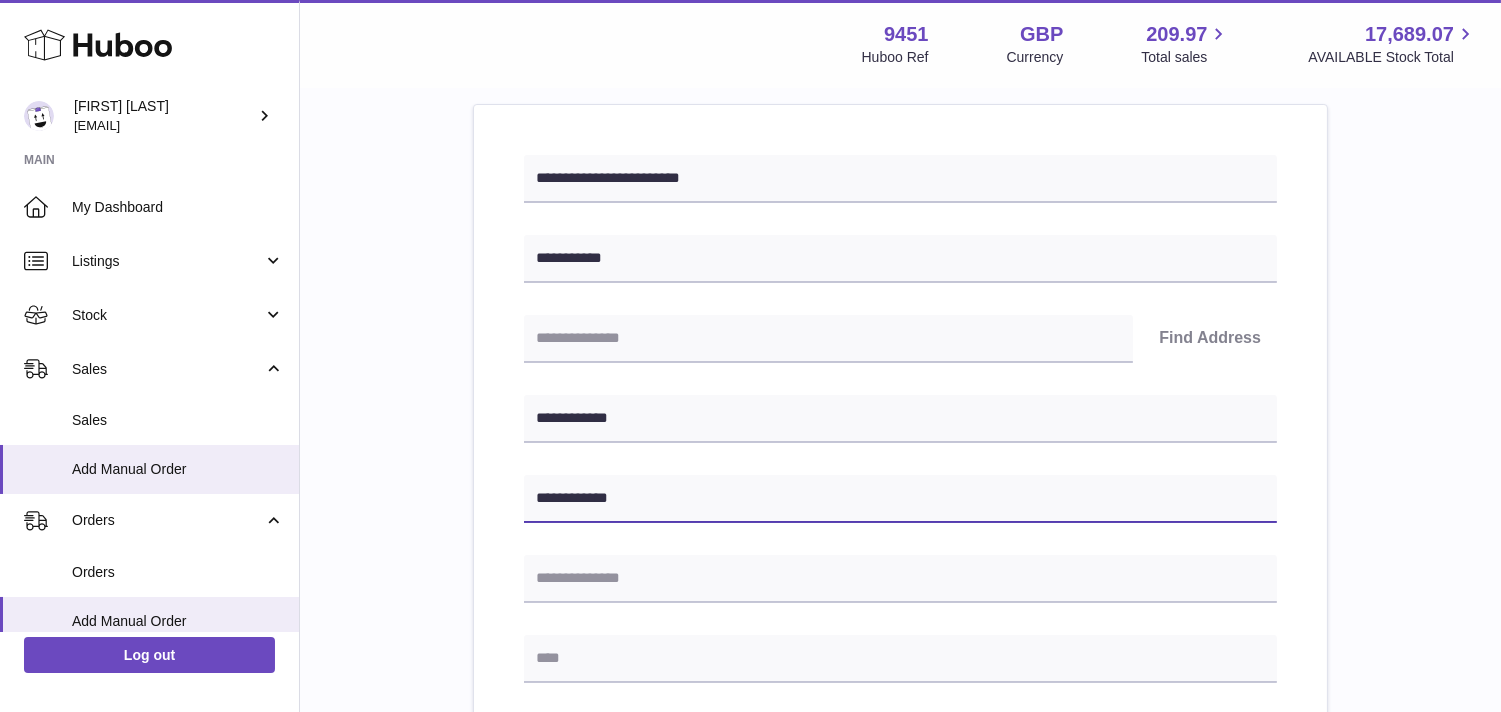 type on "**********" 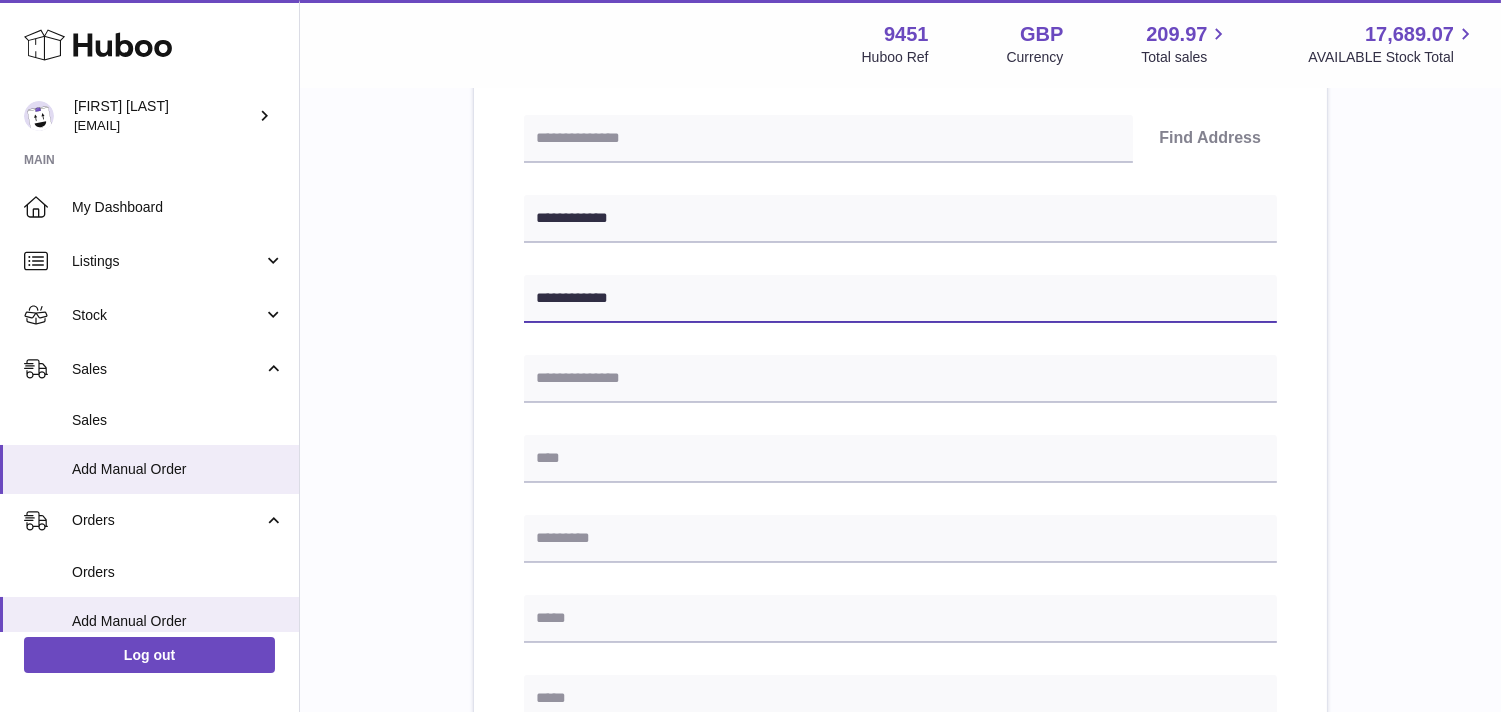 scroll, scrollTop: 444, scrollLeft: 0, axis: vertical 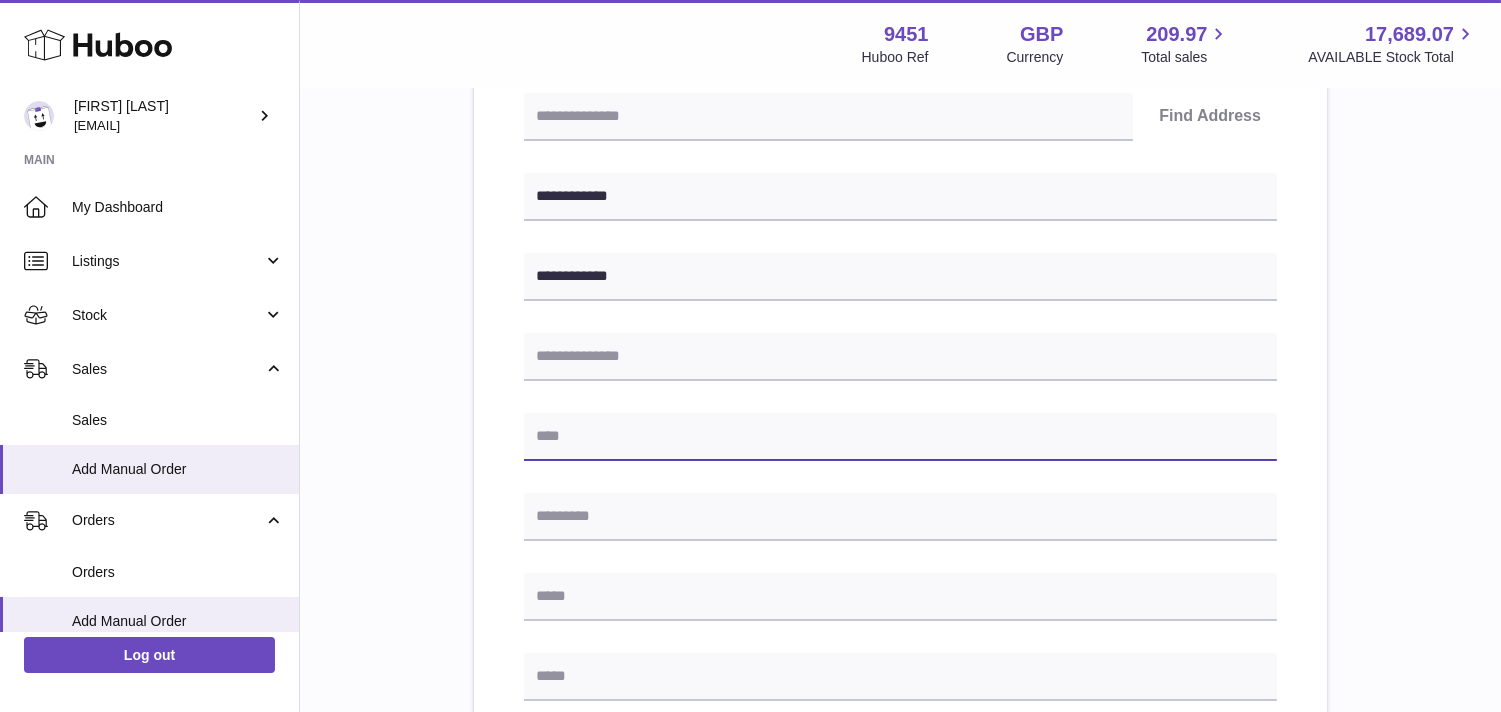 click at bounding box center (900, 437) 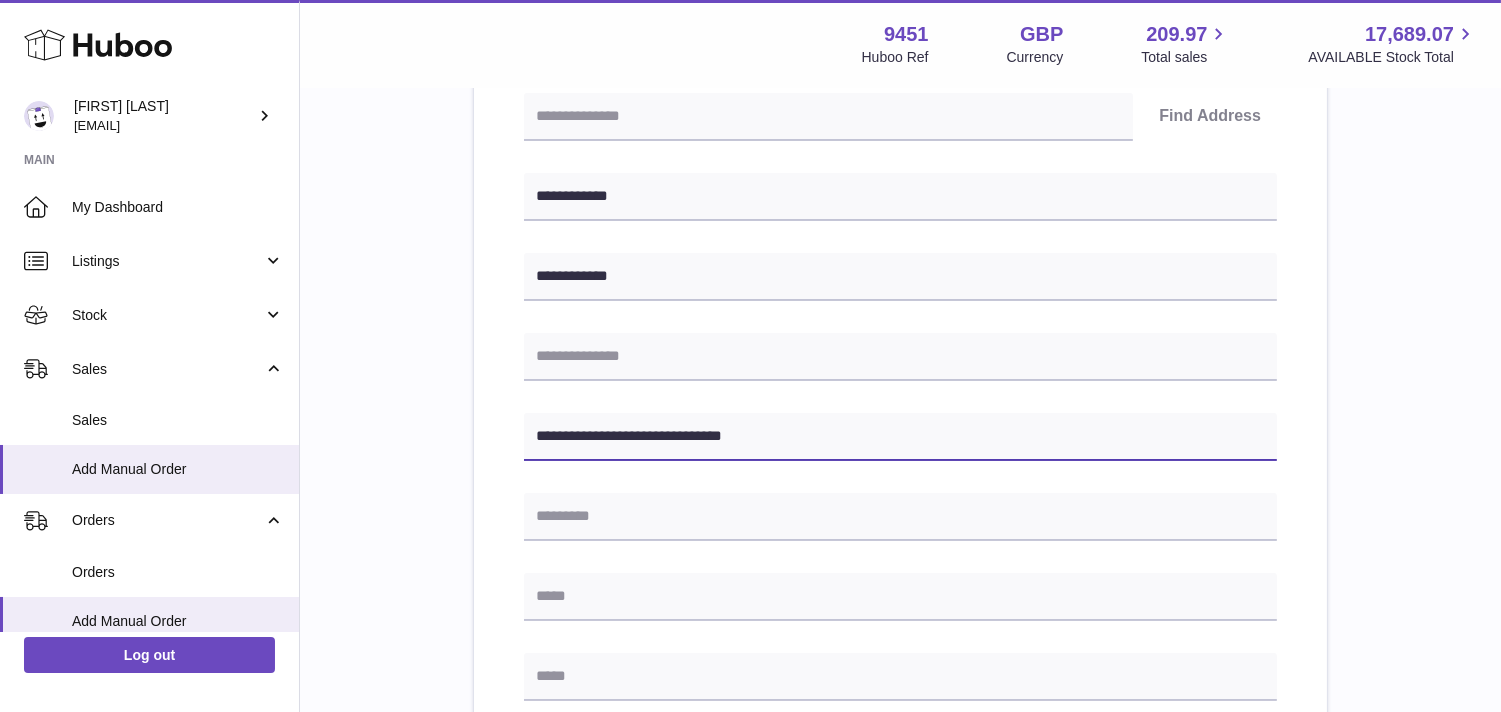 drag, startPoint x: 800, startPoint y: 433, endPoint x: 707, endPoint y: 436, distance: 93.04838 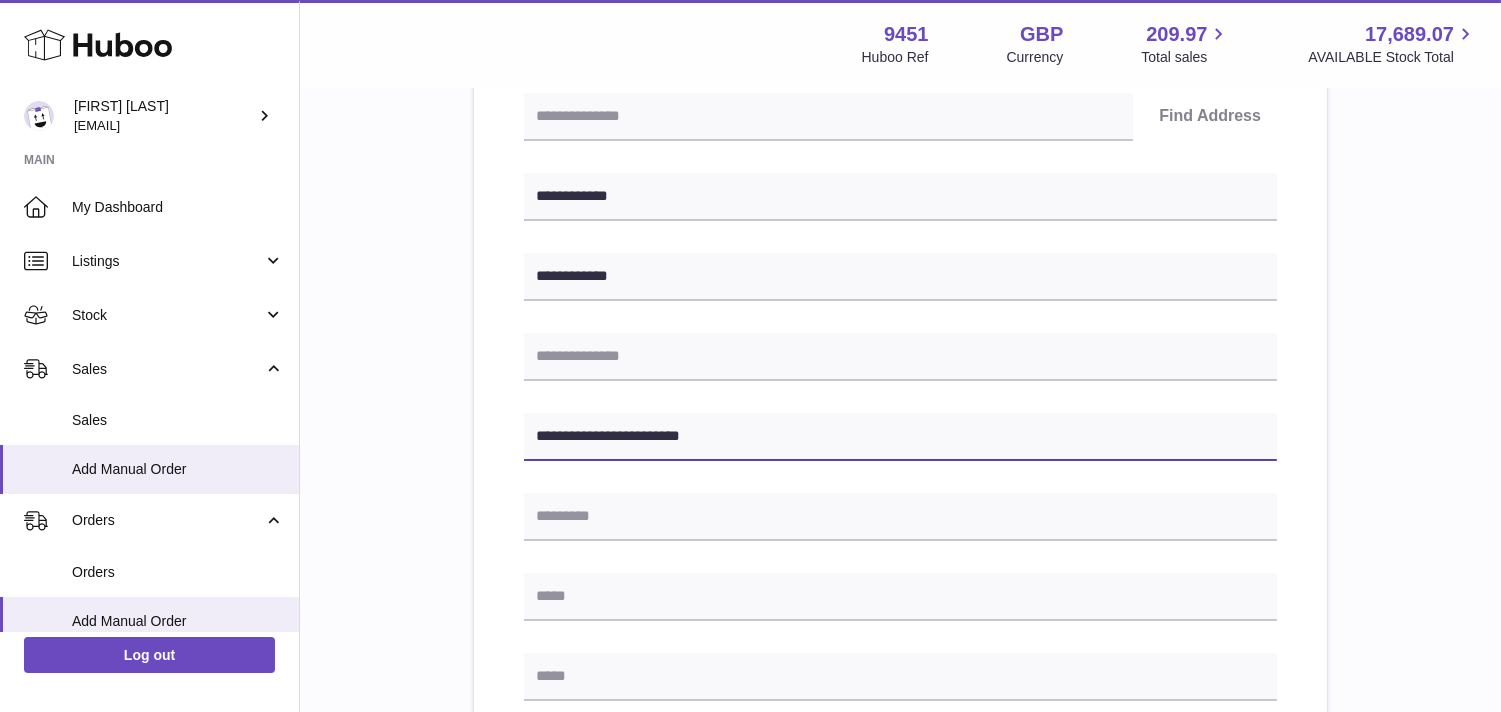 type on "**********" 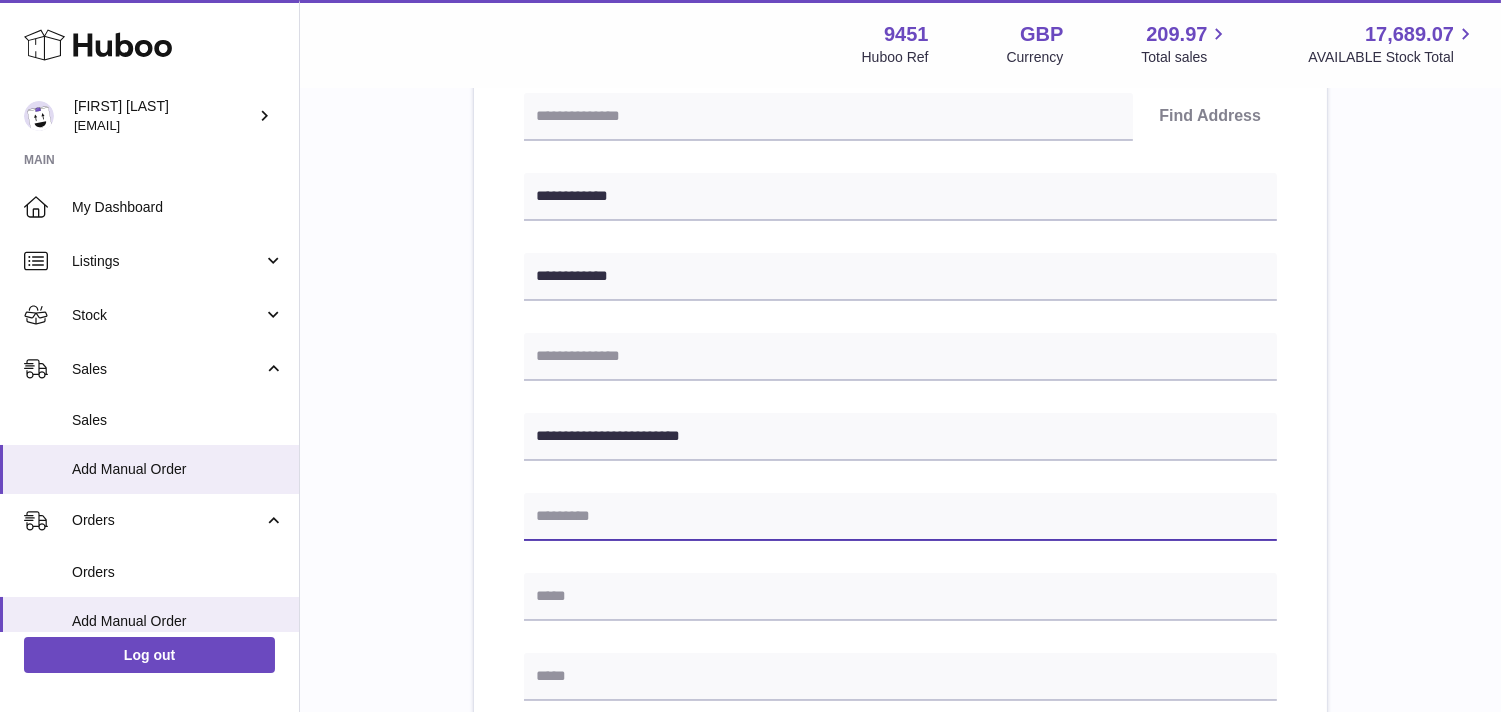 click at bounding box center (900, 517) 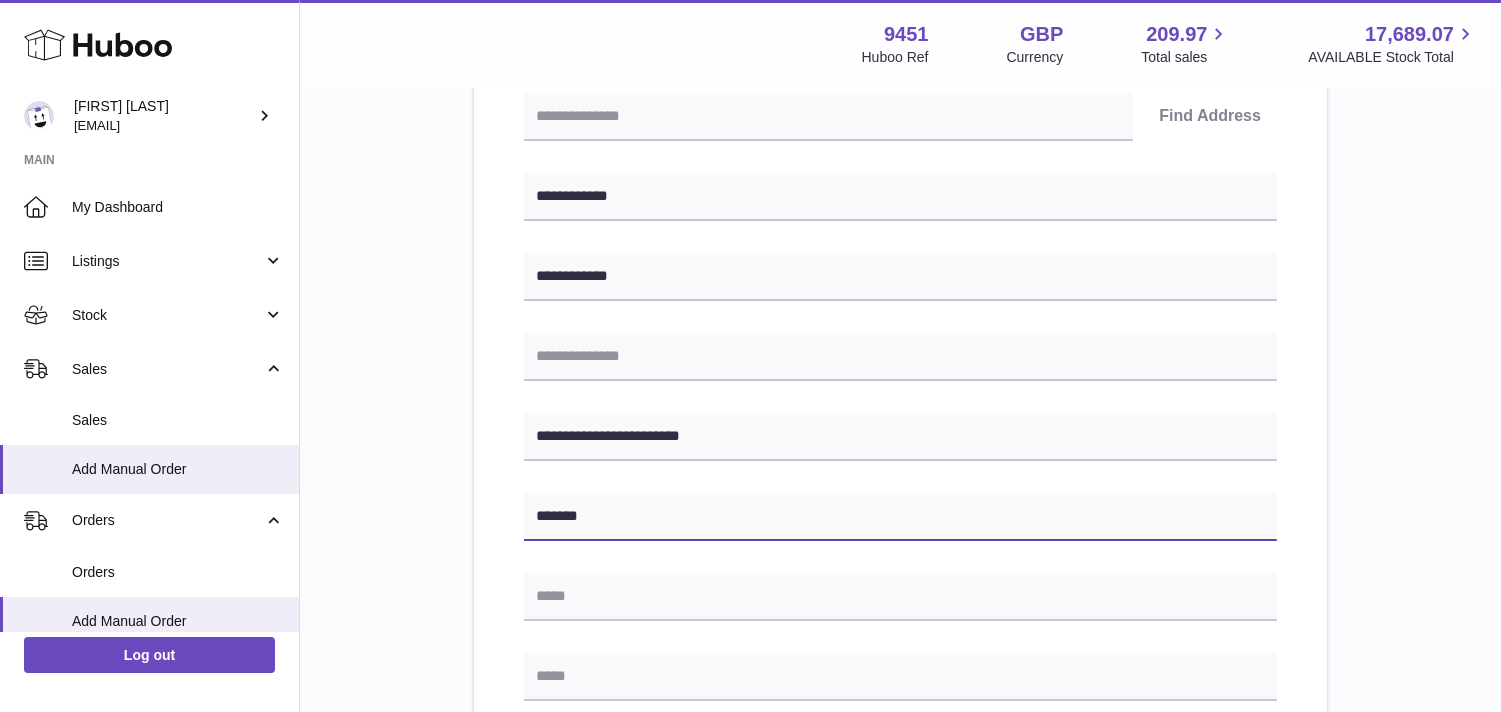 type on "*******" 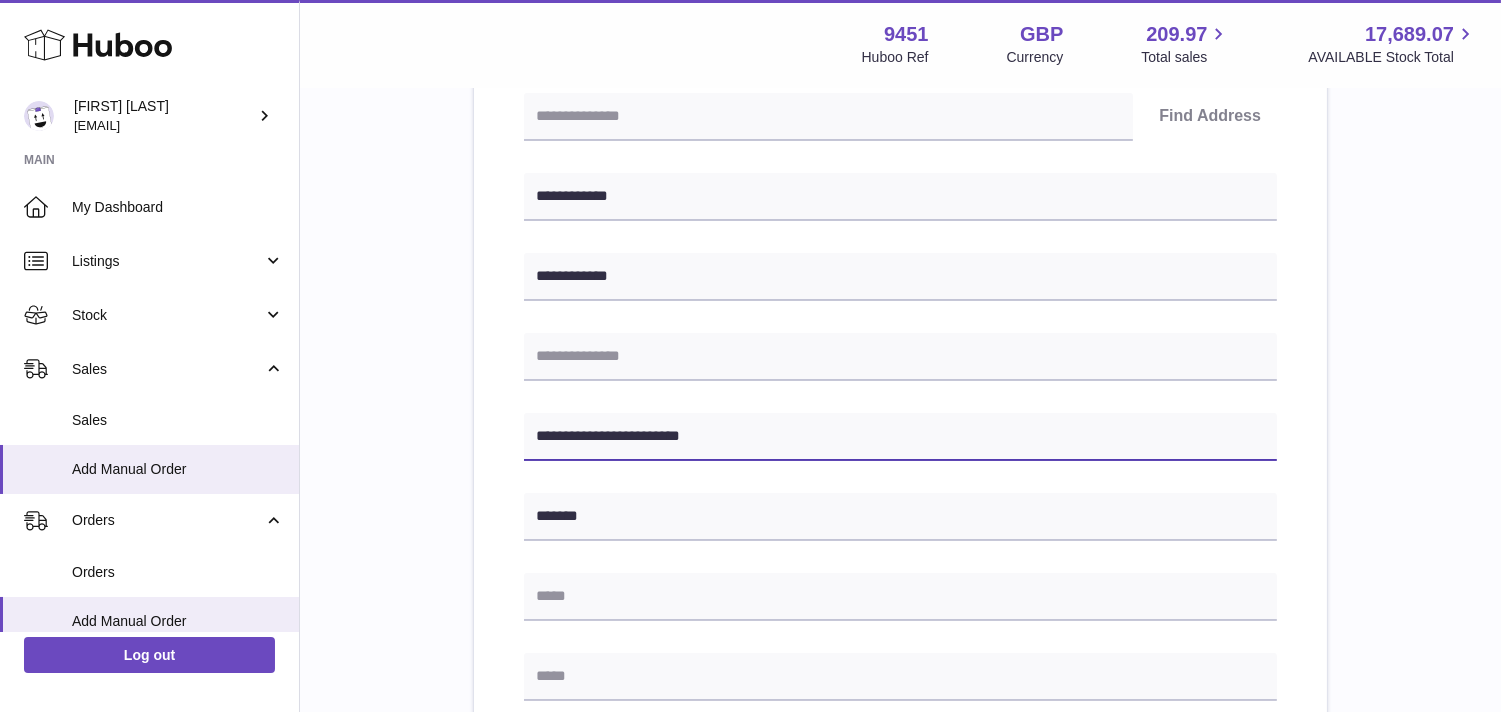 click on "**********" at bounding box center (900, 437) 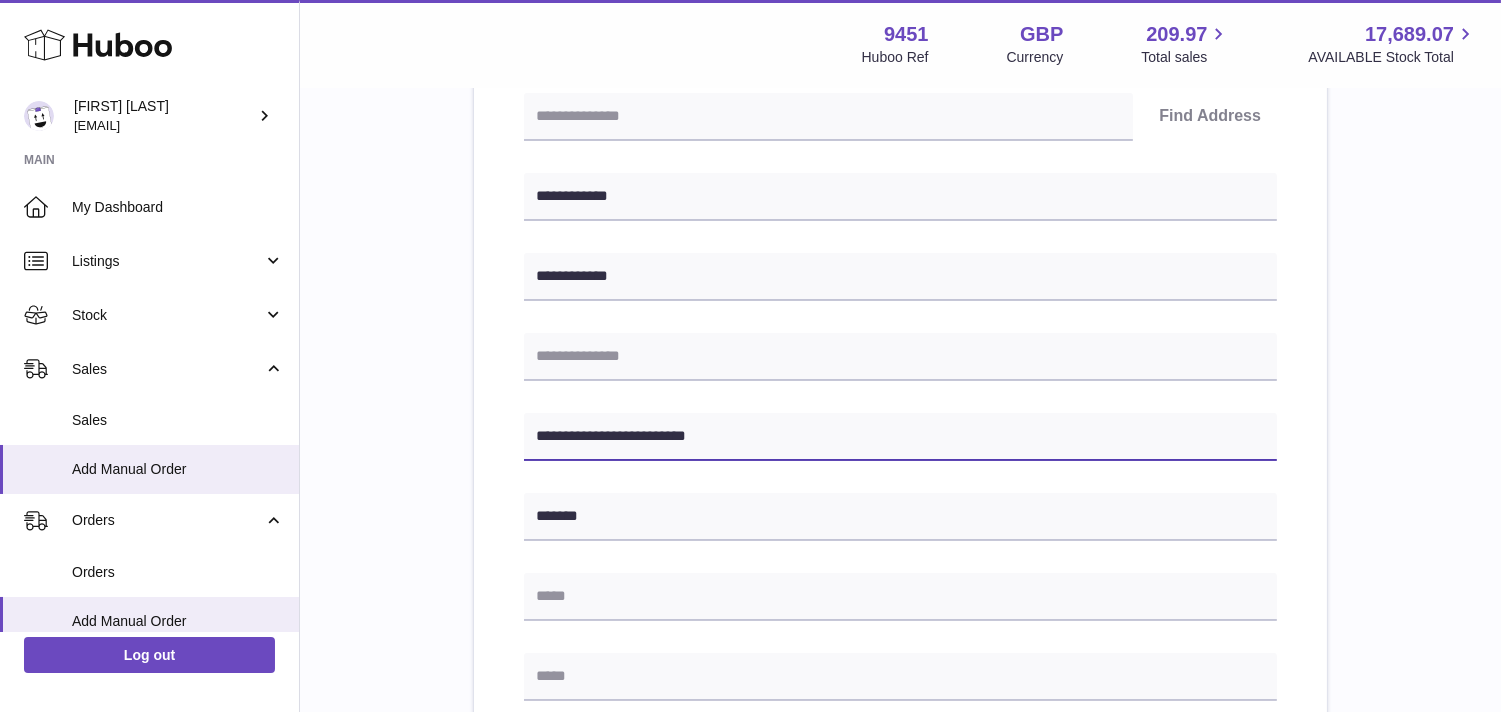 type on "**********" 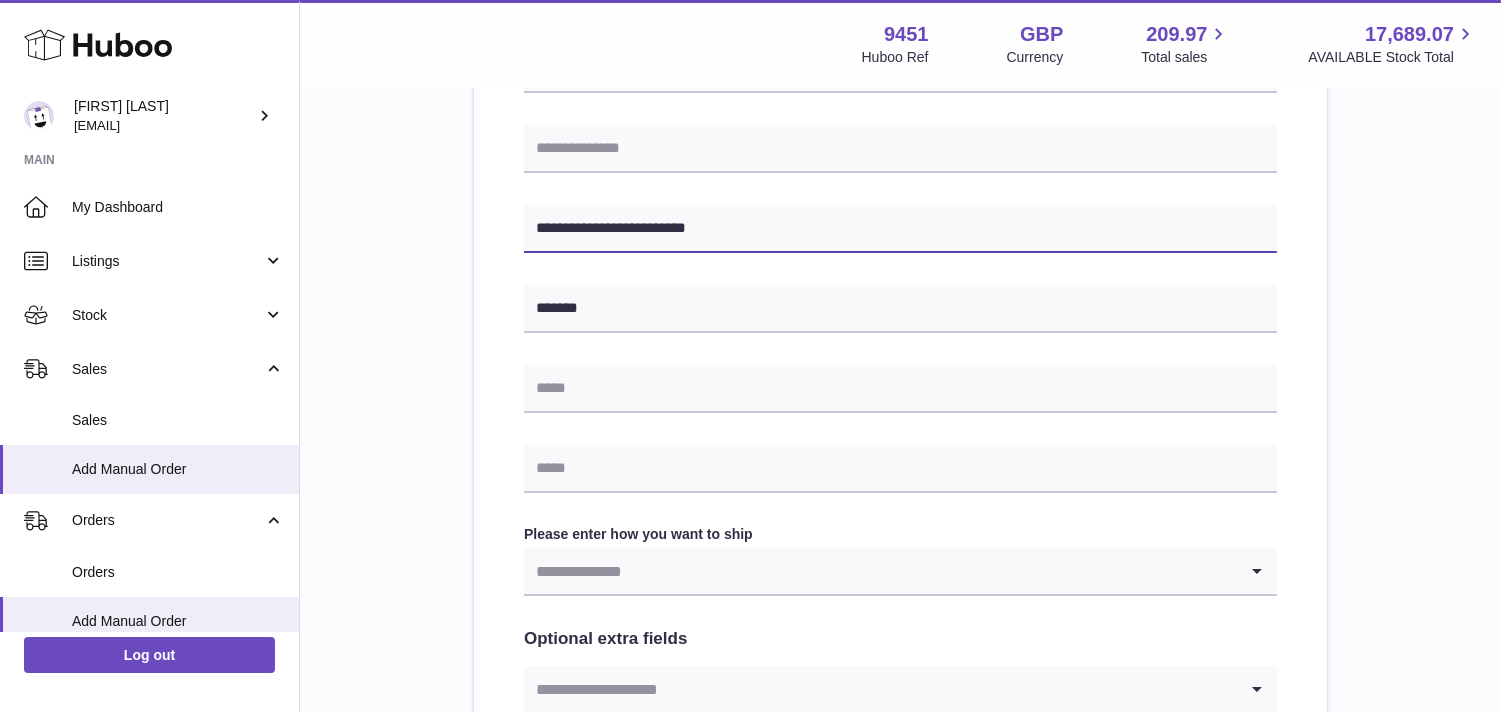 scroll, scrollTop: 666, scrollLeft: 0, axis: vertical 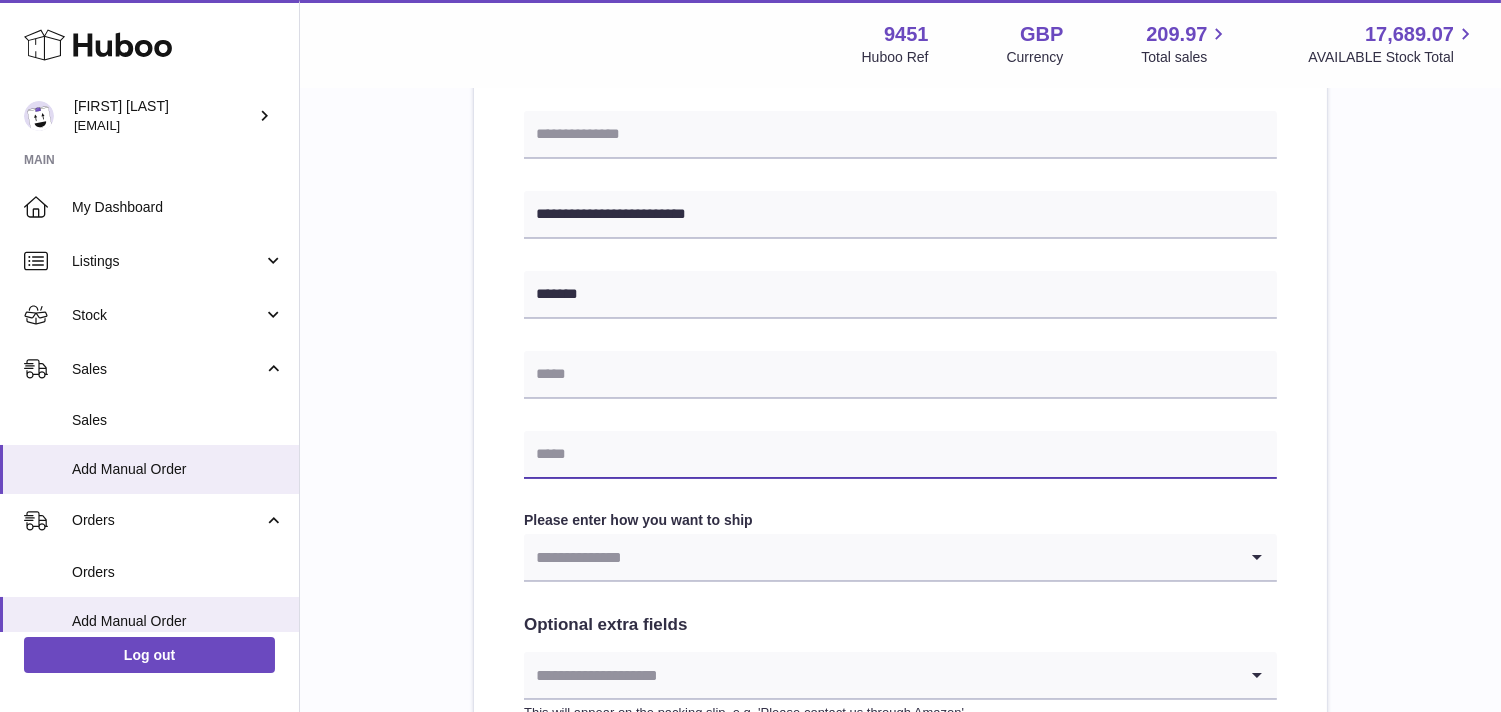 click at bounding box center (900, 455) 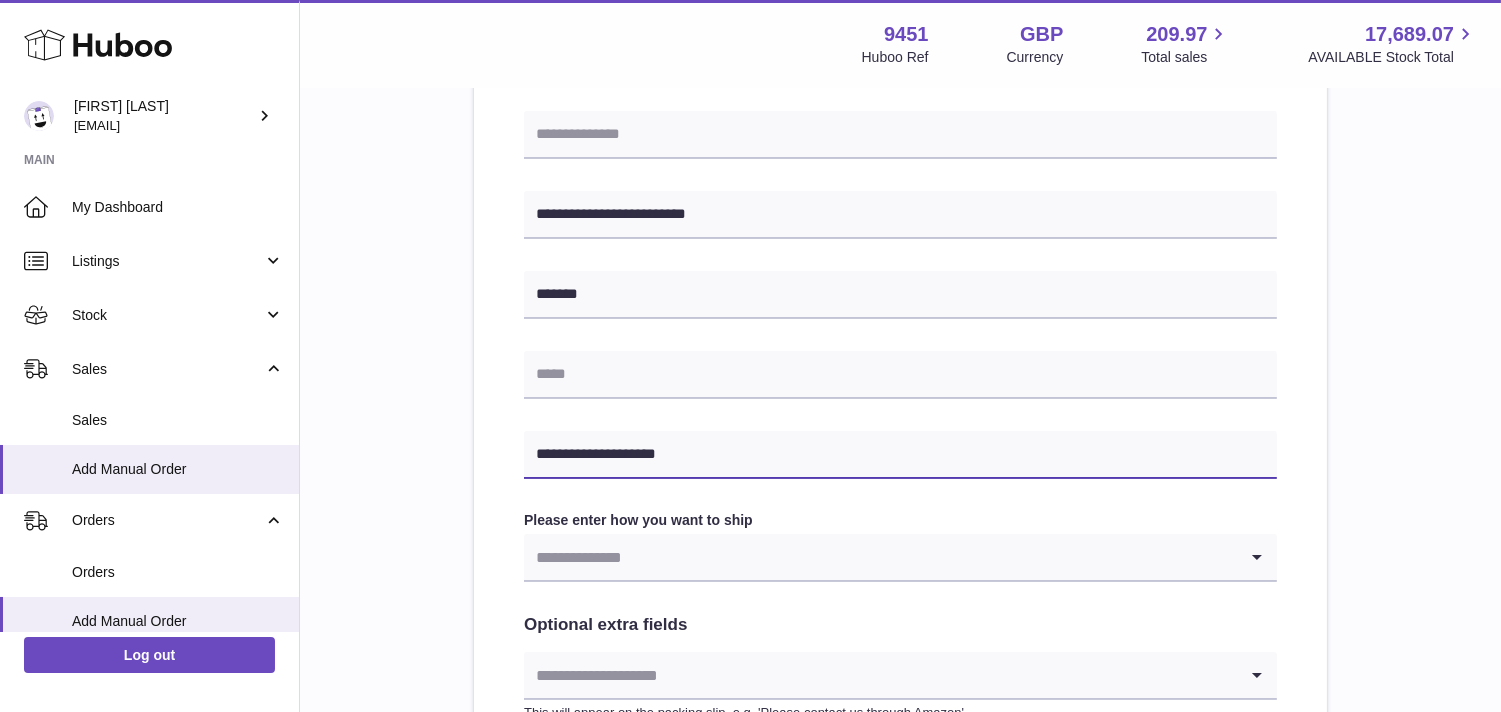 type on "**********" 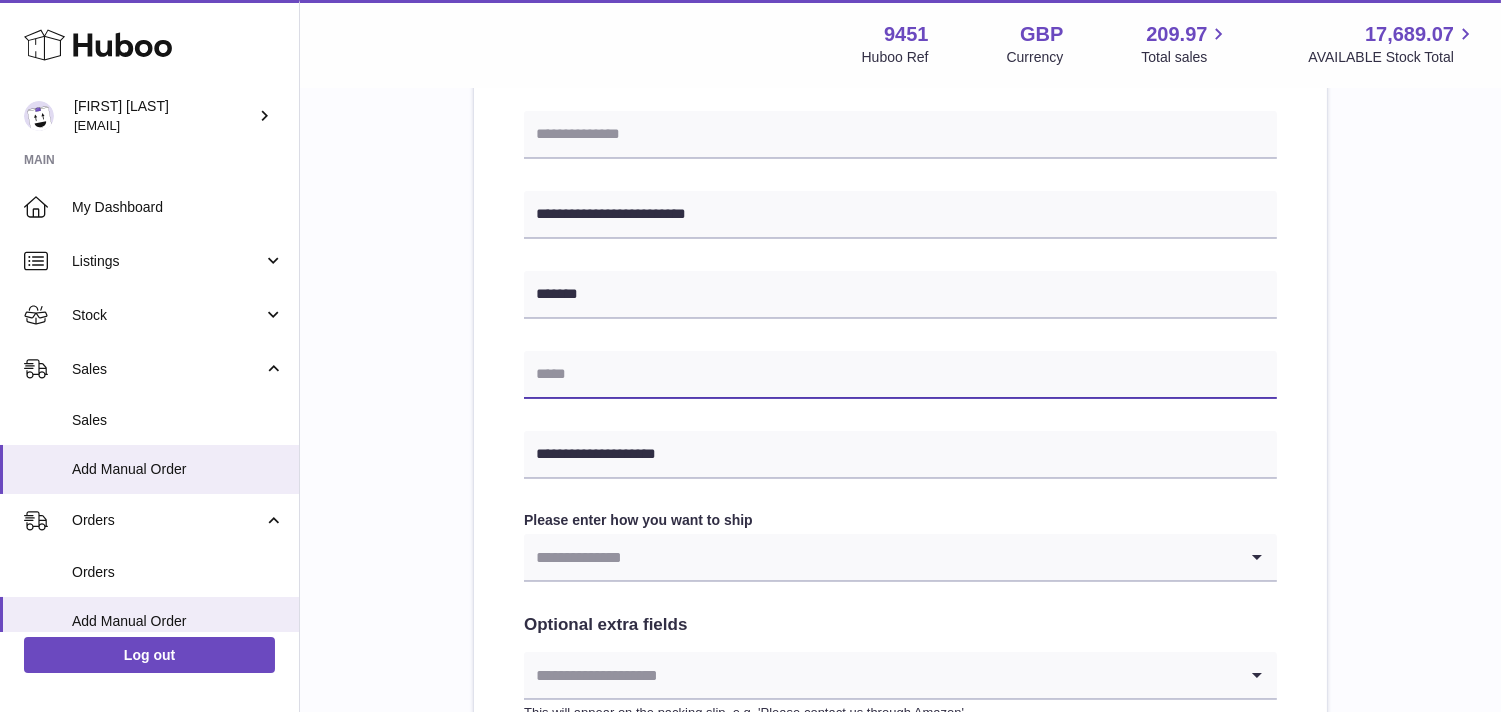 click at bounding box center [900, 375] 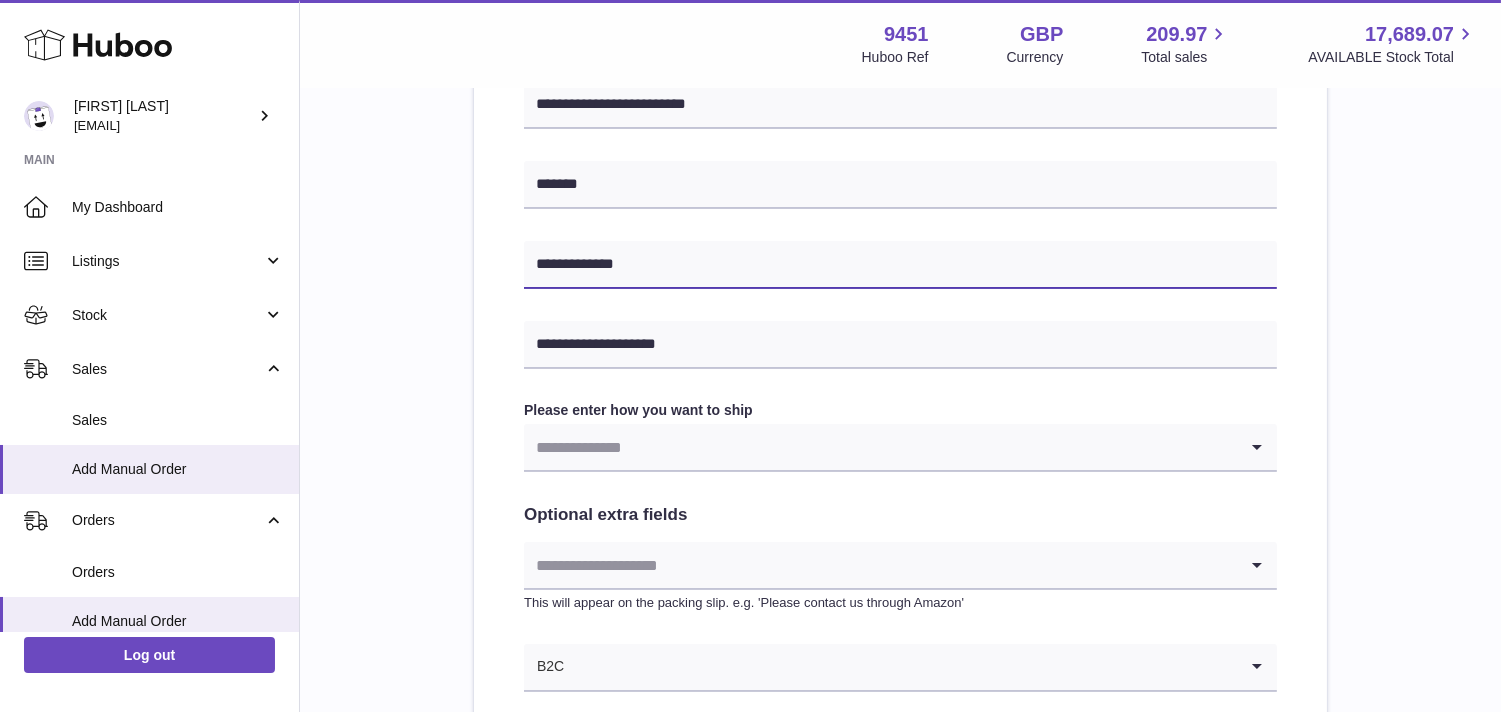 scroll, scrollTop: 777, scrollLeft: 0, axis: vertical 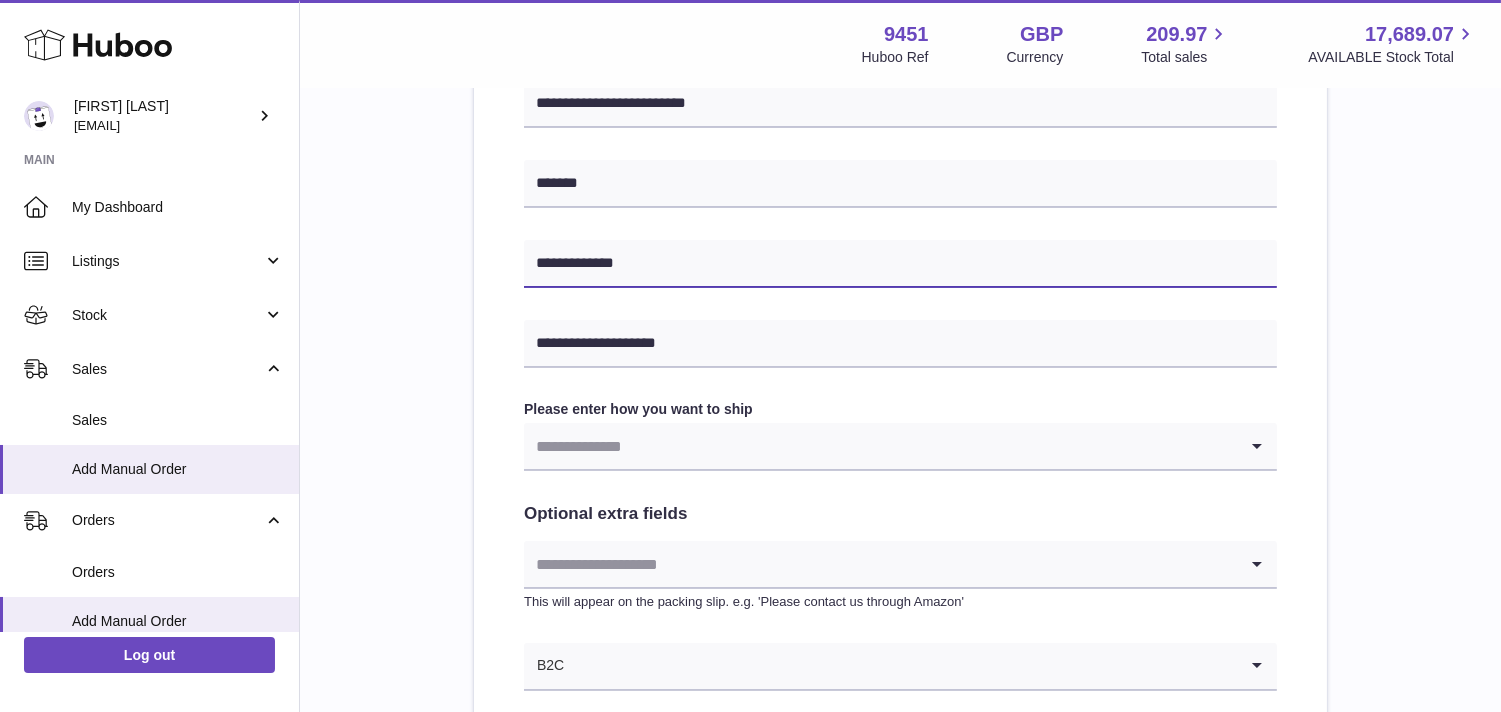 type on "**********" 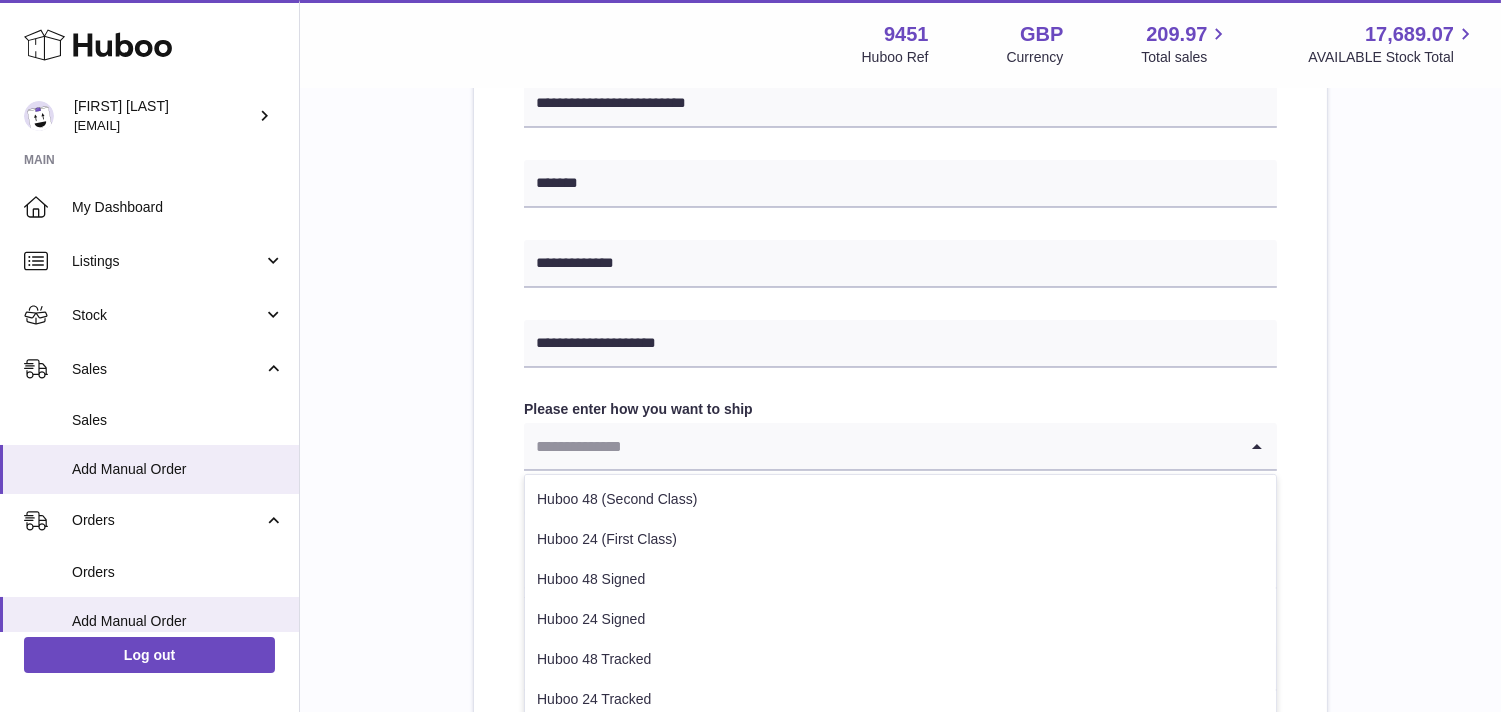 click at bounding box center [880, 446] 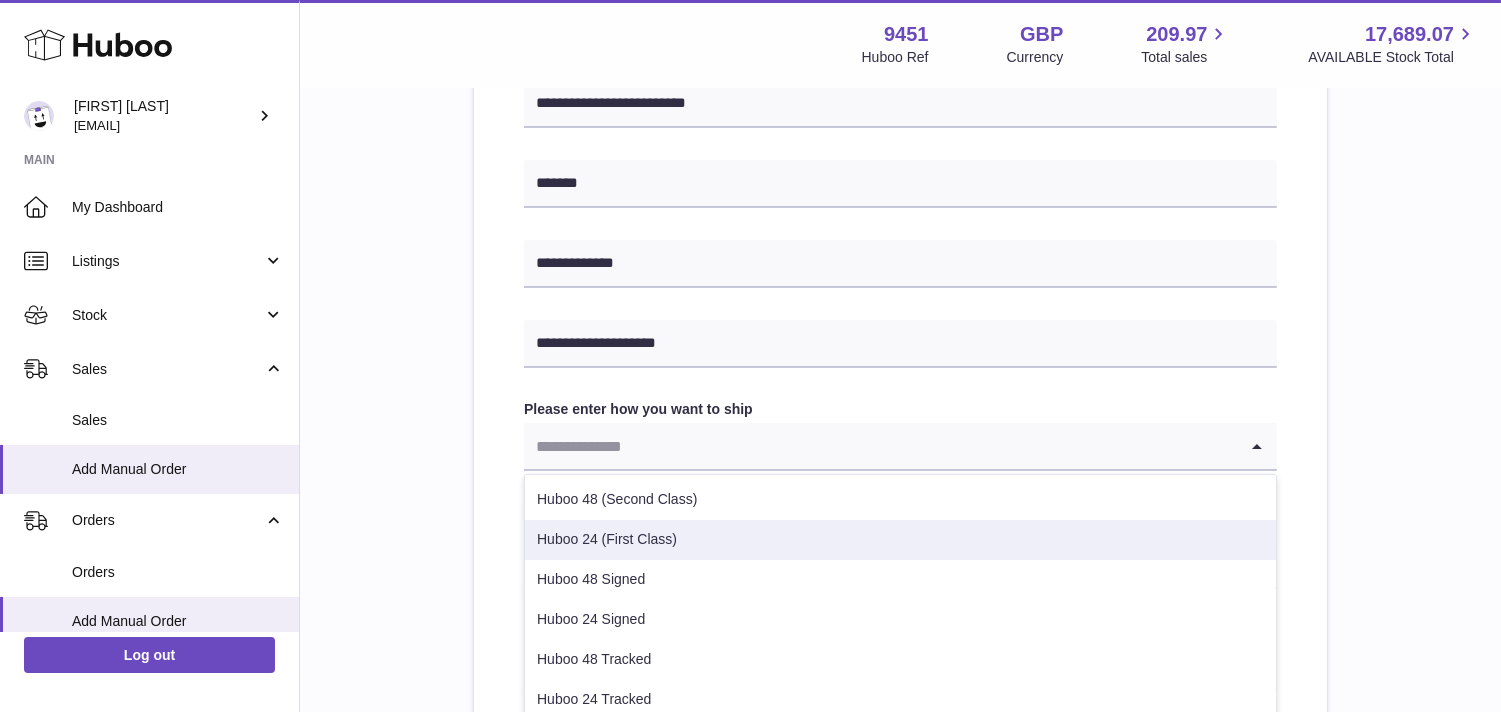 click on "Huboo 24 (First Class)" at bounding box center [900, 540] 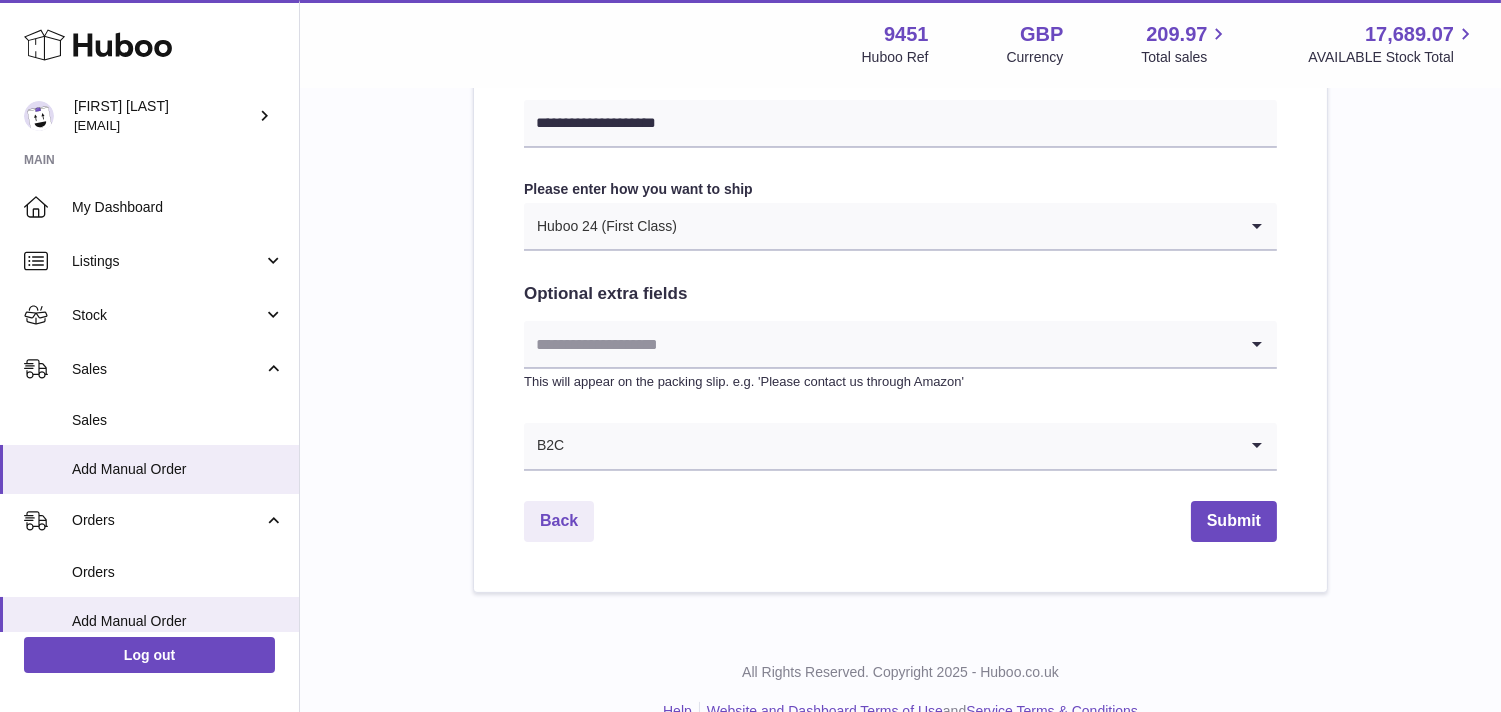 scroll, scrollTop: 1000, scrollLeft: 0, axis: vertical 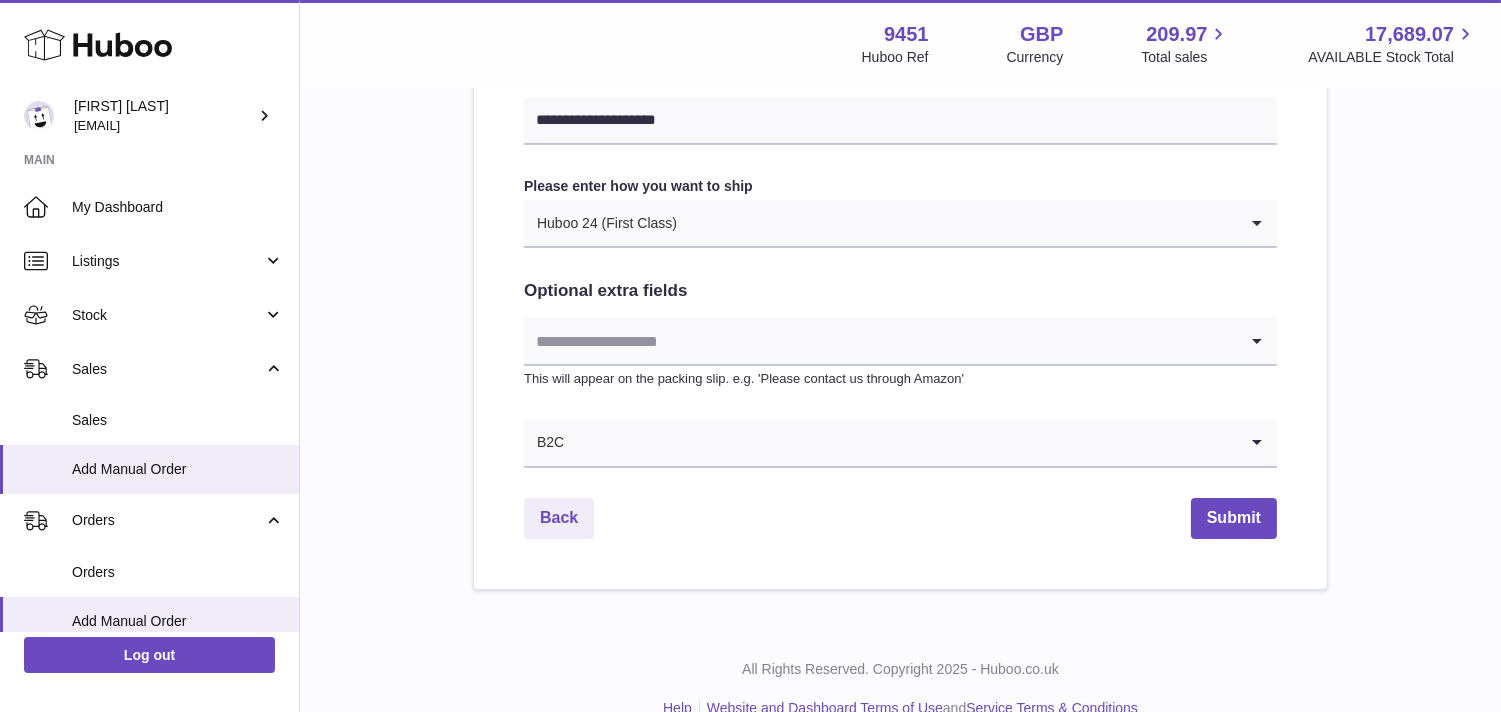 click at bounding box center (880, 341) 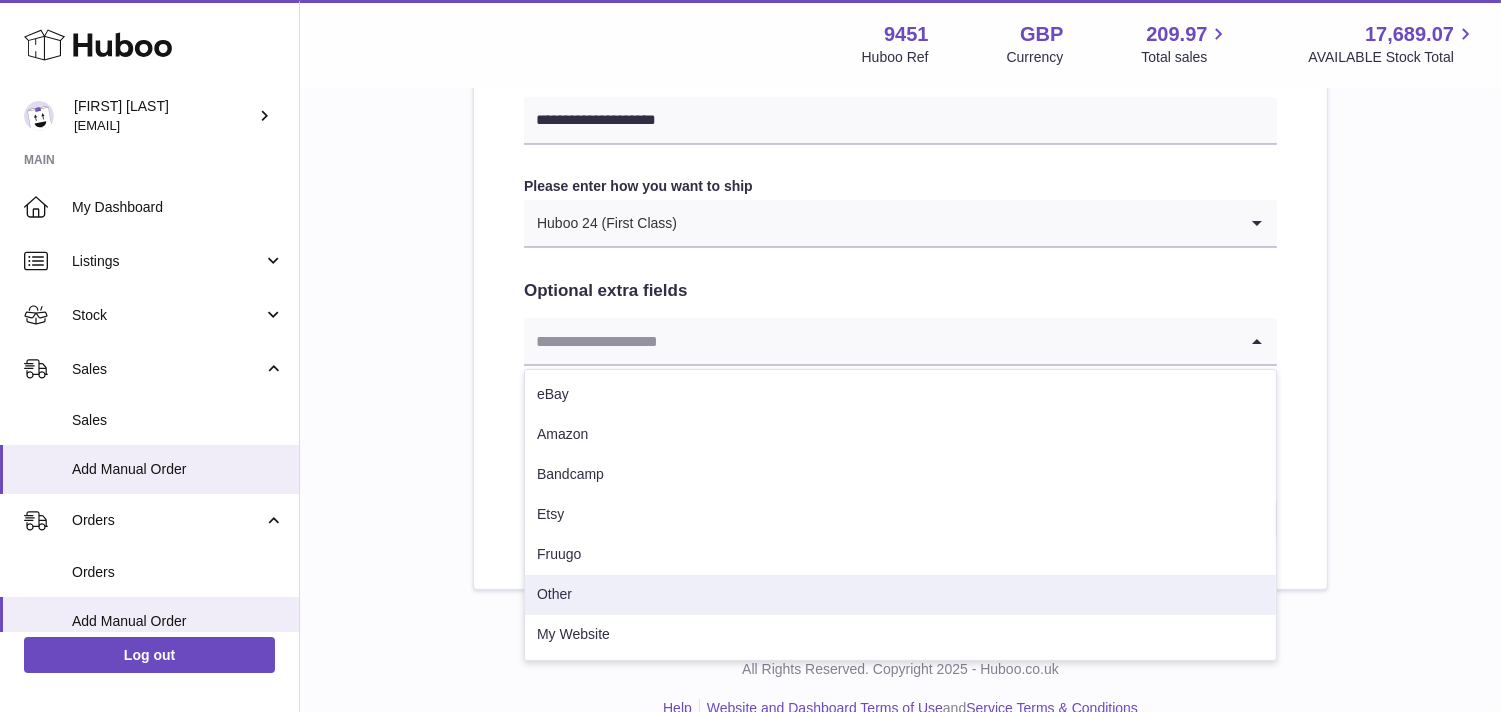 click on "Other" at bounding box center [900, 595] 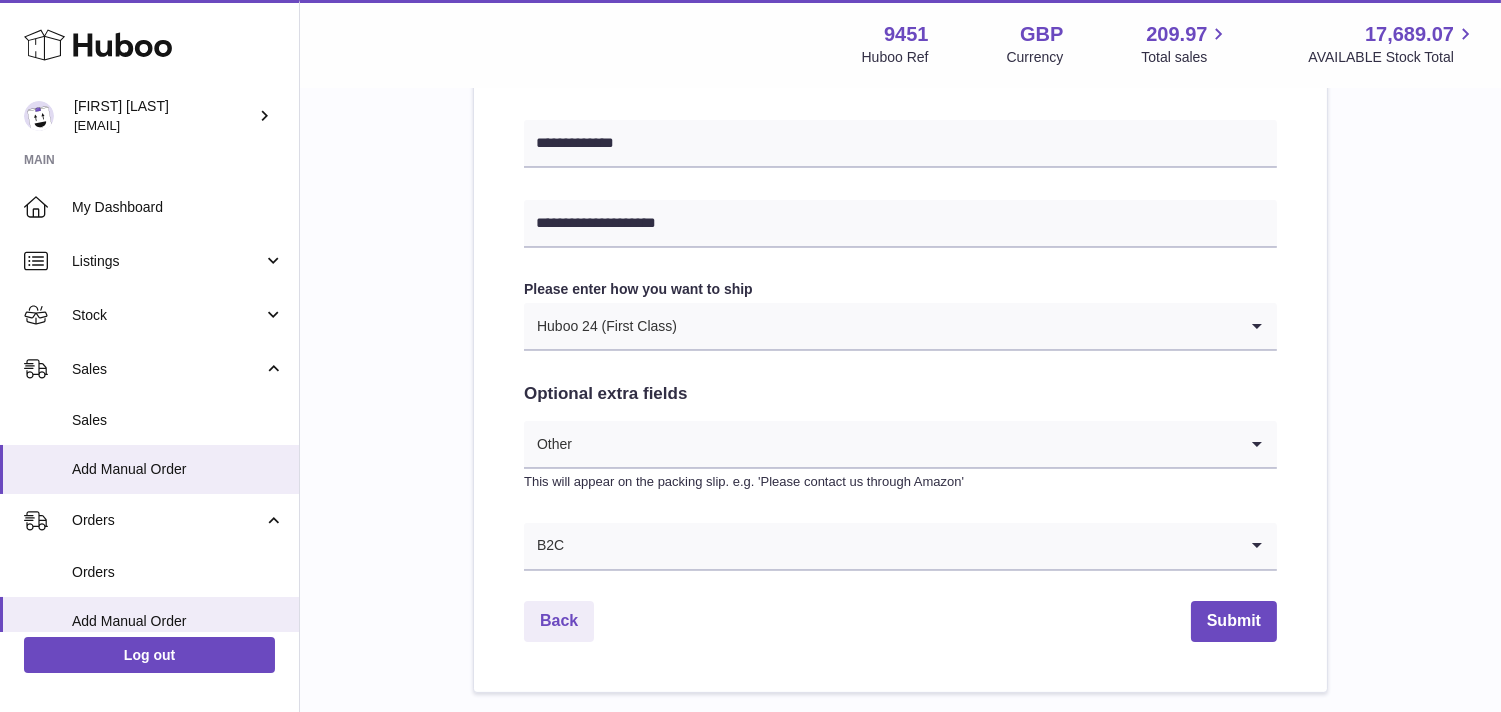 scroll, scrollTop: 1035, scrollLeft: 0, axis: vertical 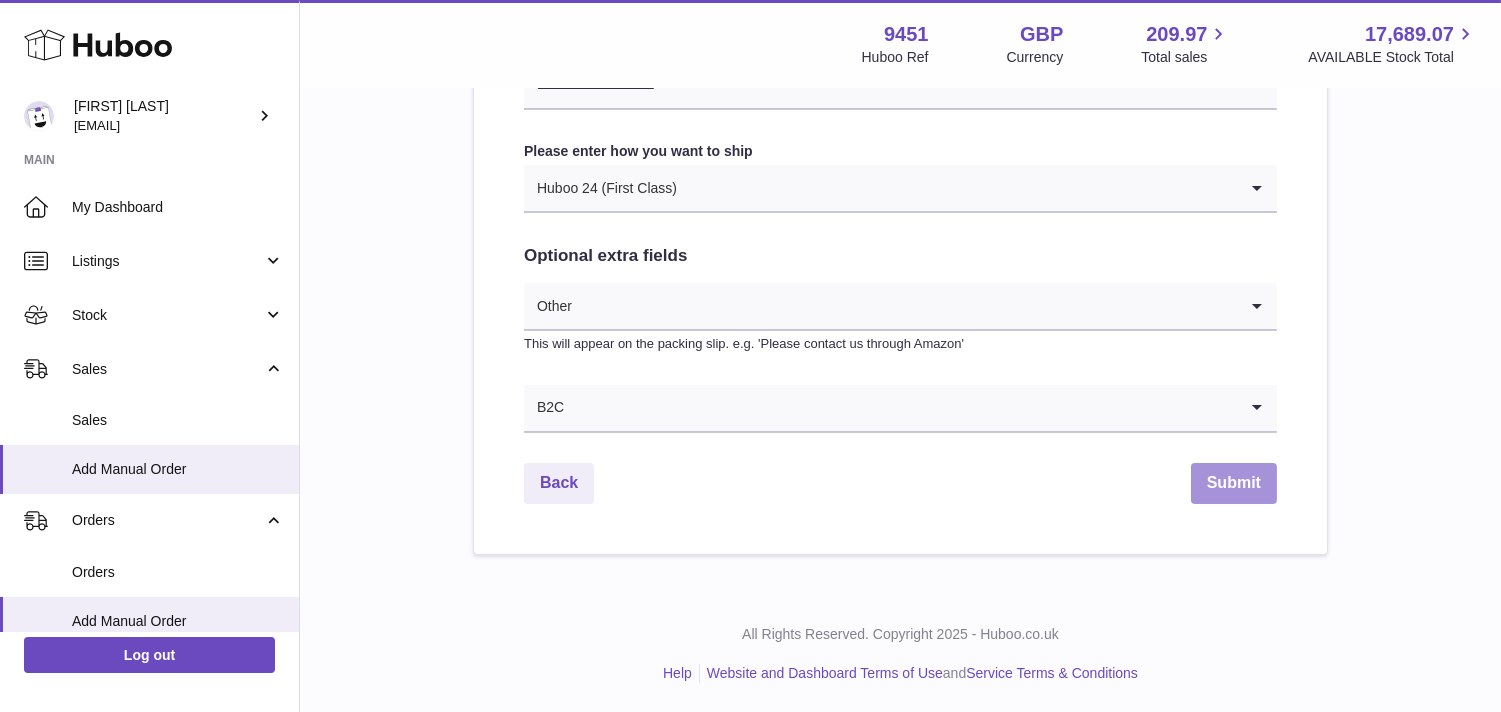 click on "Submit" at bounding box center [1234, 483] 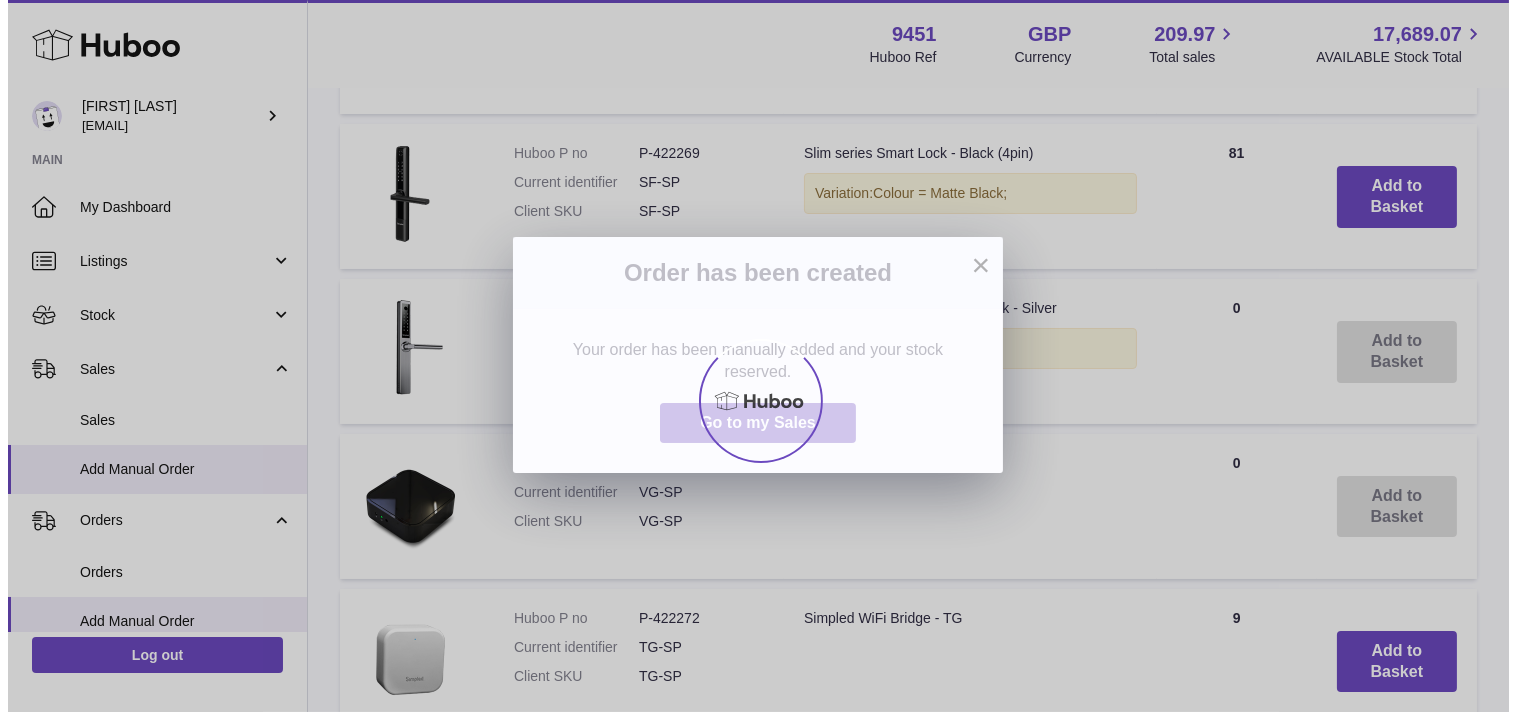 scroll, scrollTop: 0, scrollLeft: 0, axis: both 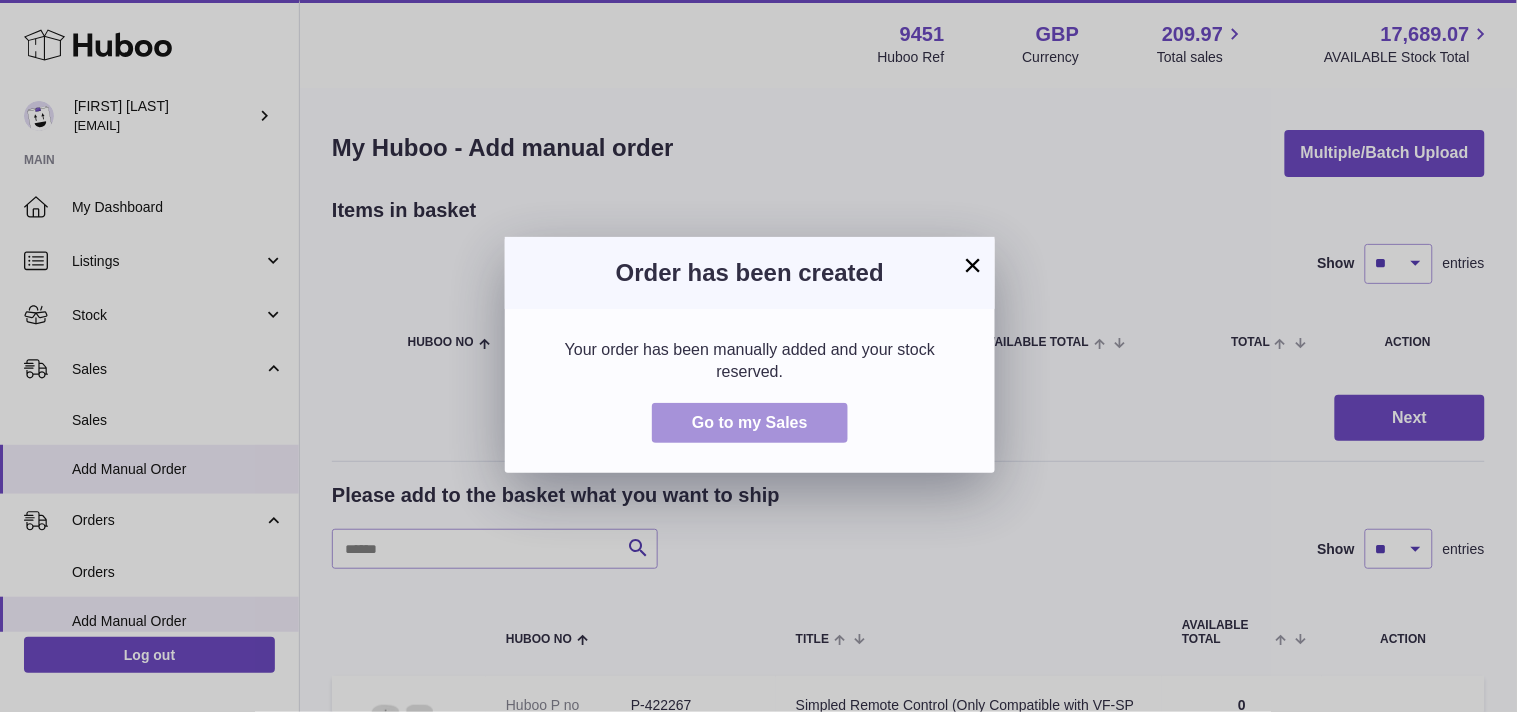 click on "Go to my Sales" at bounding box center (750, 422) 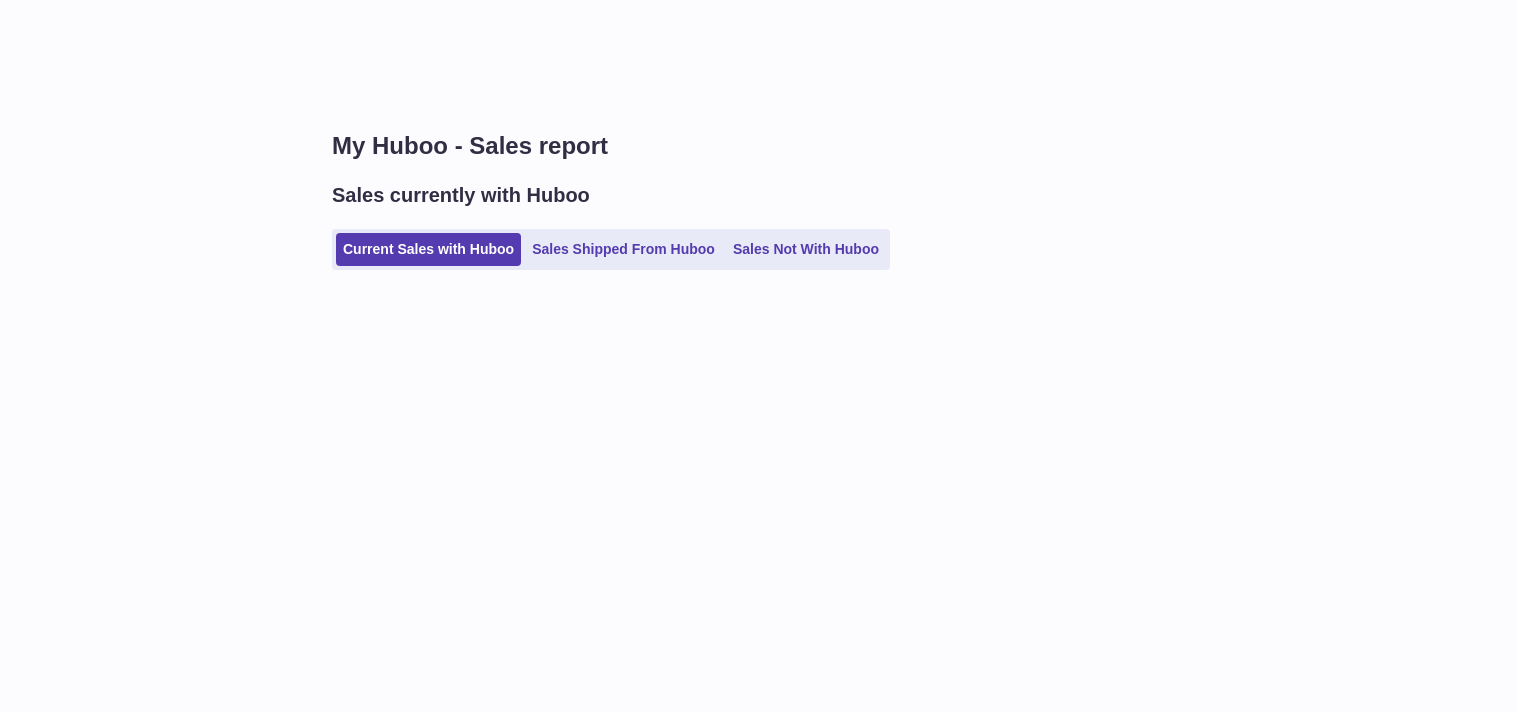 scroll, scrollTop: 0, scrollLeft: 0, axis: both 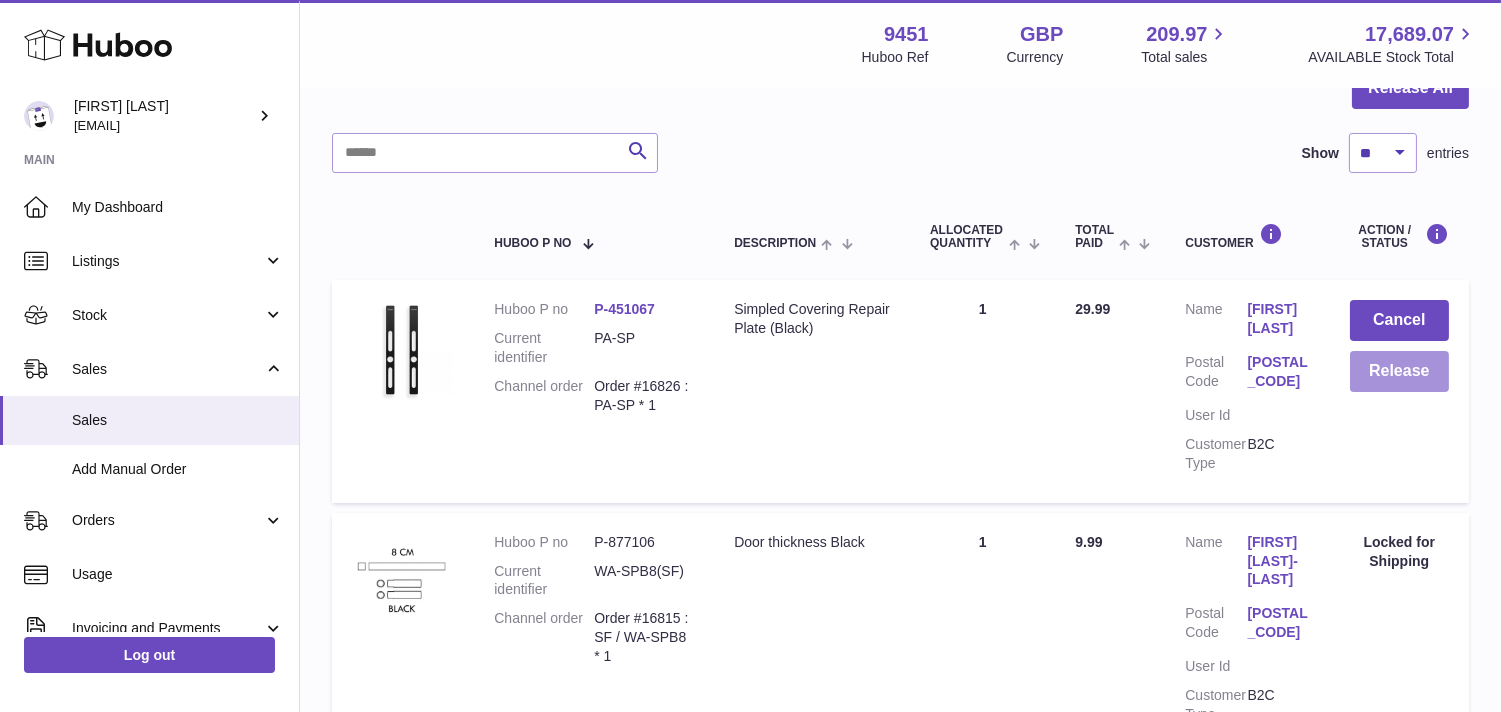 click on "Release" at bounding box center (1399, 371) 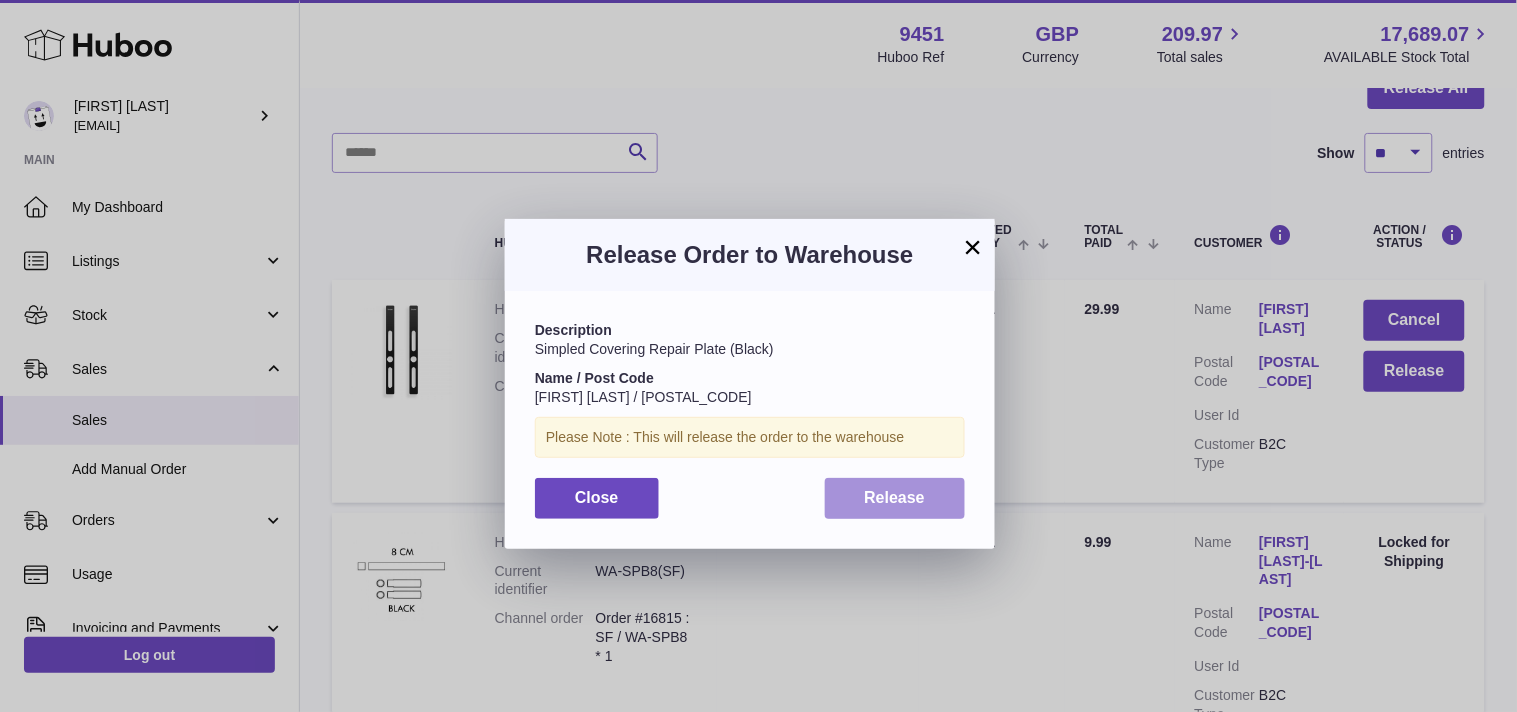 click on "Release" at bounding box center (895, 497) 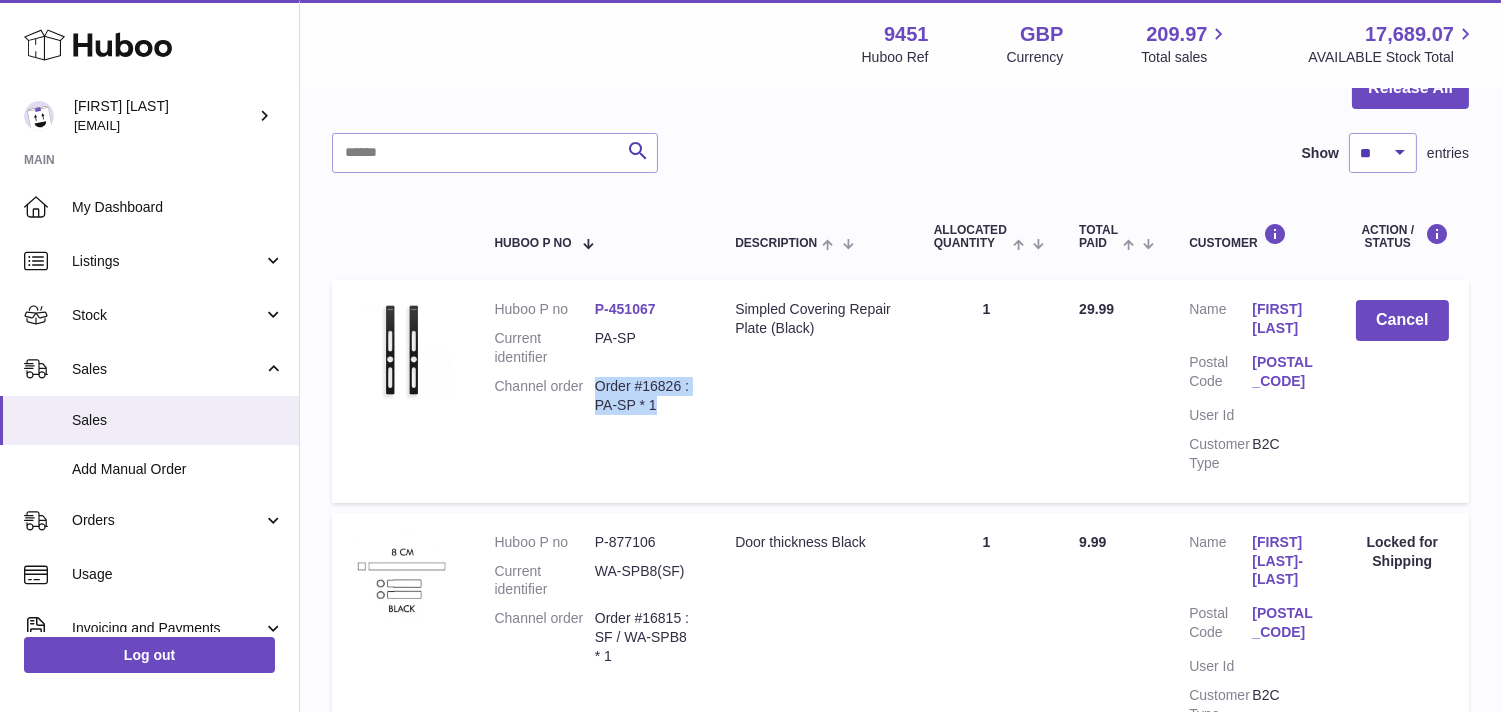drag, startPoint x: 600, startPoint y: 385, endPoint x: 676, endPoint y: 418, distance: 82.85529 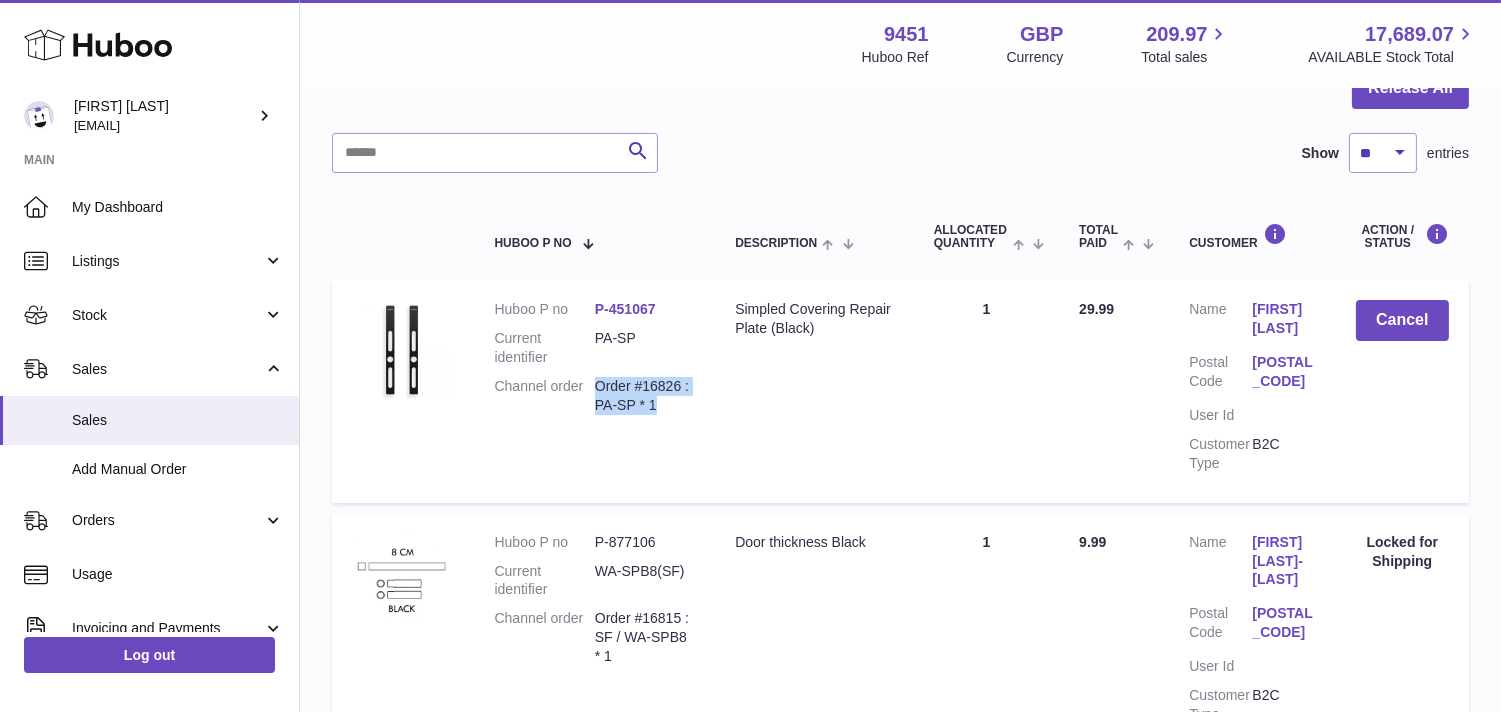 click on "Huboo P no
P-451067
Current identifier   PA-SP
Channel order
Order #16826 : PA-SP * 1" at bounding box center [594, 362] 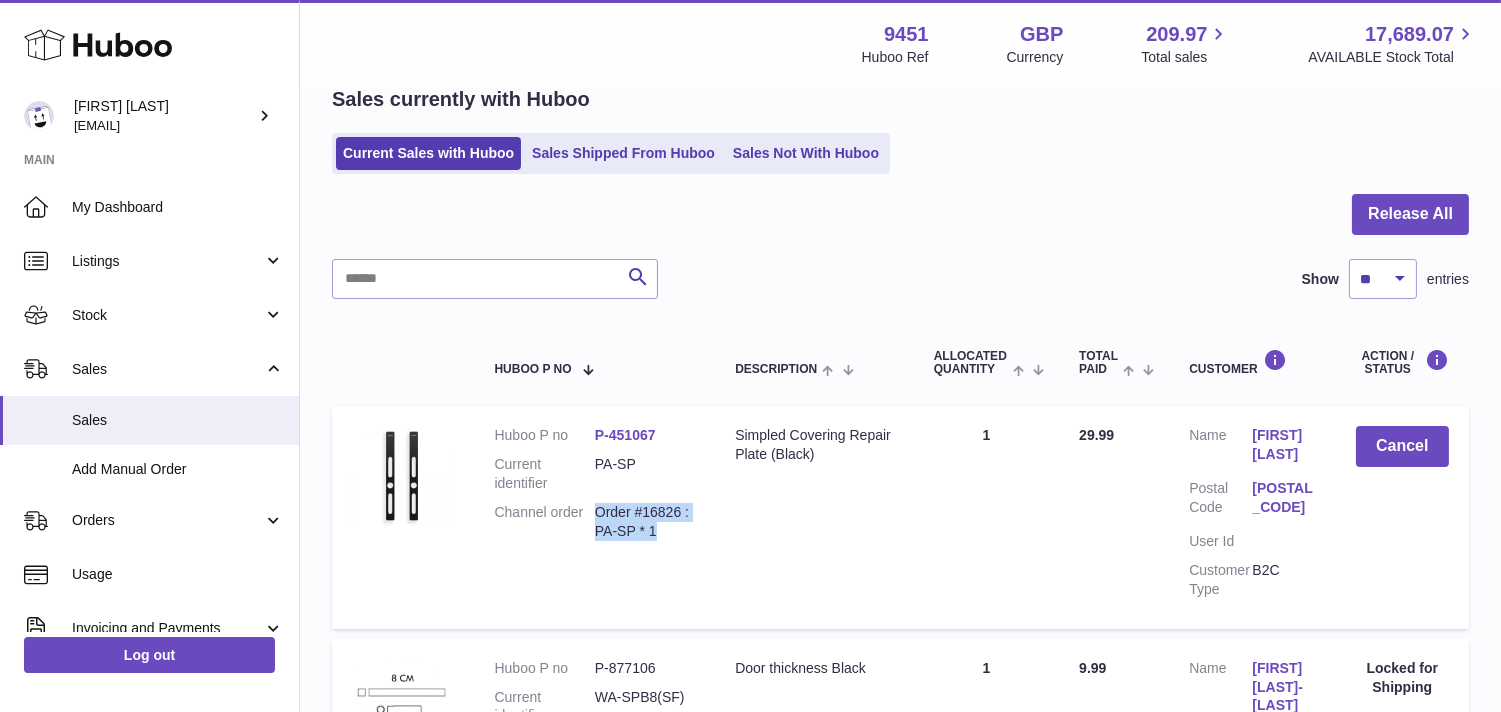 scroll, scrollTop: 0, scrollLeft: 0, axis: both 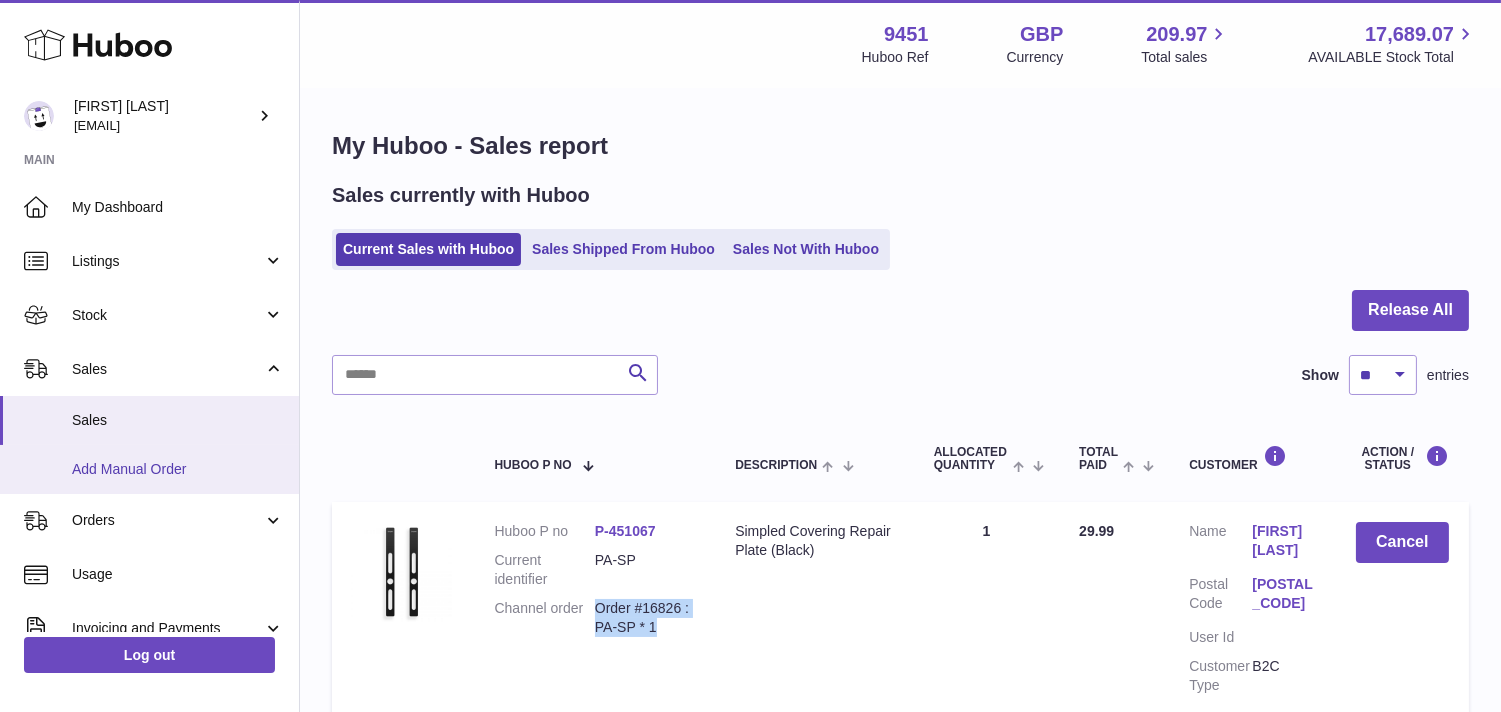 click on "Add Manual Order" at bounding box center (178, 469) 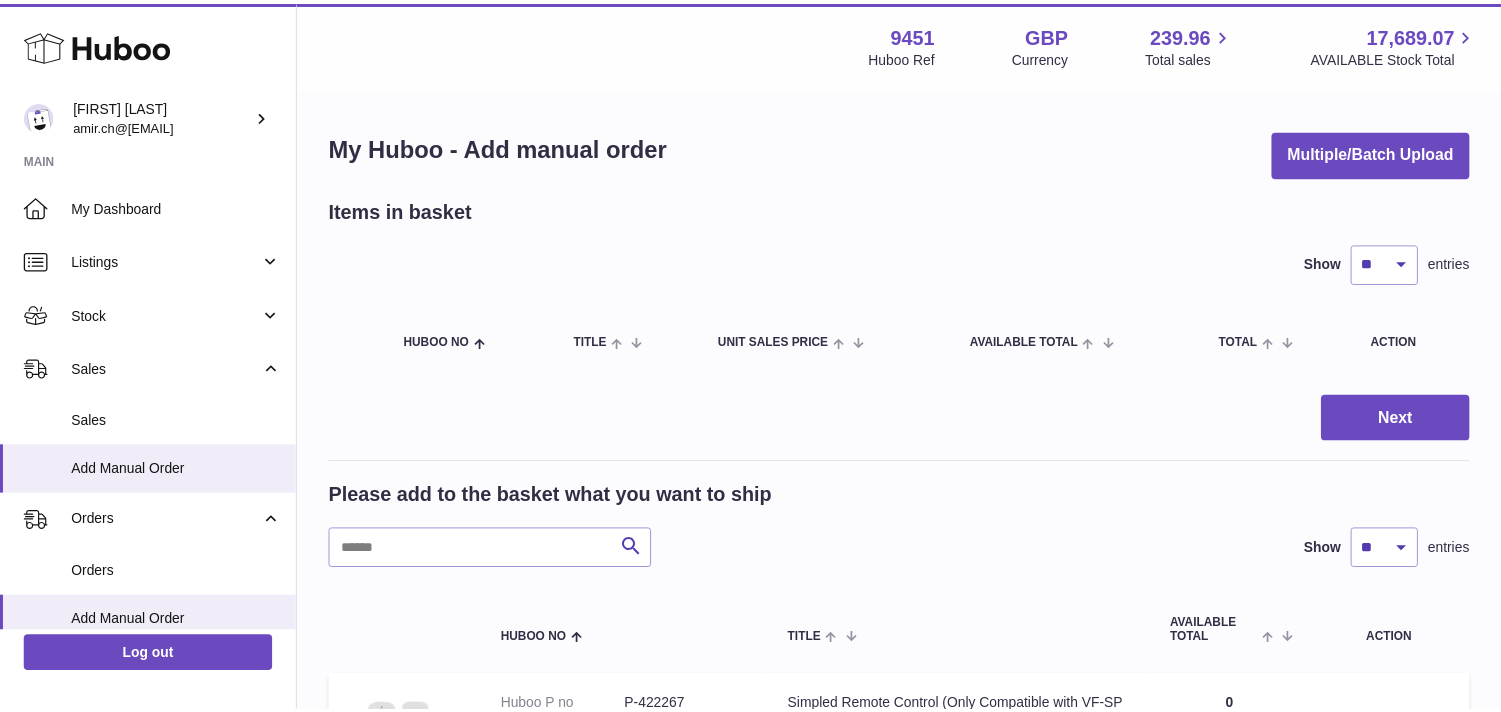 scroll, scrollTop: 0, scrollLeft: 0, axis: both 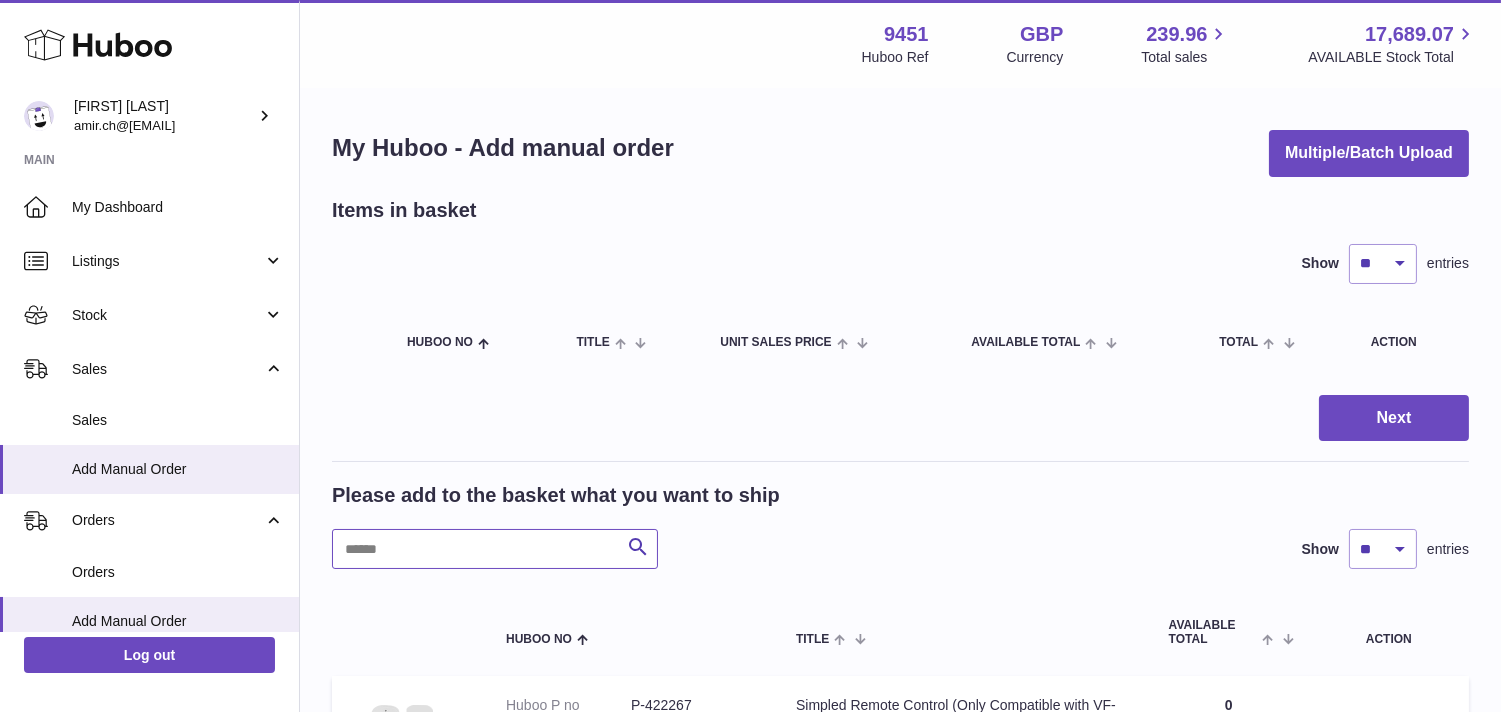click at bounding box center [495, 549] 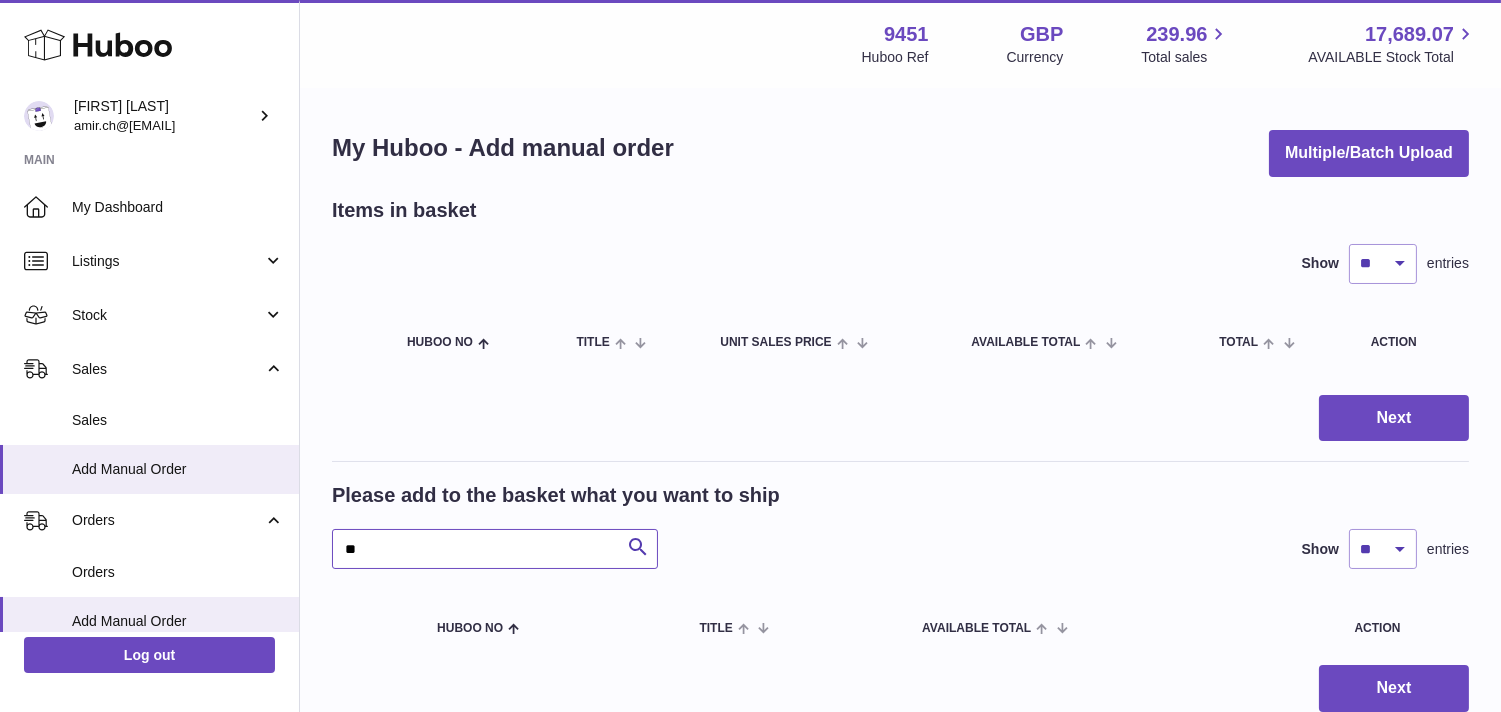 type on "*" 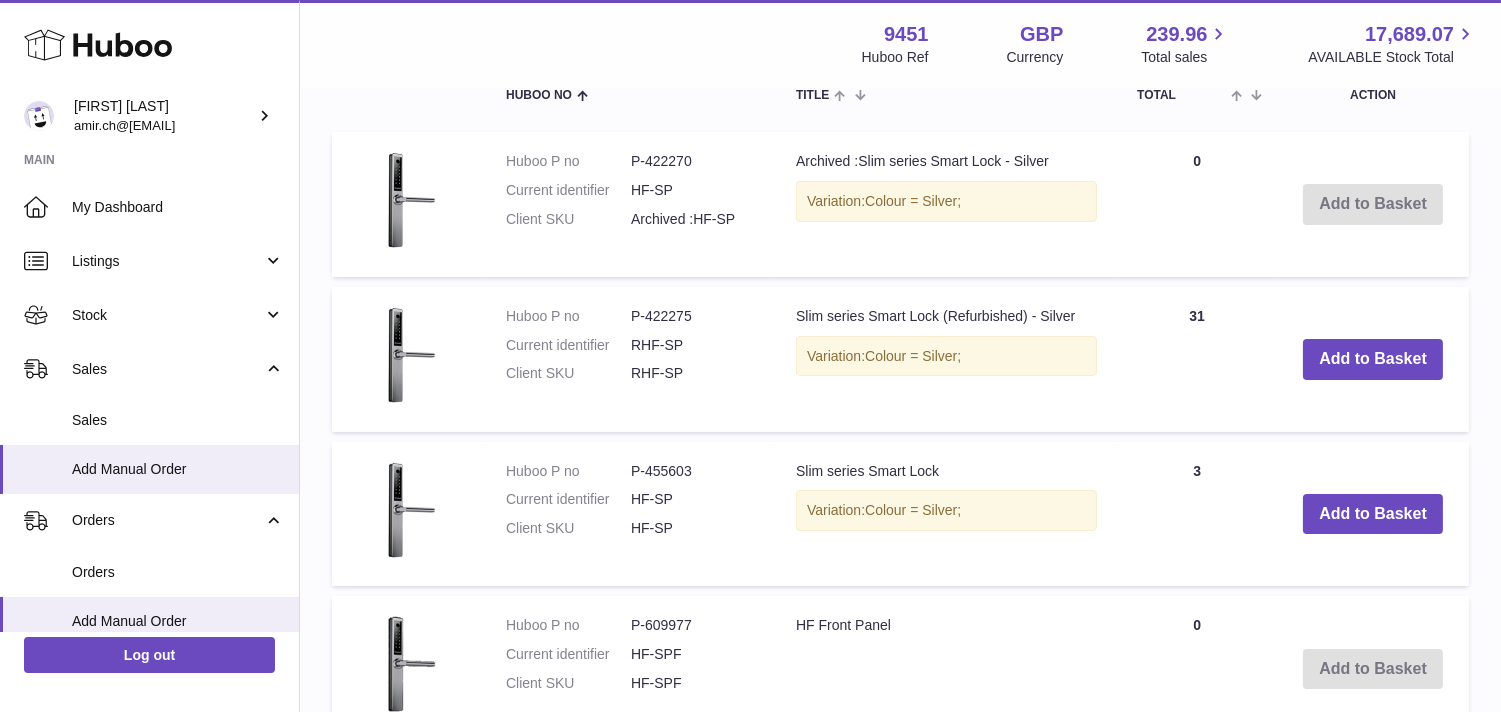 scroll, scrollTop: 555, scrollLeft: 0, axis: vertical 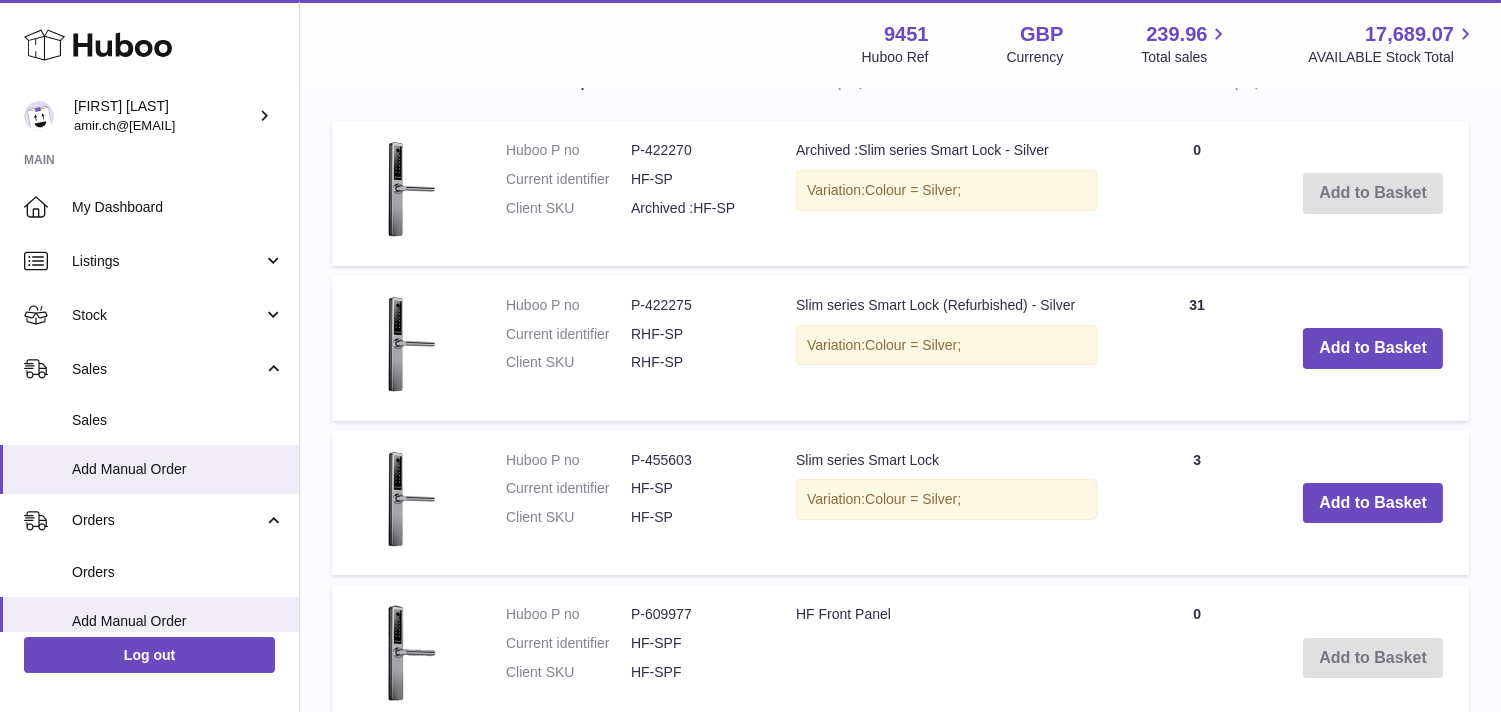 type on "*****" 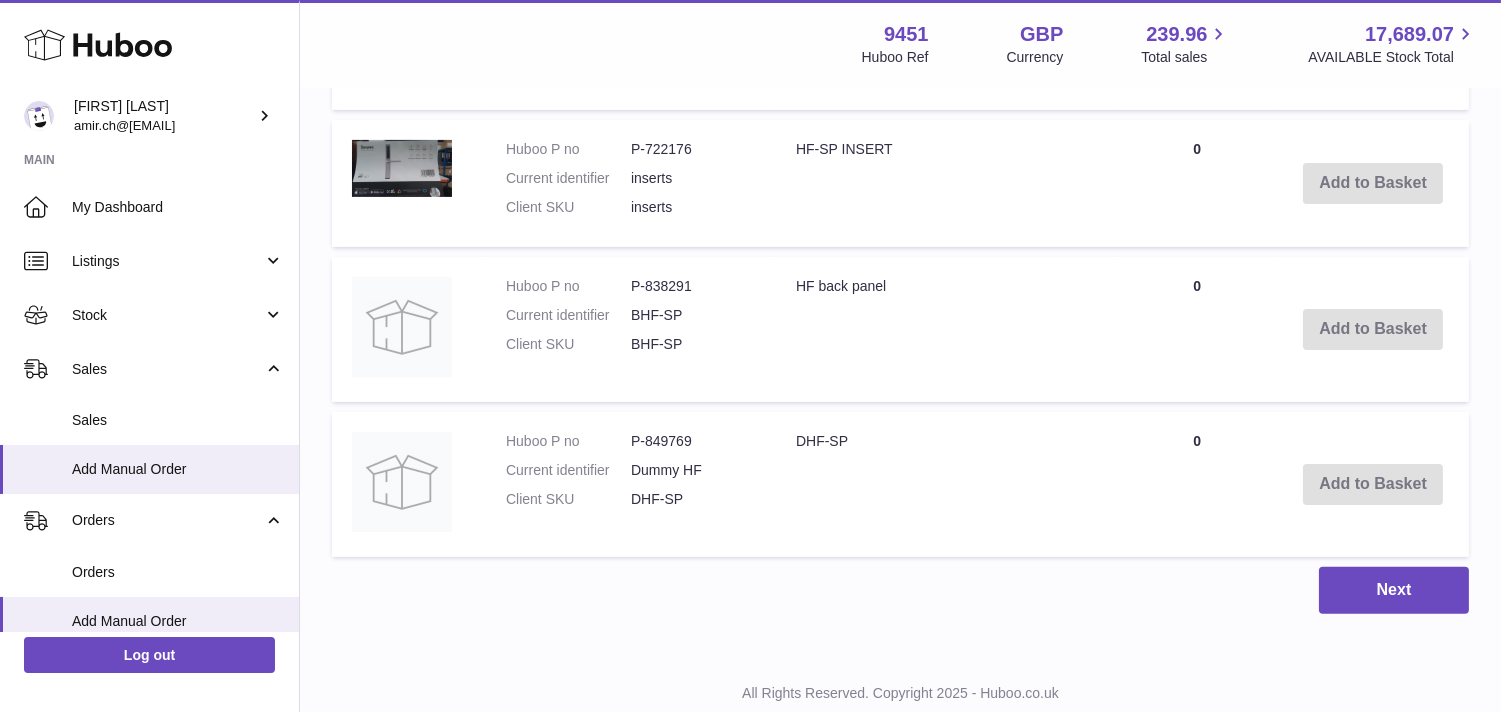 scroll, scrollTop: 1231, scrollLeft: 0, axis: vertical 